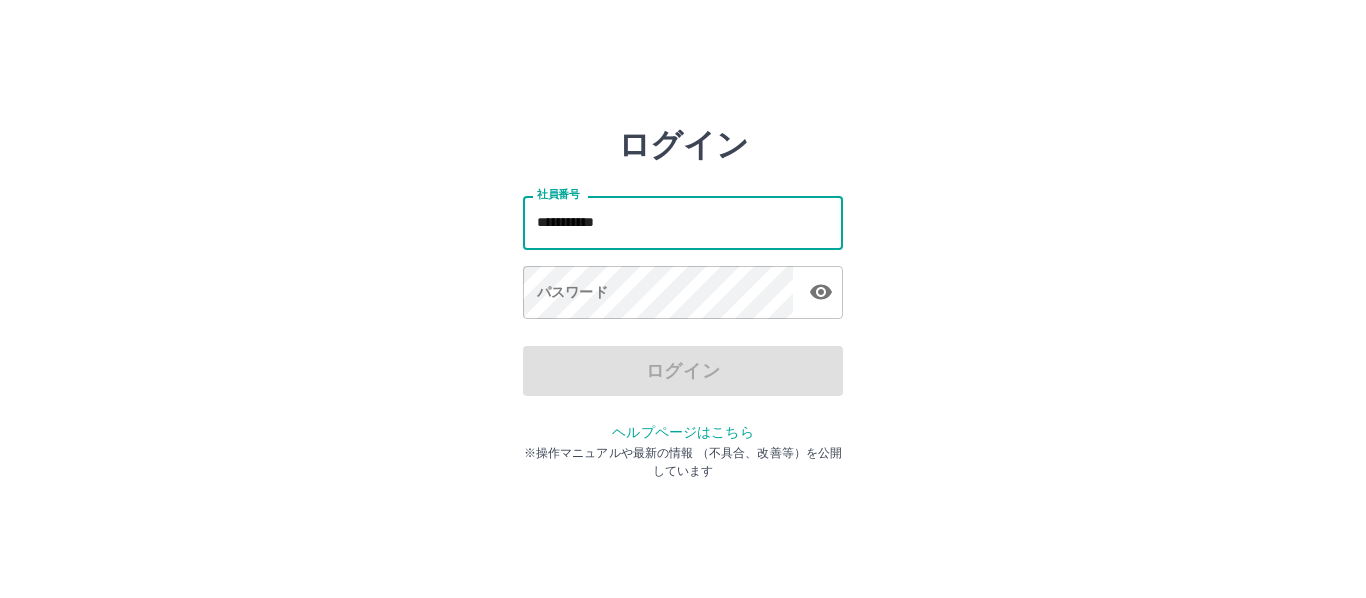 scroll, scrollTop: 0, scrollLeft: 0, axis: both 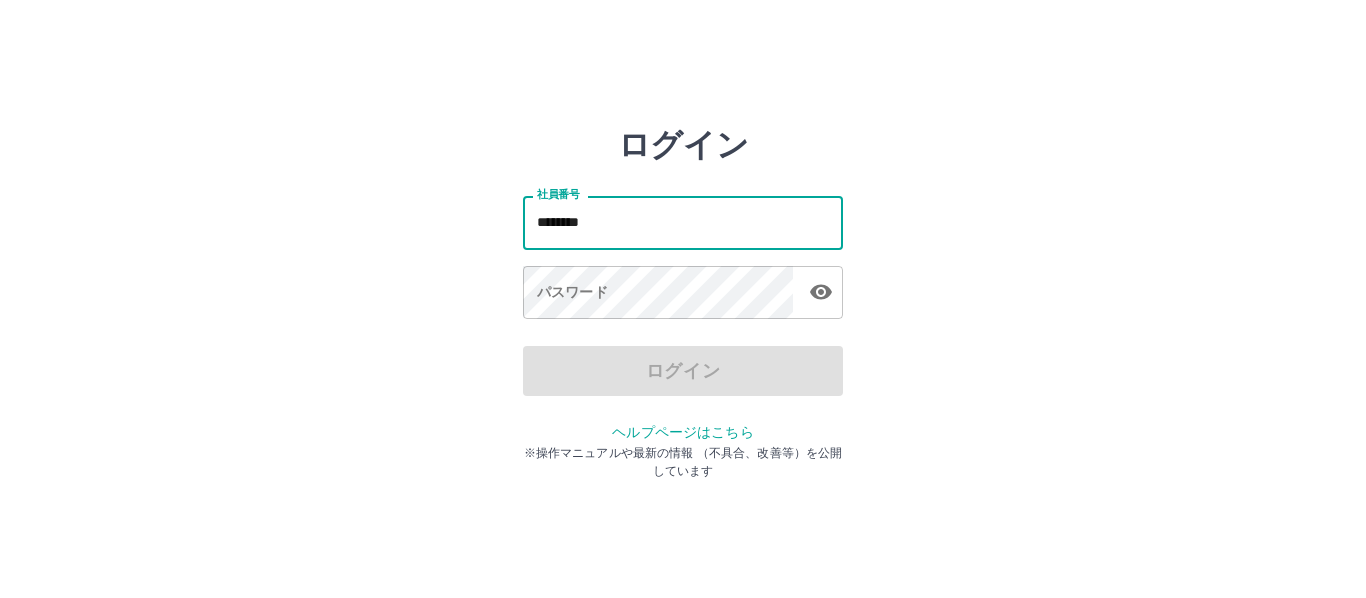 type on "*******" 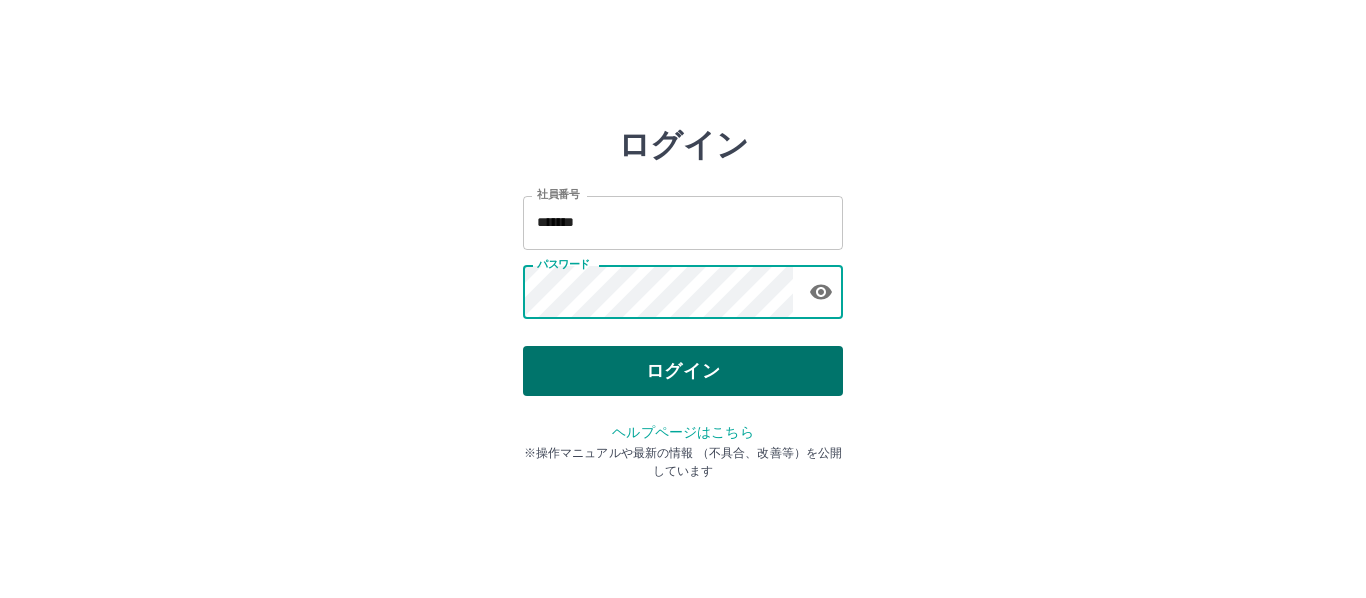 click on "ログイン" at bounding box center (683, 371) 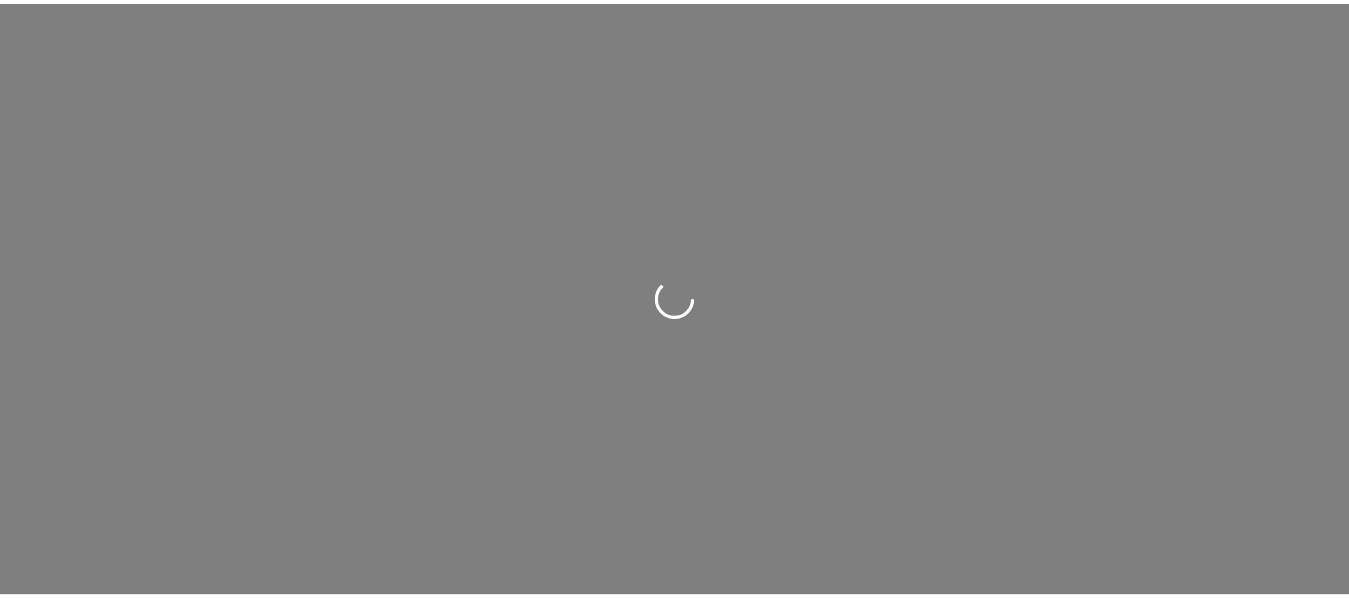 scroll, scrollTop: 0, scrollLeft: 0, axis: both 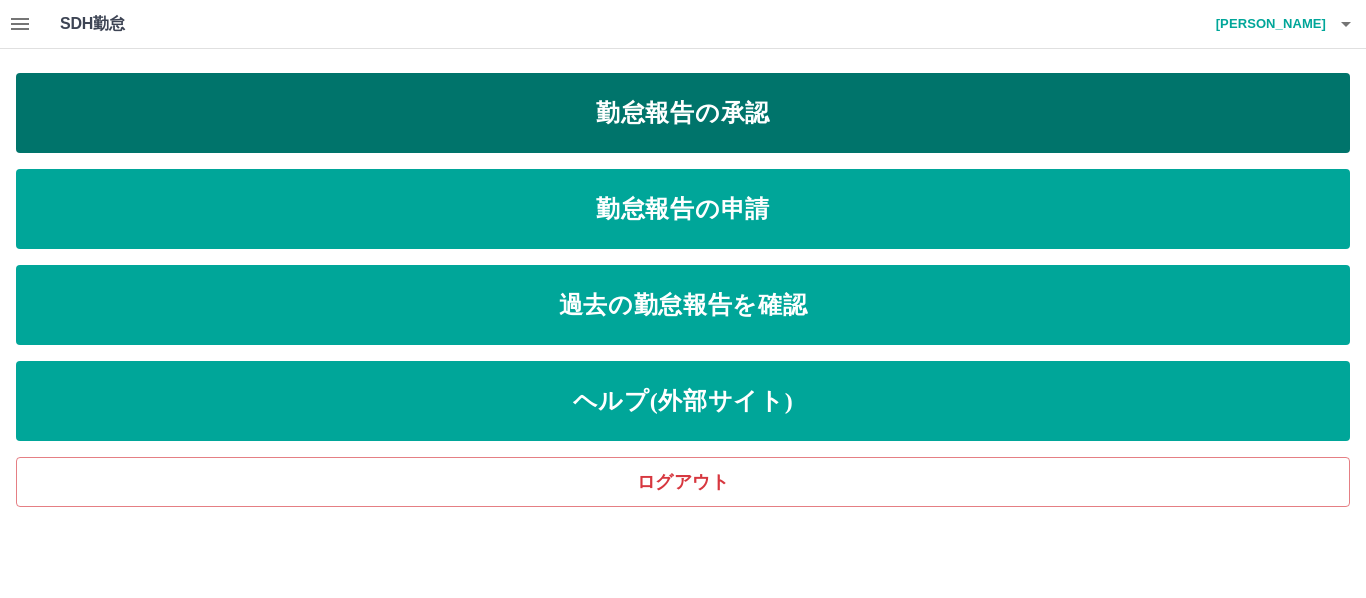 click on "勤怠報告の承認" at bounding box center (683, 113) 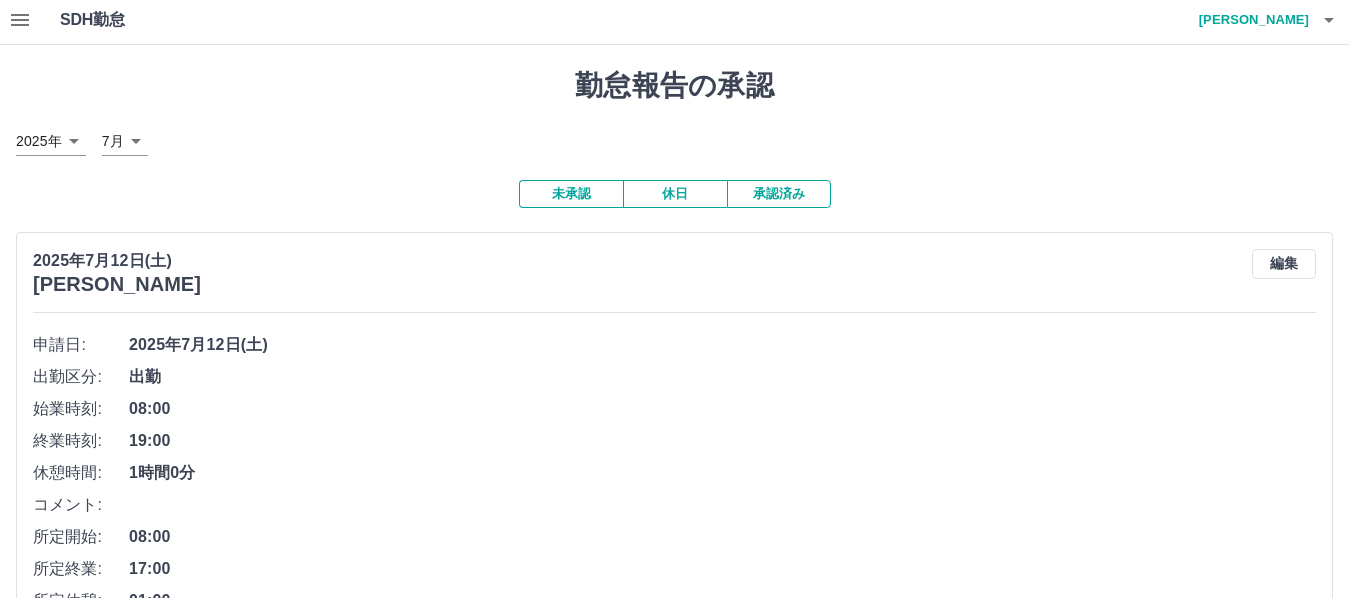 scroll, scrollTop: 0, scrollLeft: 0, axis: both 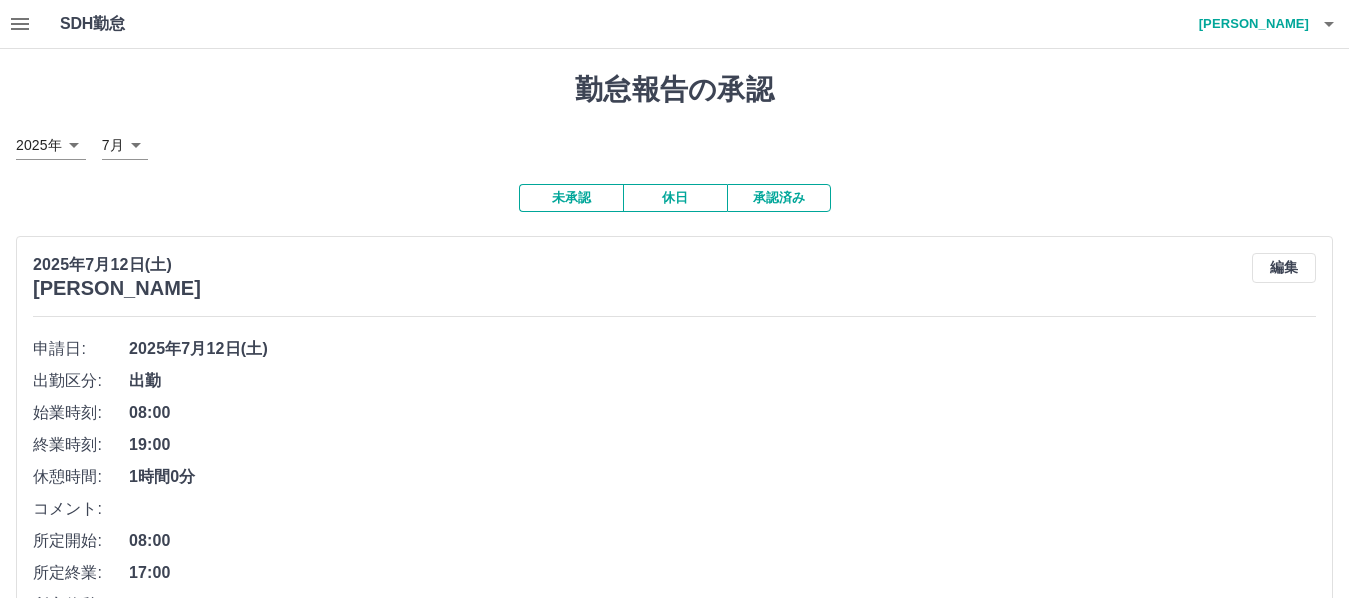 click on "承認済み" at bounding box center (779, 198) 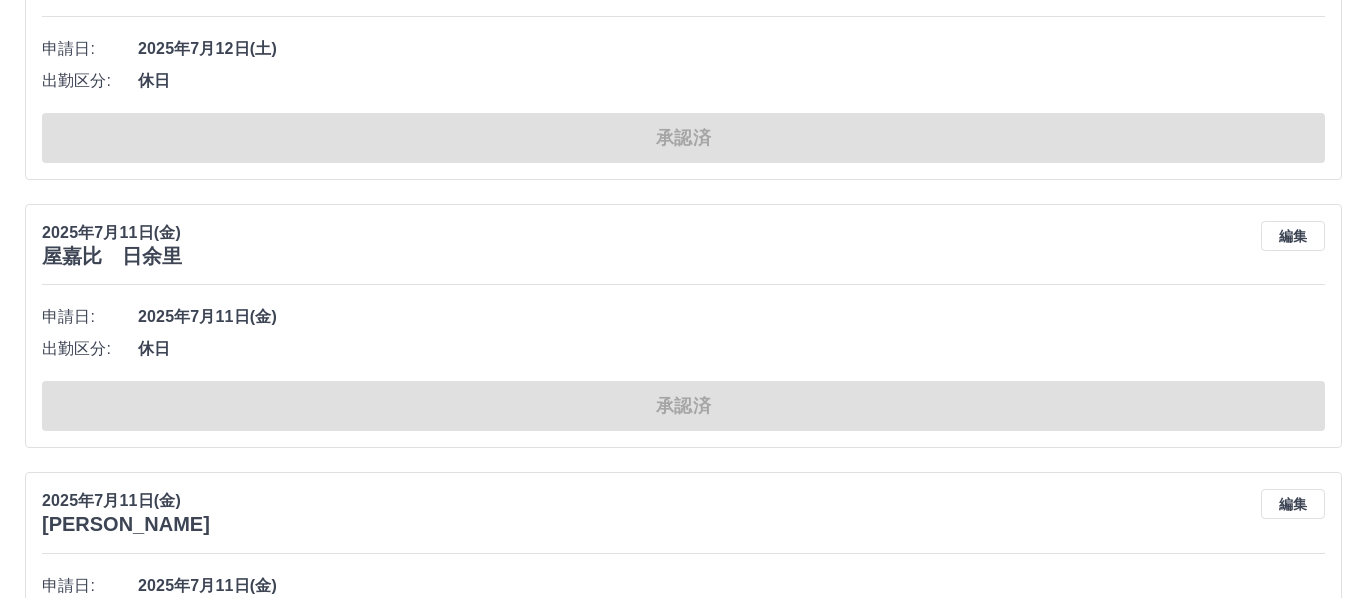 scroll, scrollTop: 0, scrollLeft: 0, axis: both 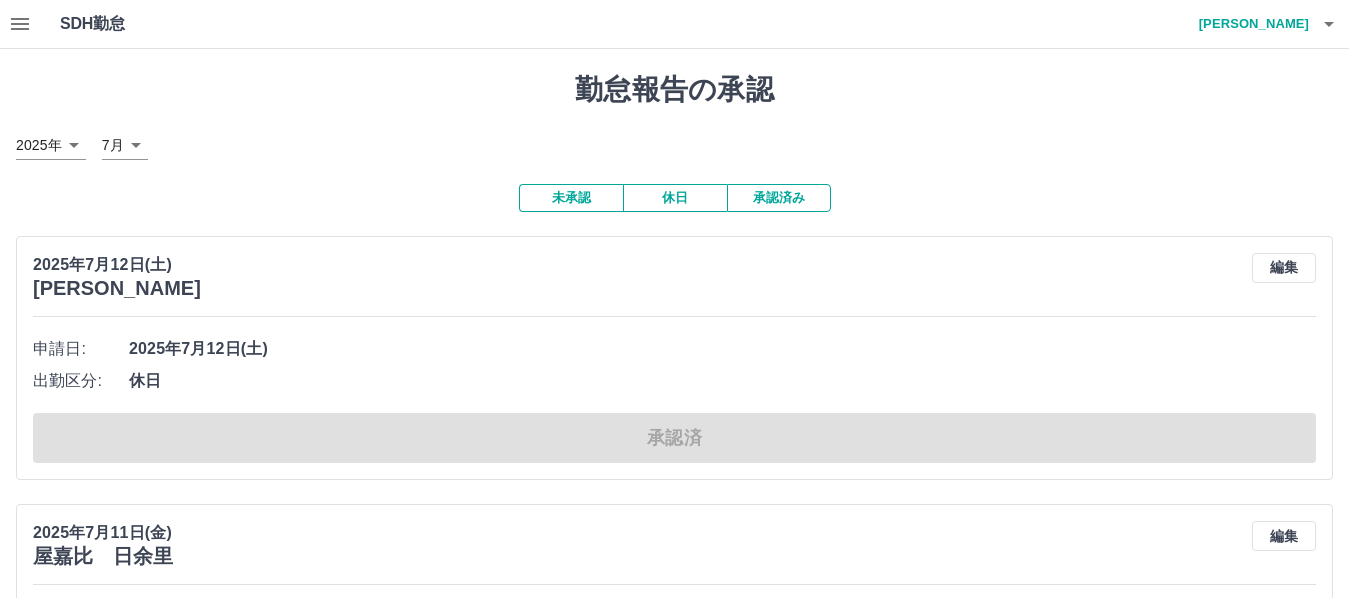 click 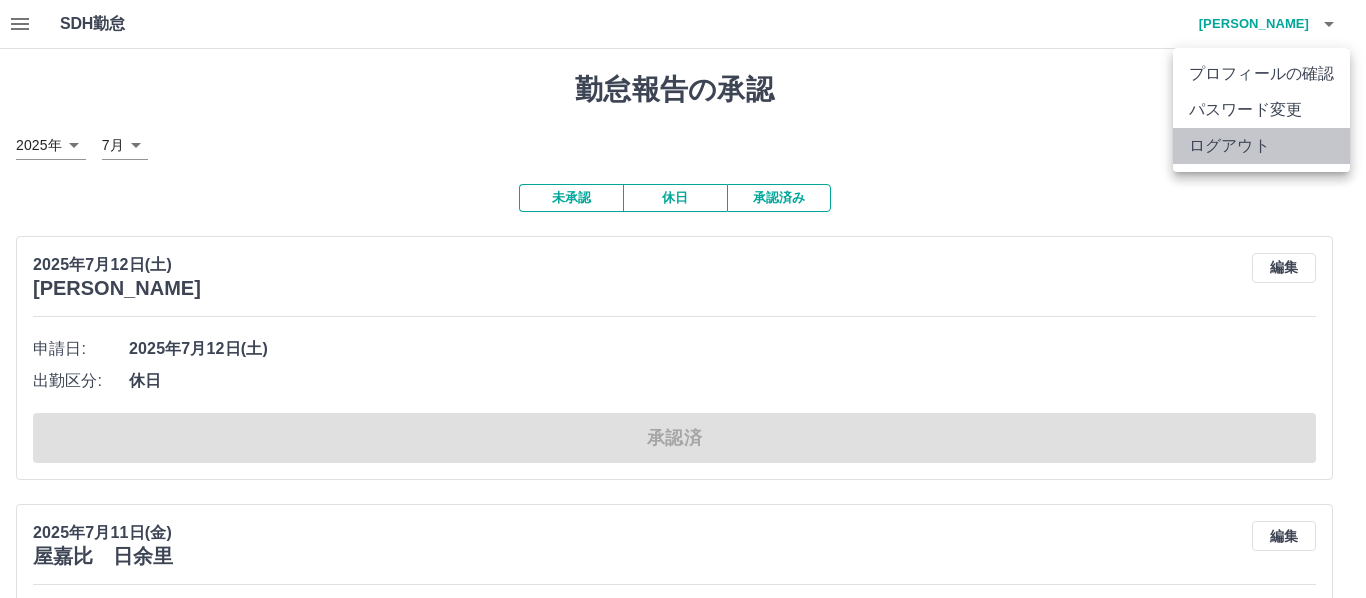 drag, startPoint x: 1266, startPoint y: 143, endPoint x: 1228, endPoint y: 145, distance: 38.052597 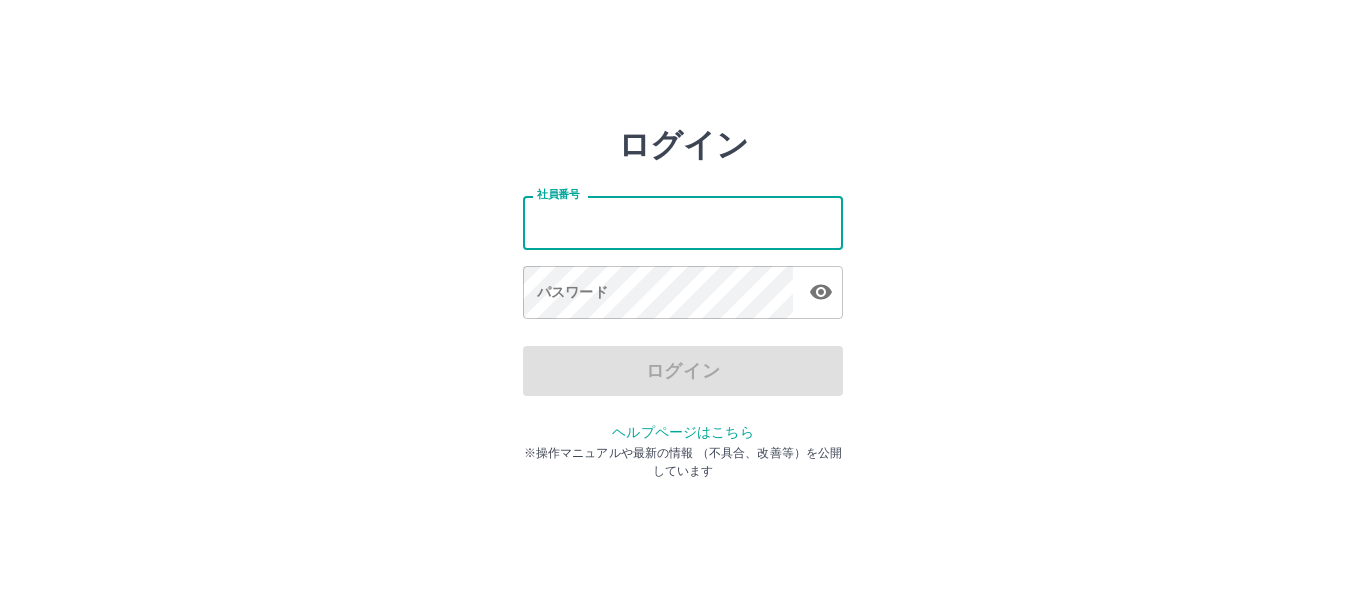 click on "社員番号" at bounding box center (683, 222) 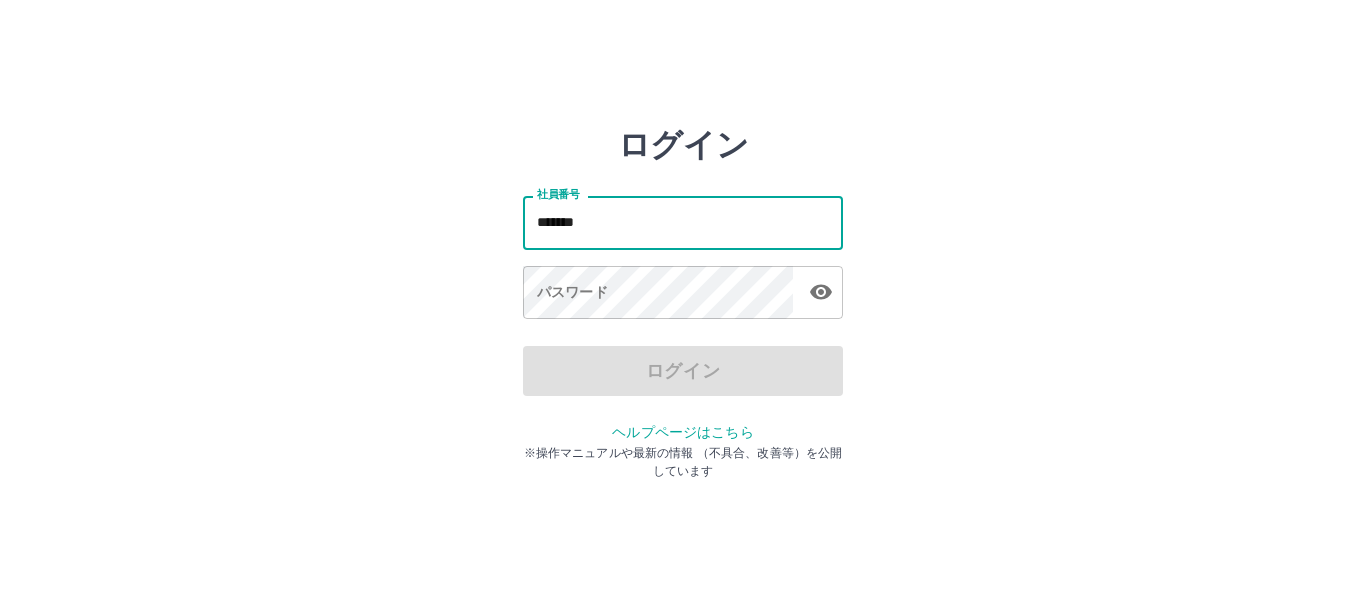 type on "*******" 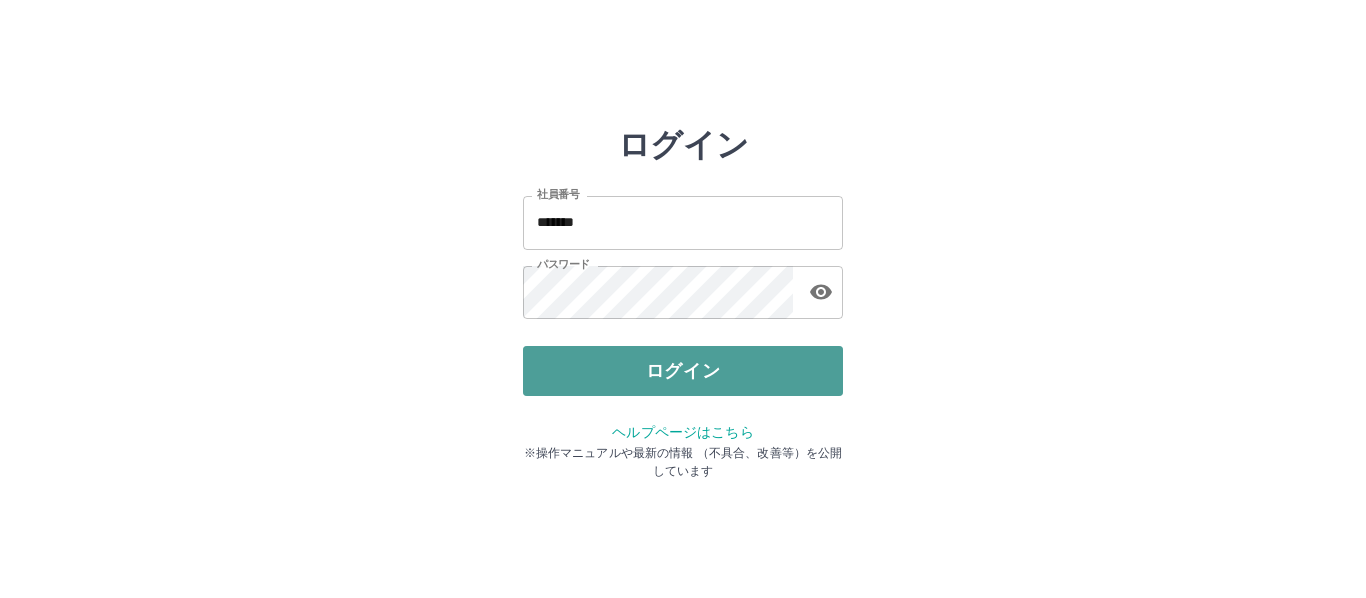 click on "ログイン" at bounding box center [683, 371] 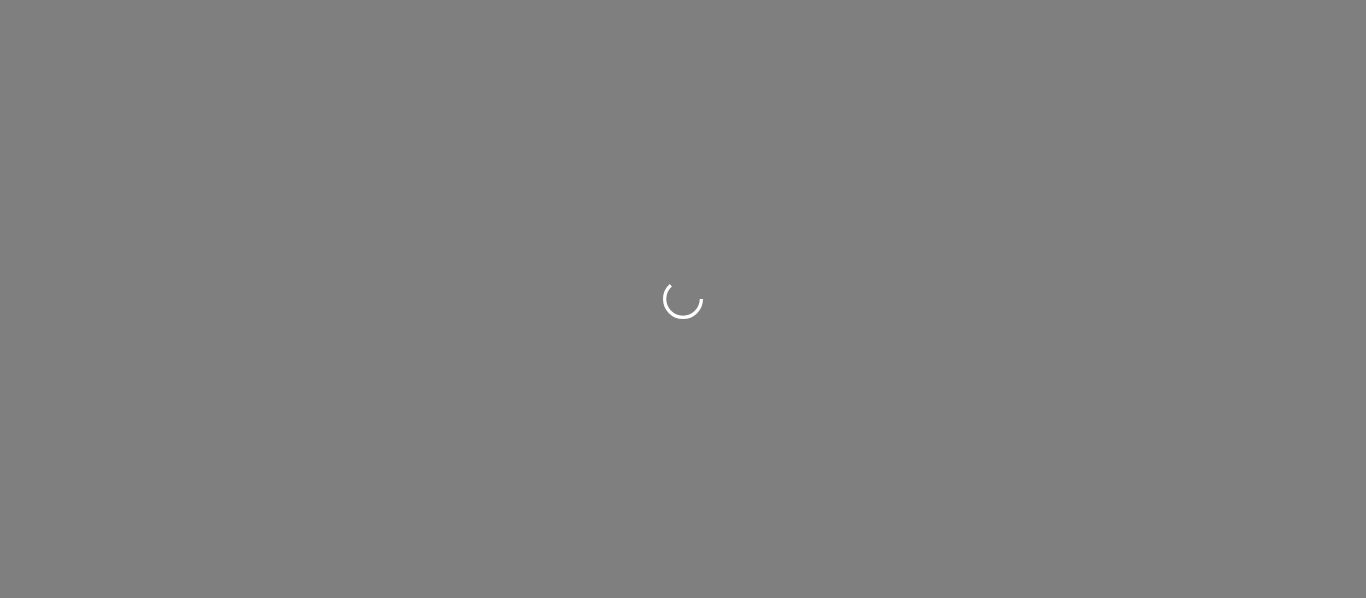 scroll, scrollTop: 0, scrollLeft: 0, axis: both 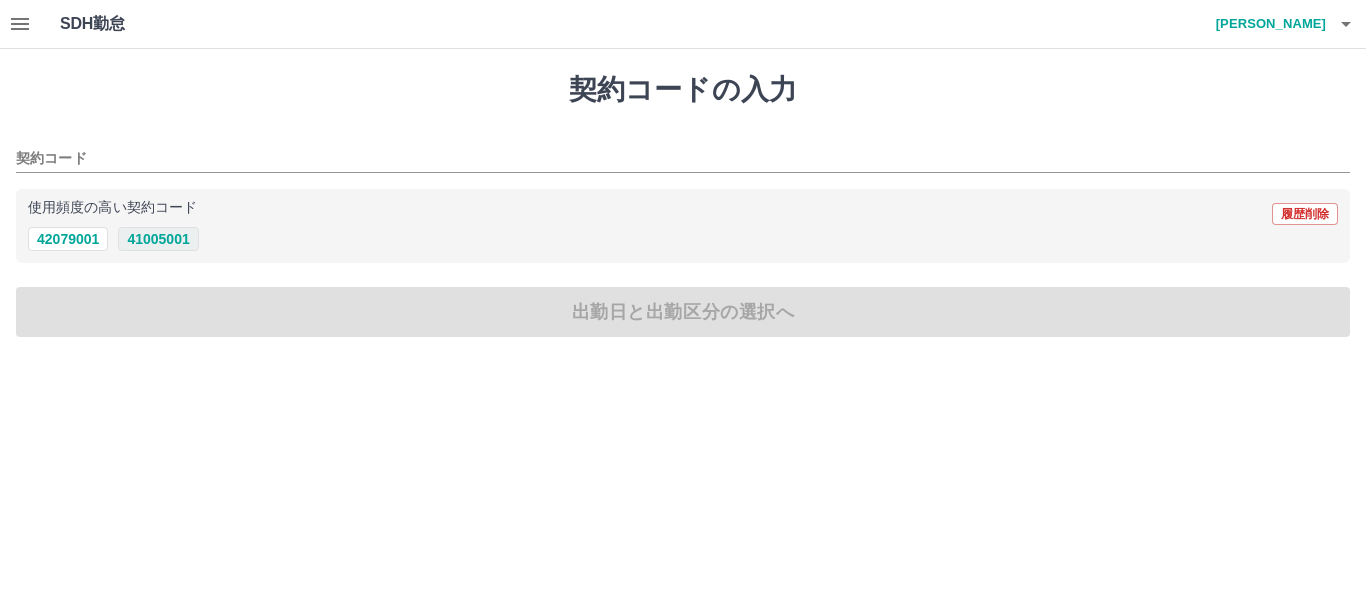 click on "41005001" at bounding box center (158, 239) 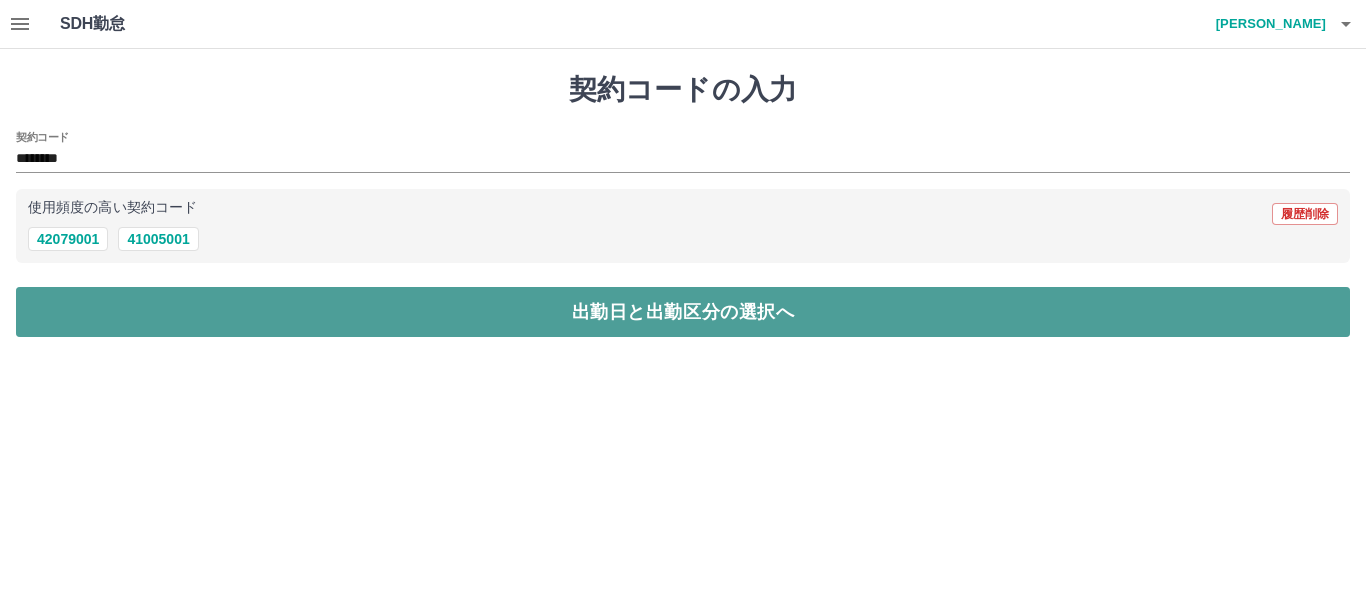 click on "出勤日と出勤区分の選択へ" at bounding box center (683, 312) 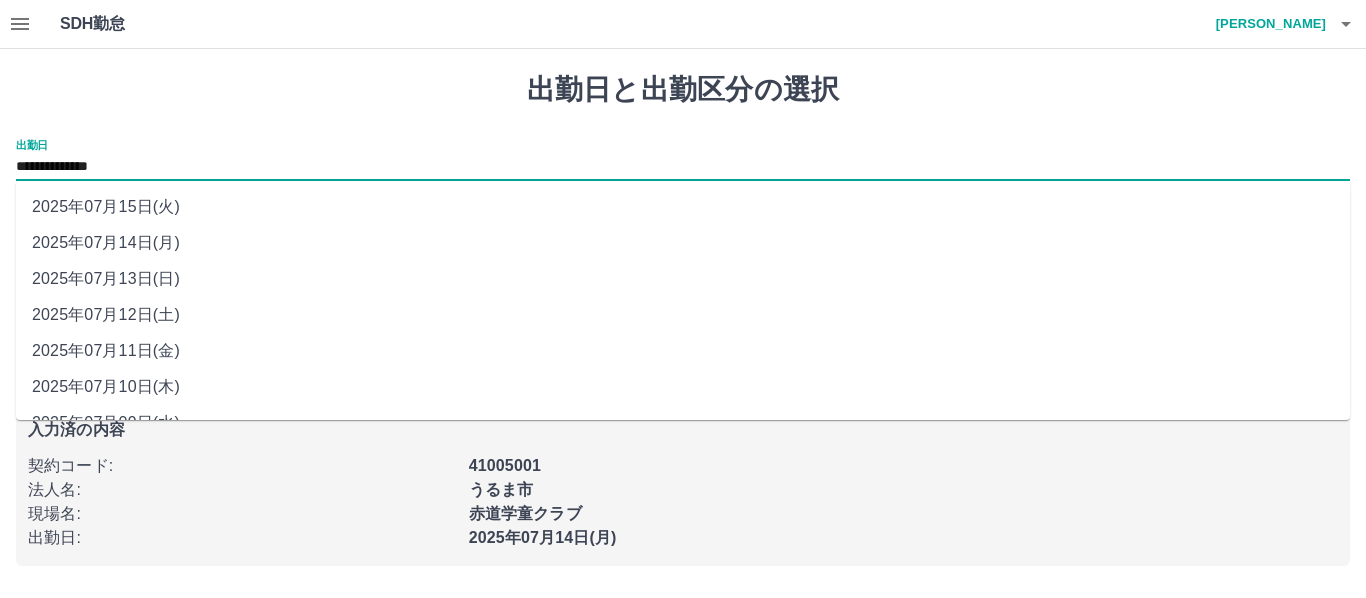 click on "**********" at bounding box center (683, 167) 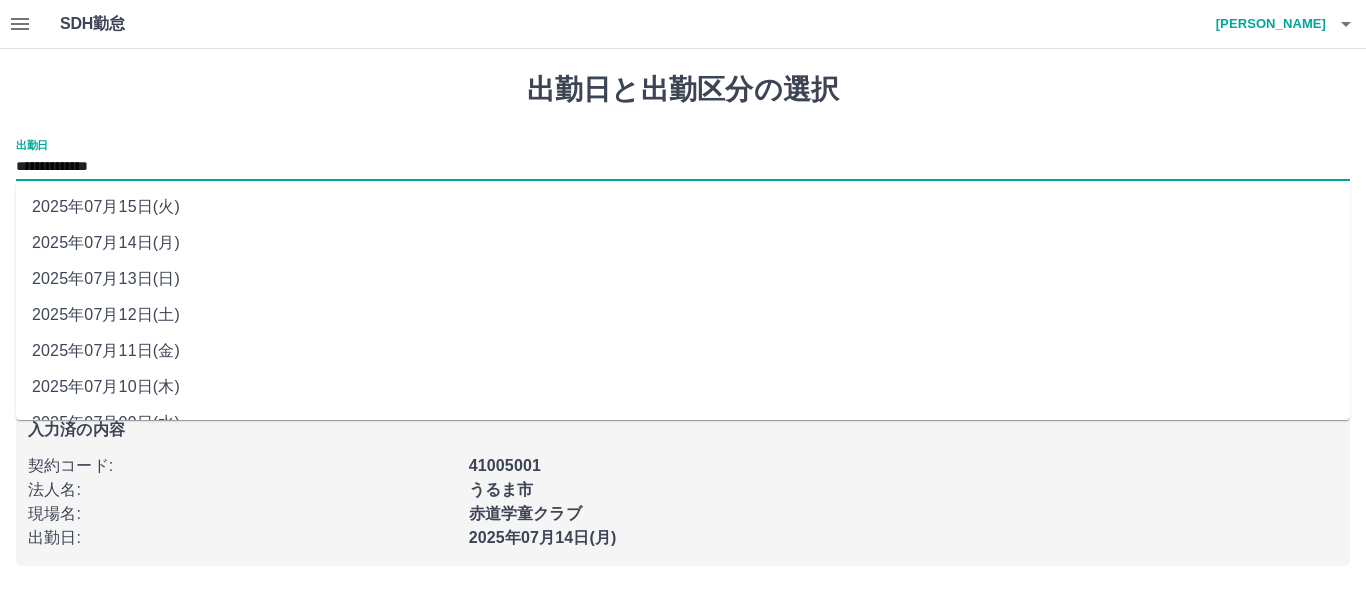 click on "2025年07月10日(木)" at bounding box center [683, 387] 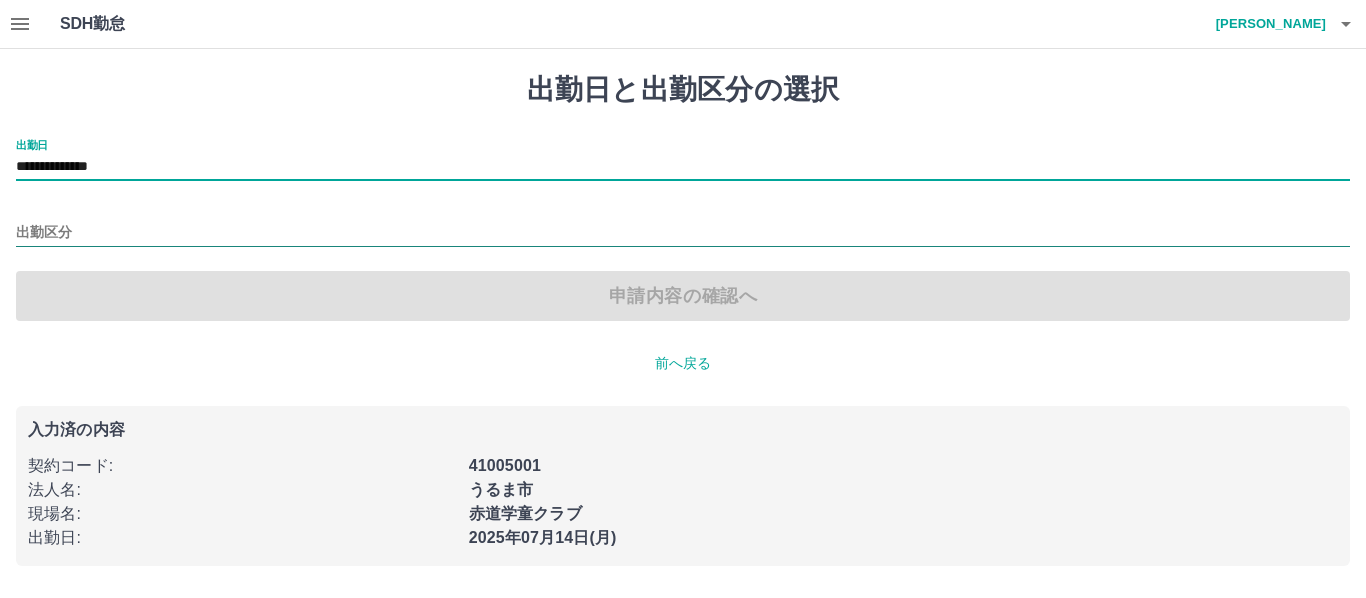 click on "出勤区分" at bounding box center [683, 233] 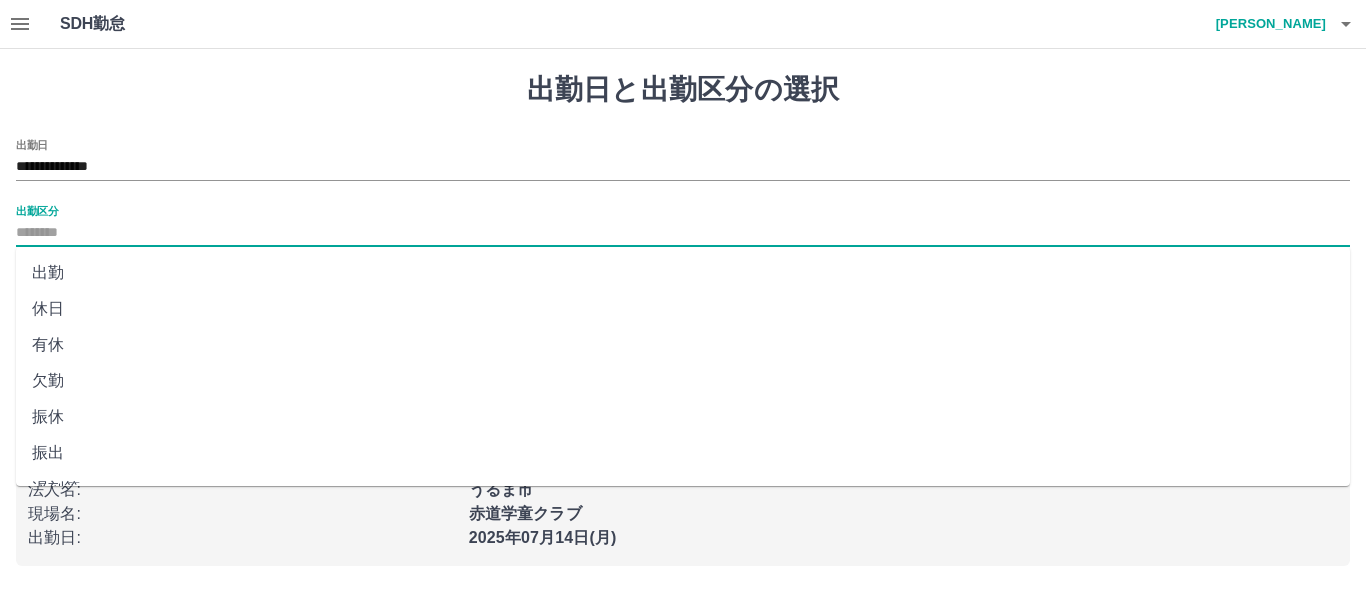 click on "休日" at bounding box center (683, 309) 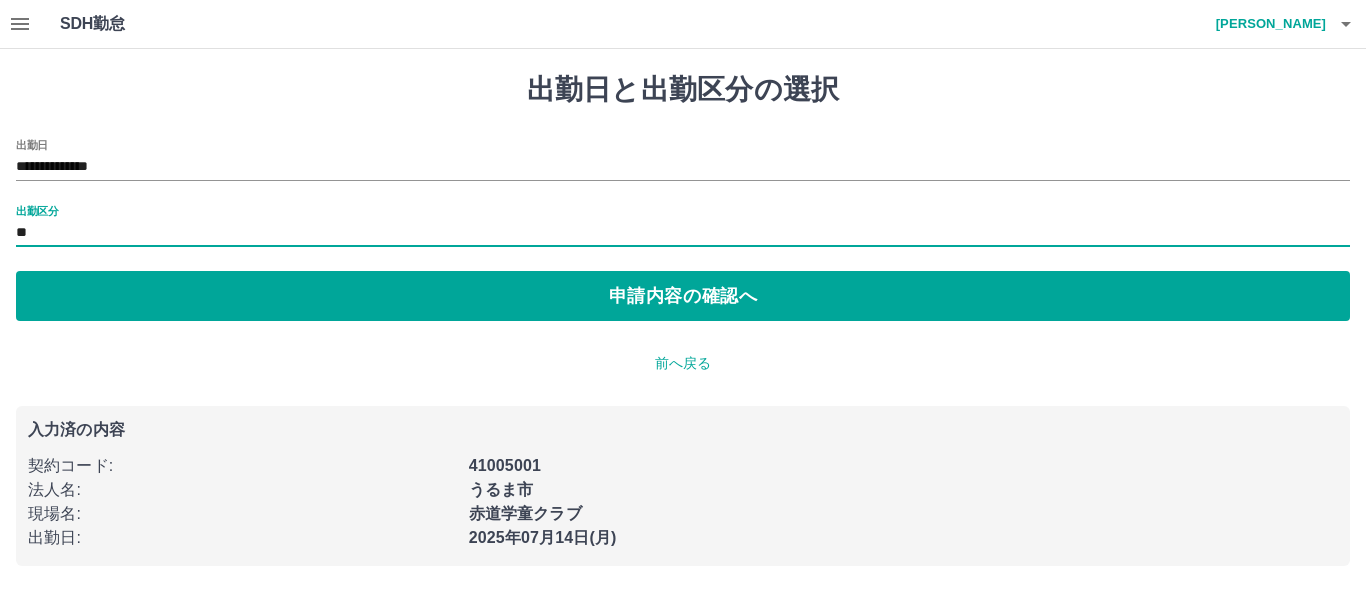 click on "申請内容の確認へ" at bounding box center [683, 296] 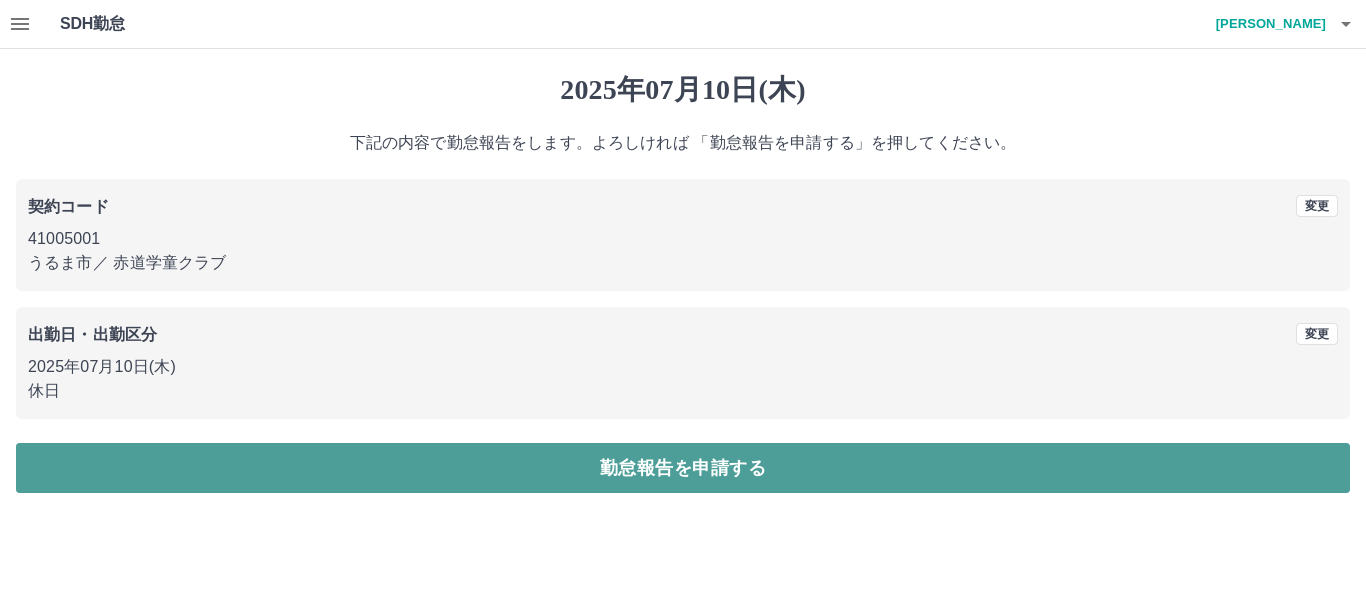 click on "勤怠報告を申請する" at bounding box center (683, 468) 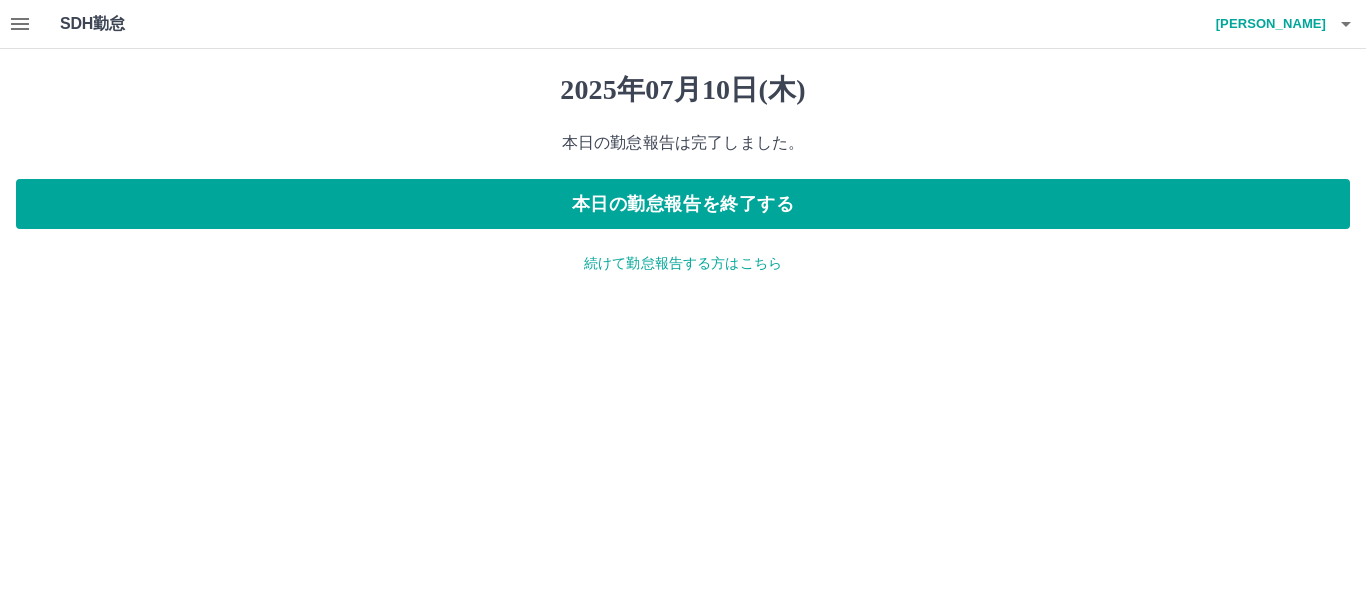 click on "続けて勤怠報告する方はこちら" at bounding box center (683, 263) 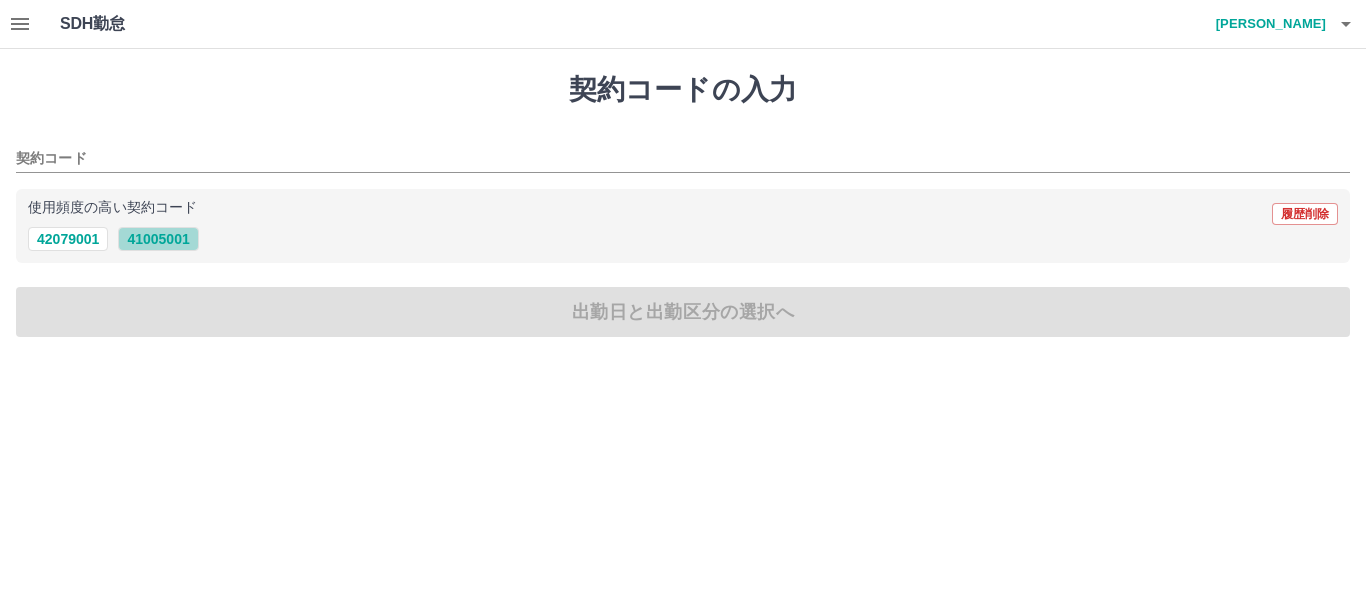 click on "41005001" at bounding box center [158, 239] 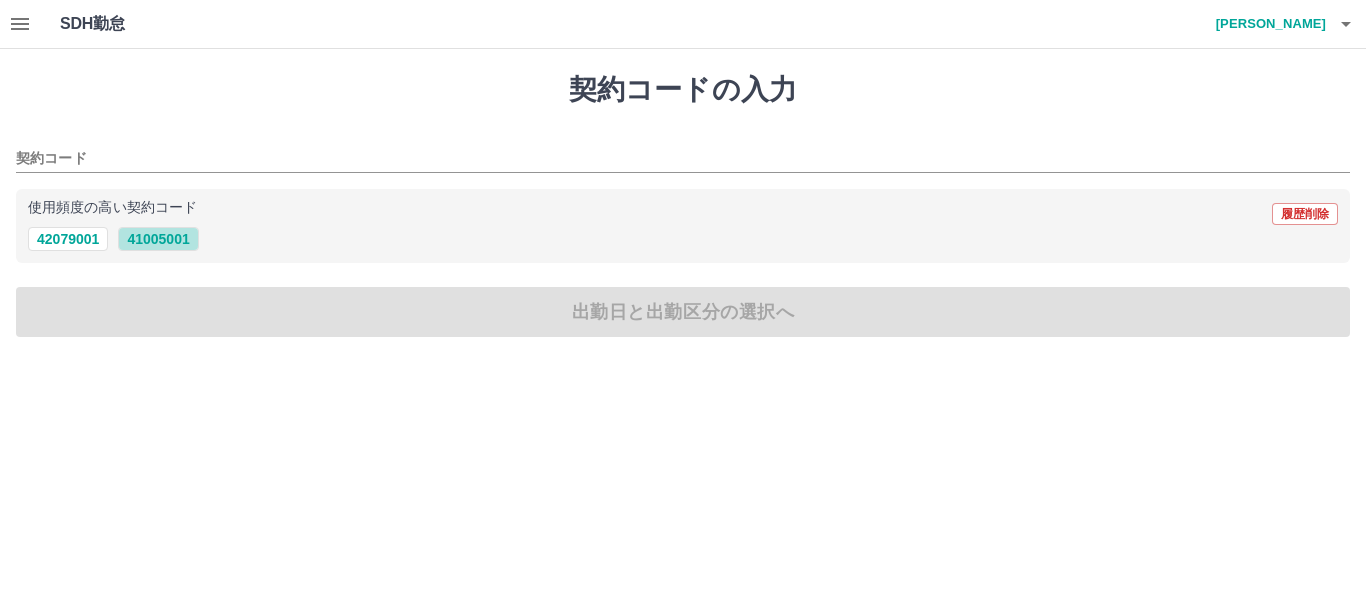 type on "********" 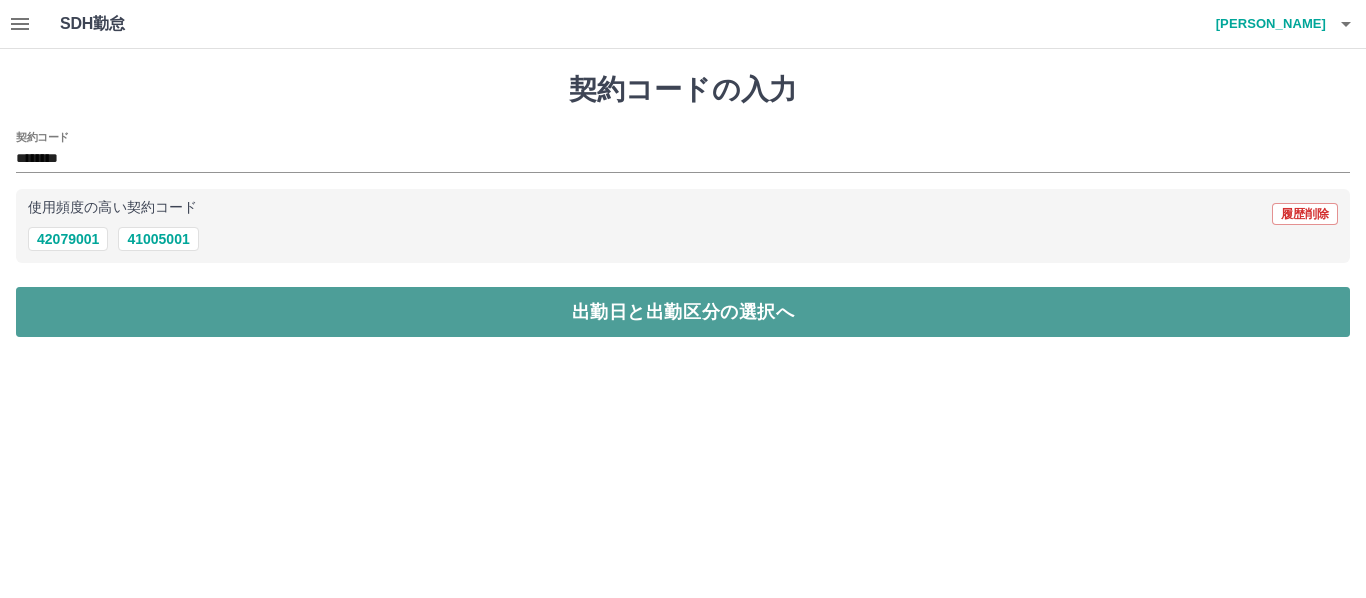 click on "出勤日と出勤区分の選択へ" at bounding box center [683, 312] 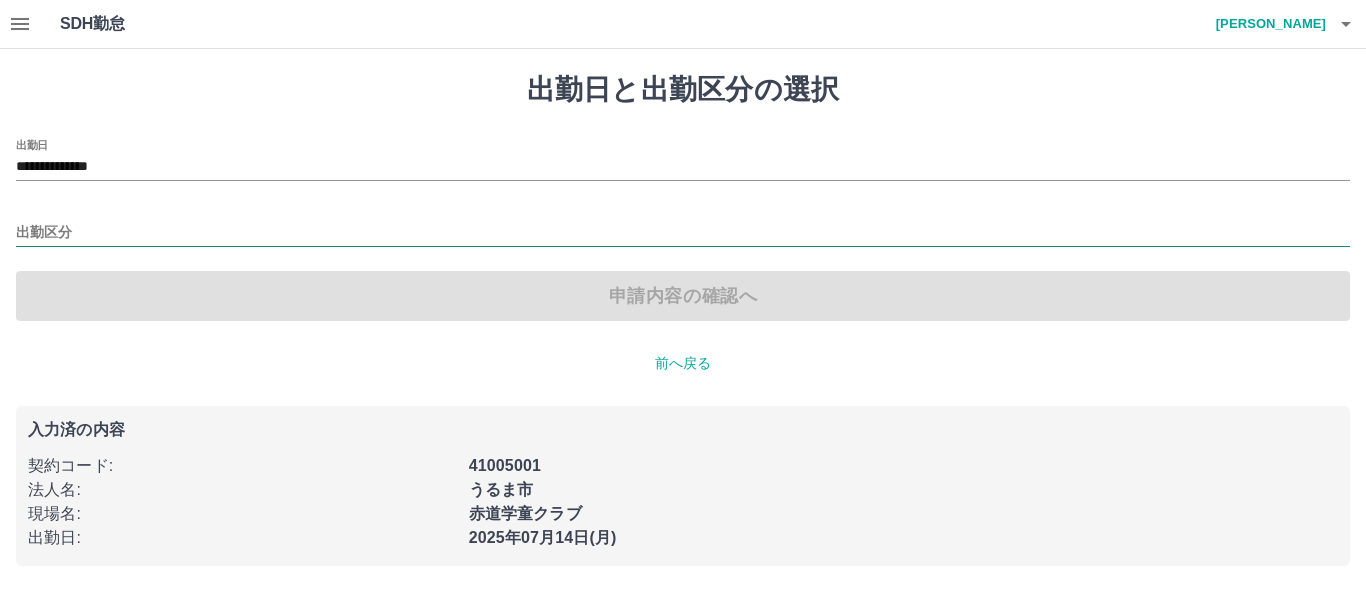 click on "出勤区分" at bounding box center (683, 233) 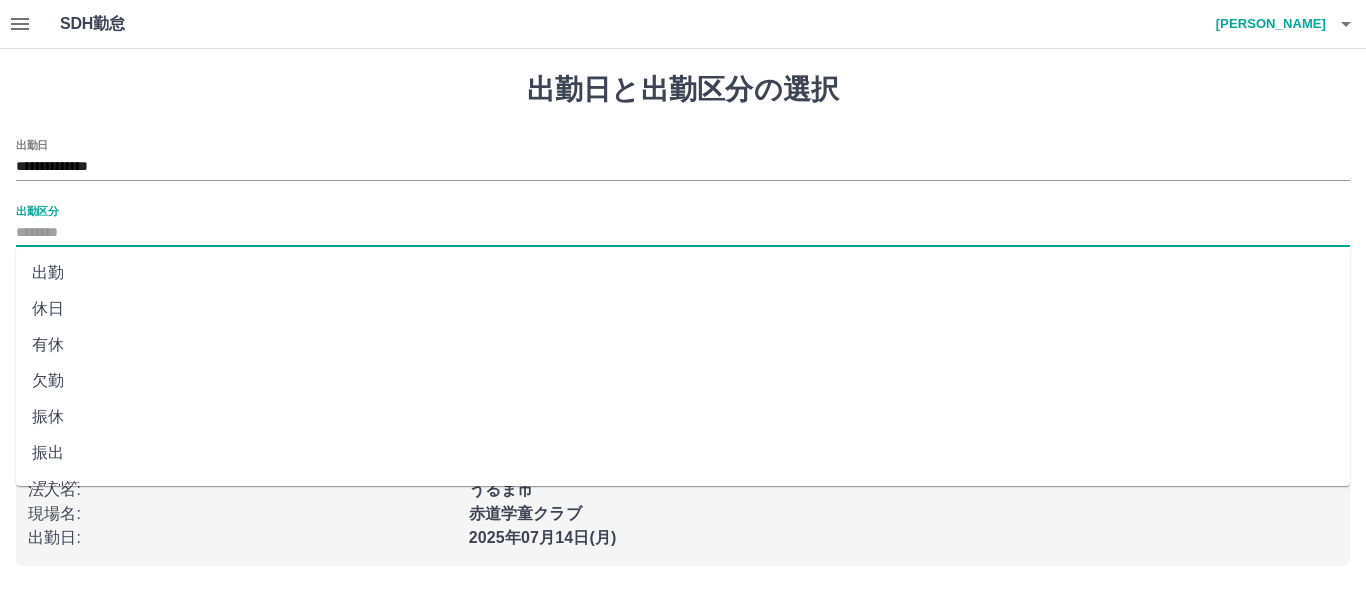 click on "休日" at bounding box center (683, 309) 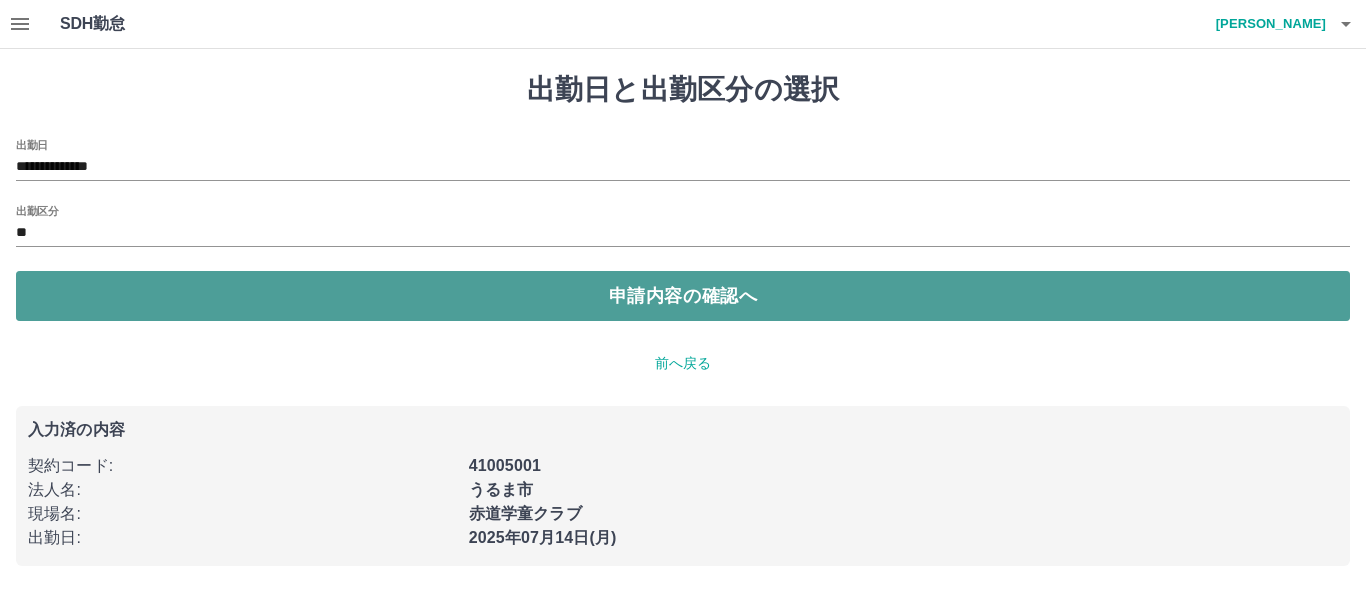 click on "申請内容の確認へ" at bounding box center (683, 296) 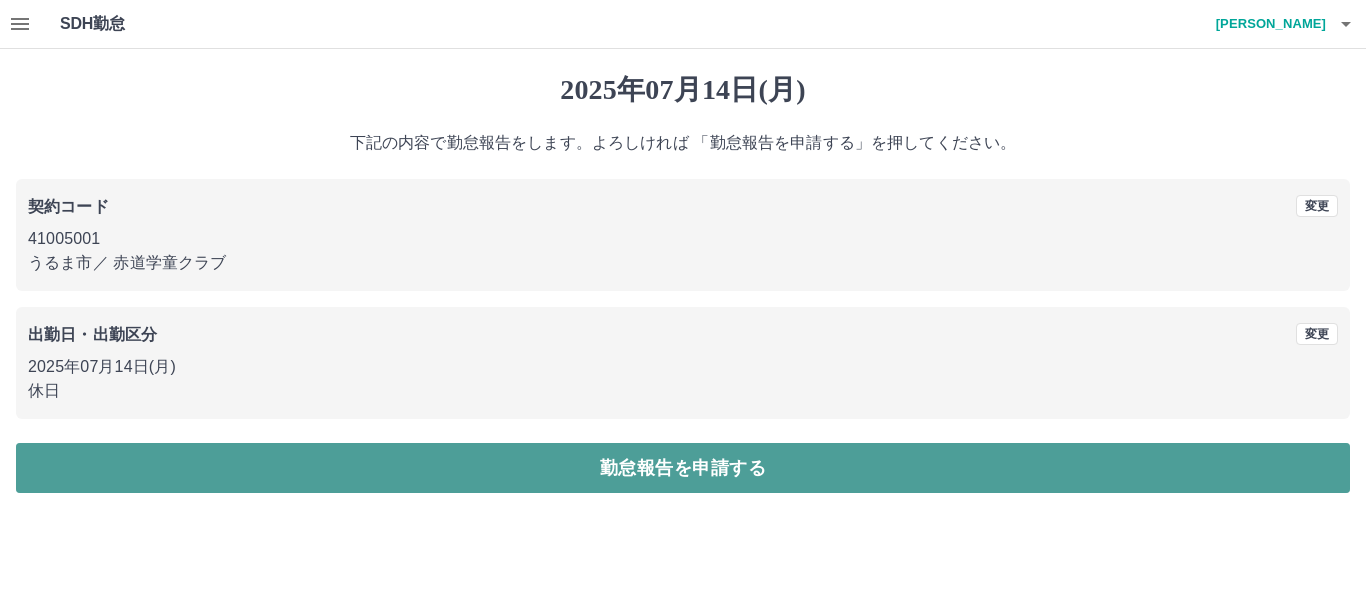 click on "勤怠報告を申請する" at bounding box center [683, 468] 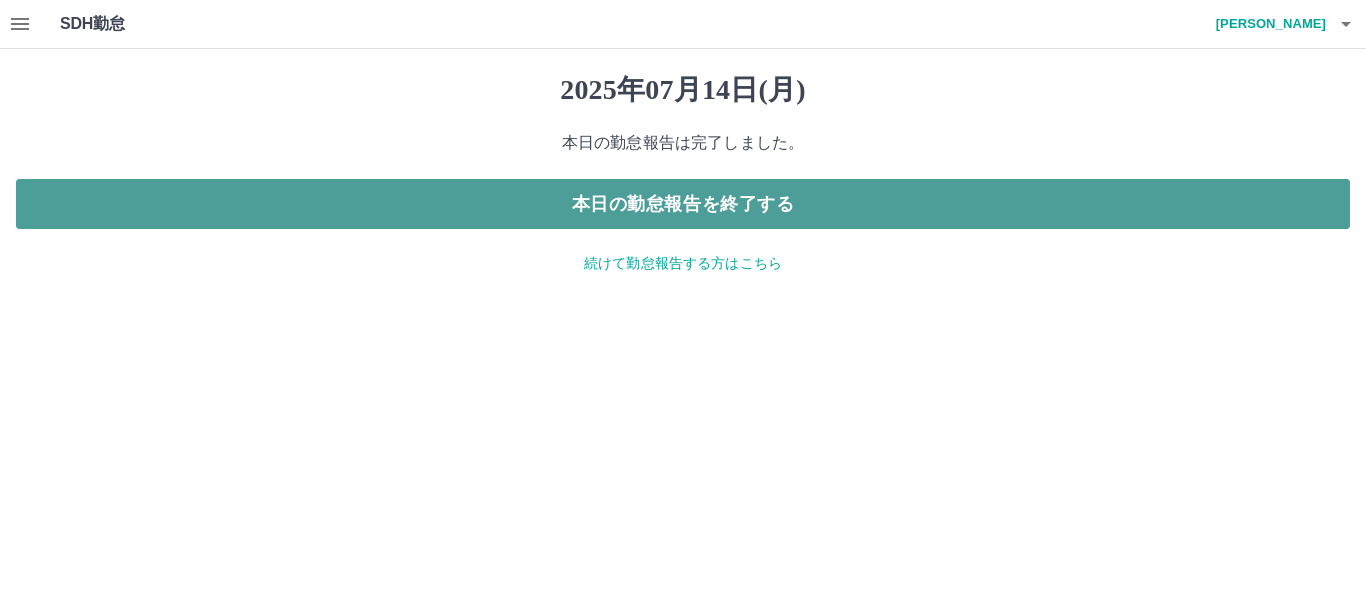 click on "本日の勤怠報告を終了する" at bounding box center (683, 204) 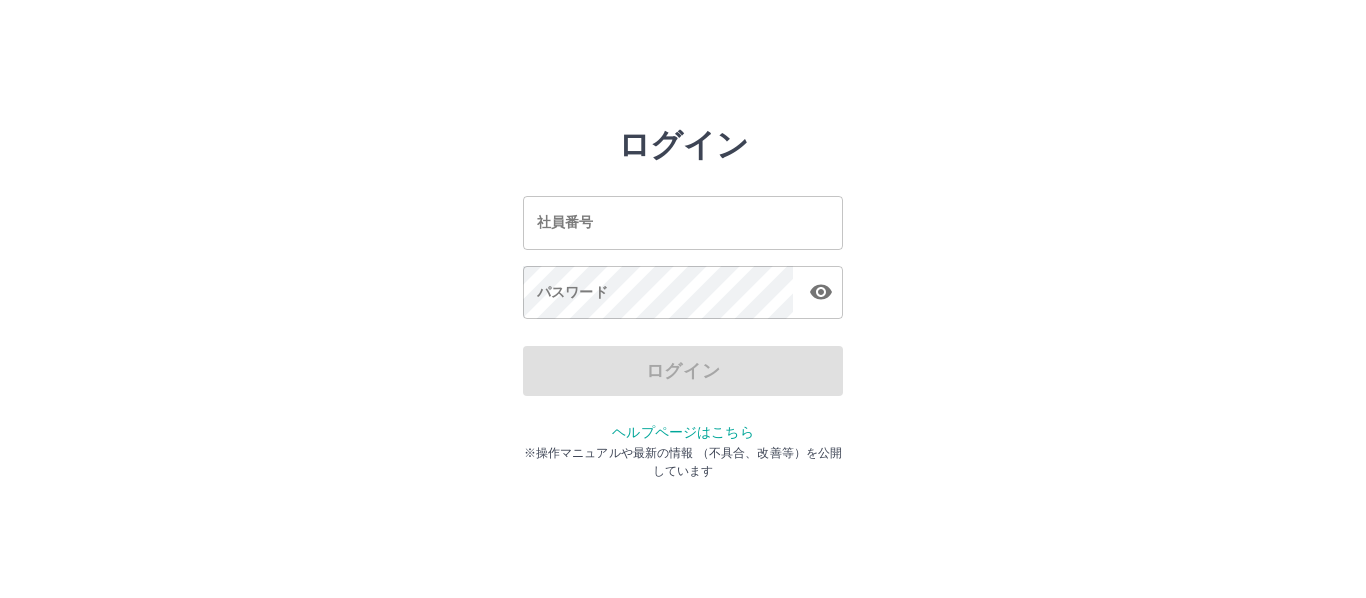 scroll, scrollTop: 0, scrollLeft: 0, axis: both 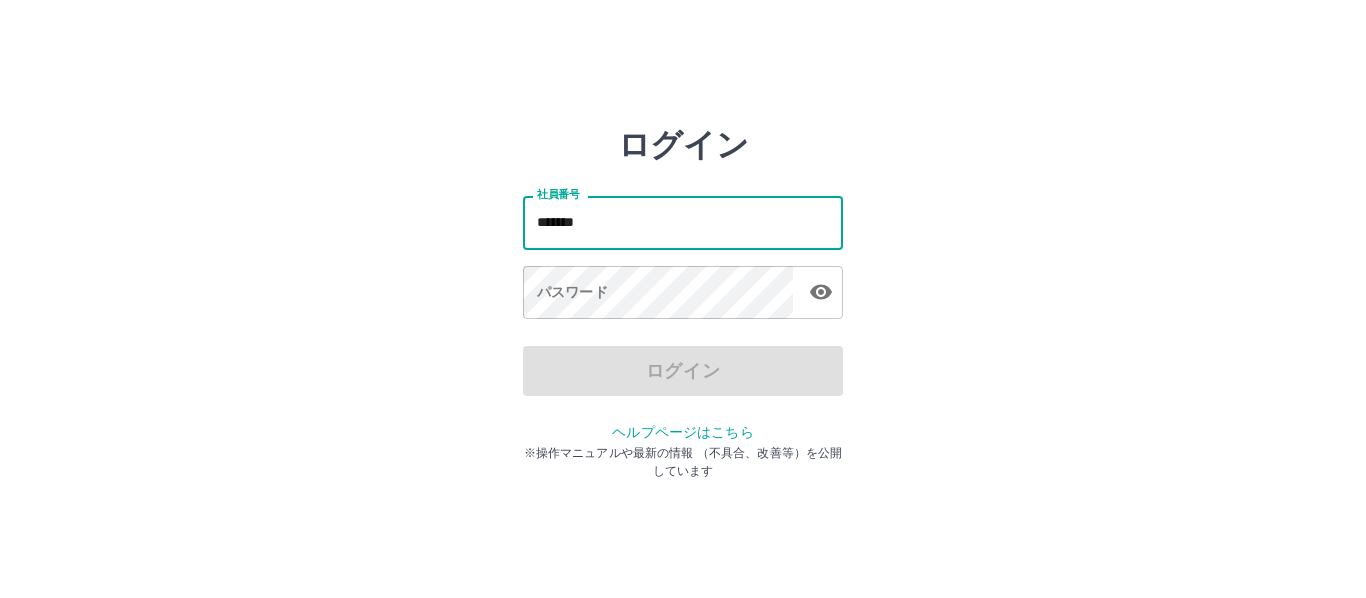 type on "*******" 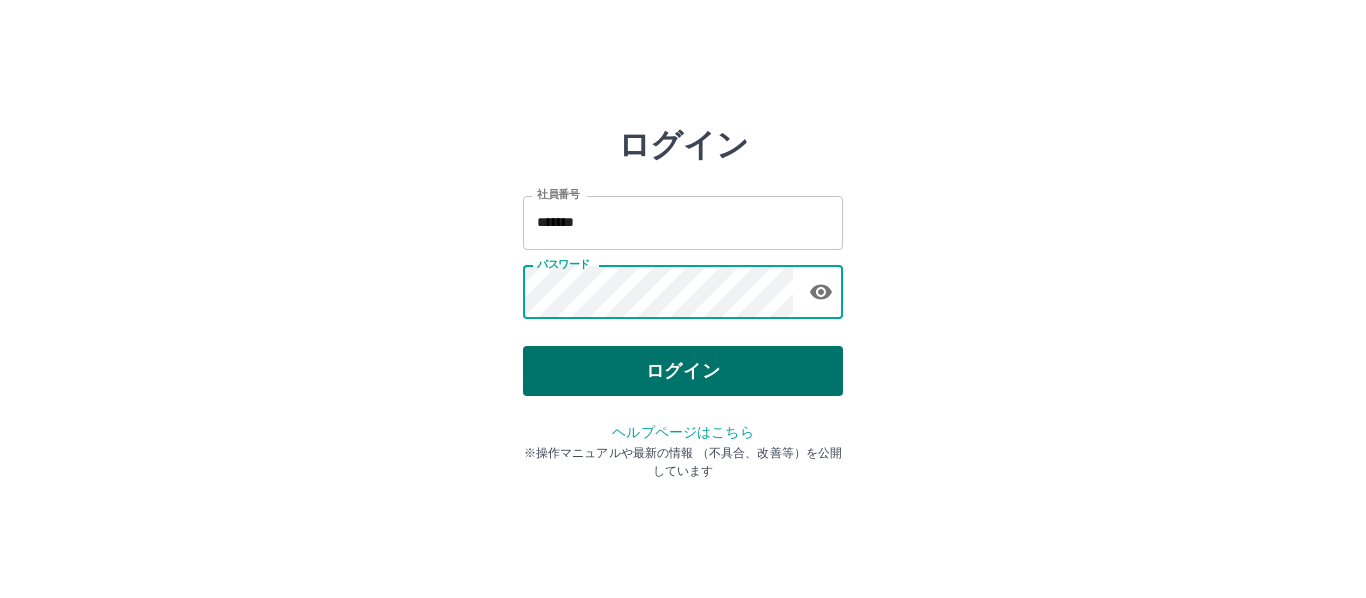 click on "ログイン" at bounding box center [683, 371] 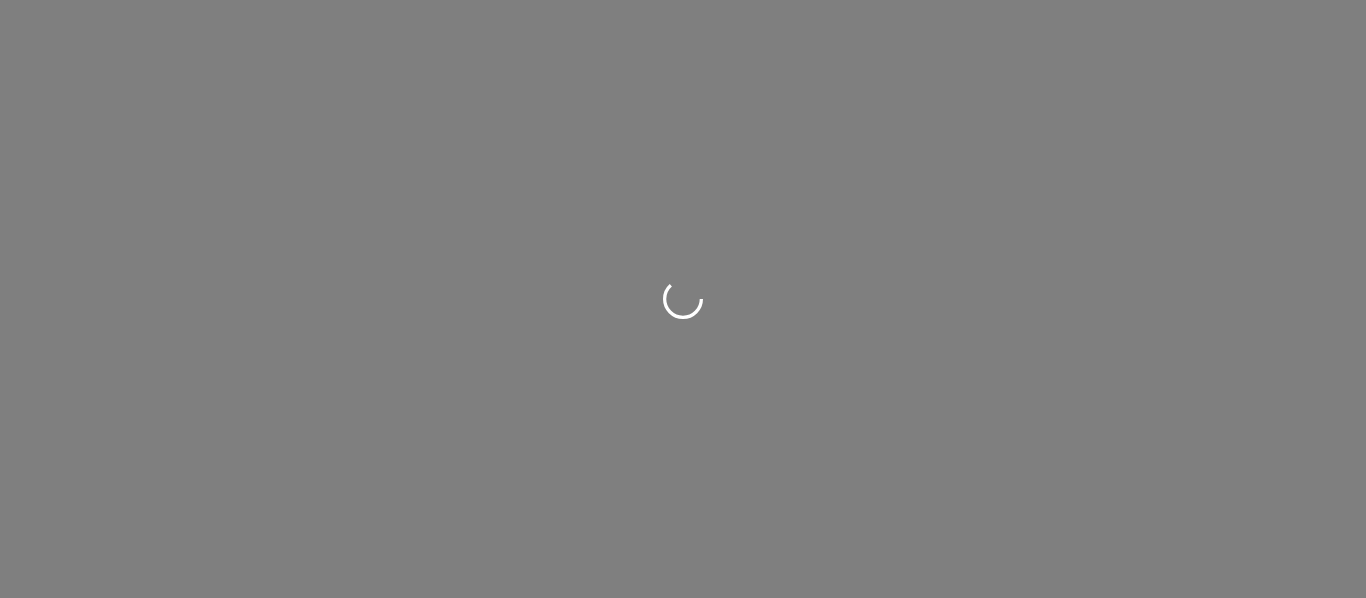 scroll, scrollTop: 0, scrollLeft: 0, axis: both 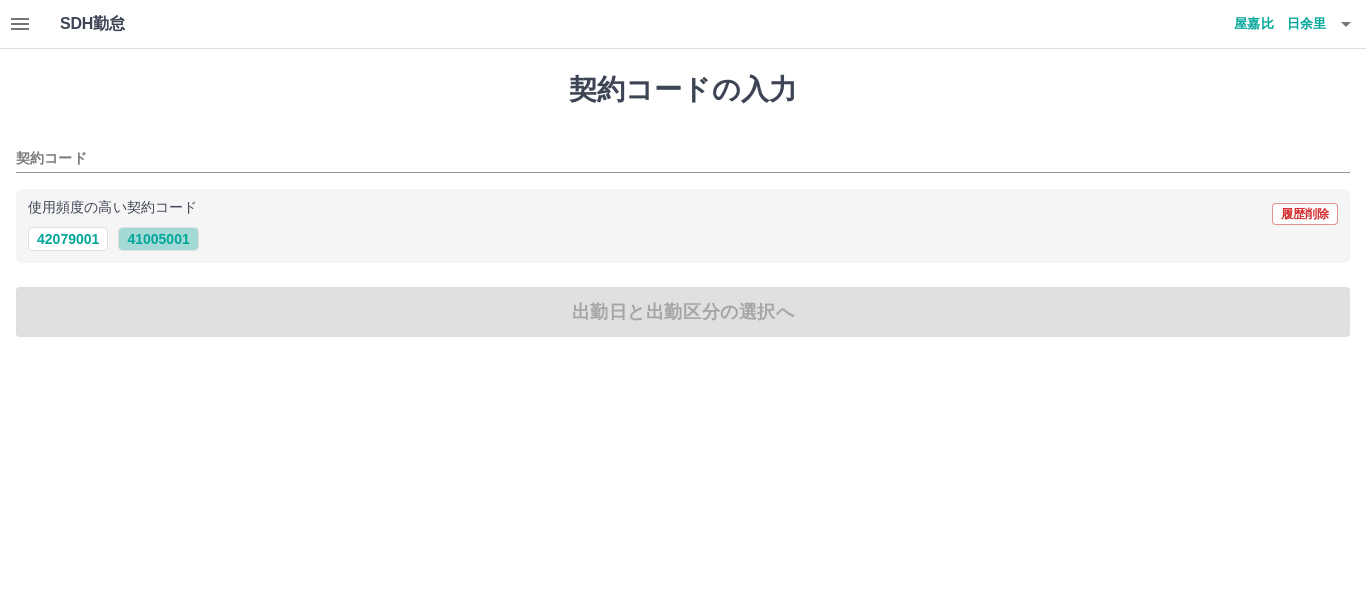 click on "41005001" at bounding box center [158, 239] 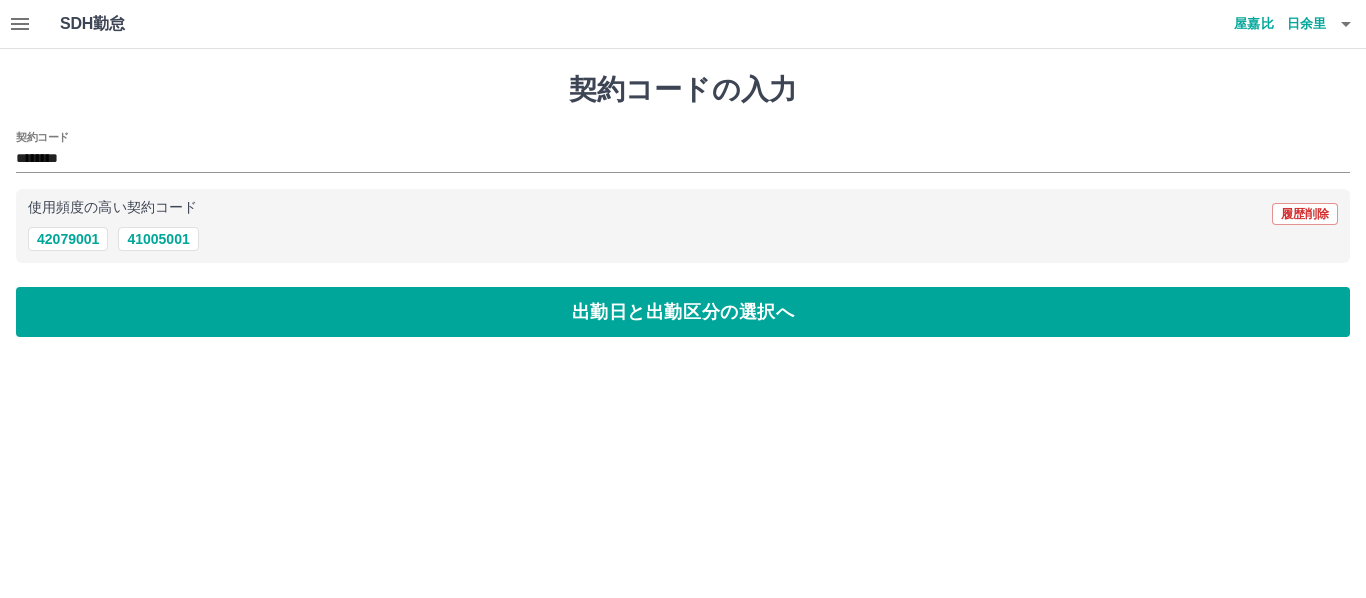 click on "契約コードの入力 契約コード ******** 使用頻度の高い契約コード 履歴削除 42079001 41005001 出勤日と出勤区分の選択へ" at bounding box center [683, 205] 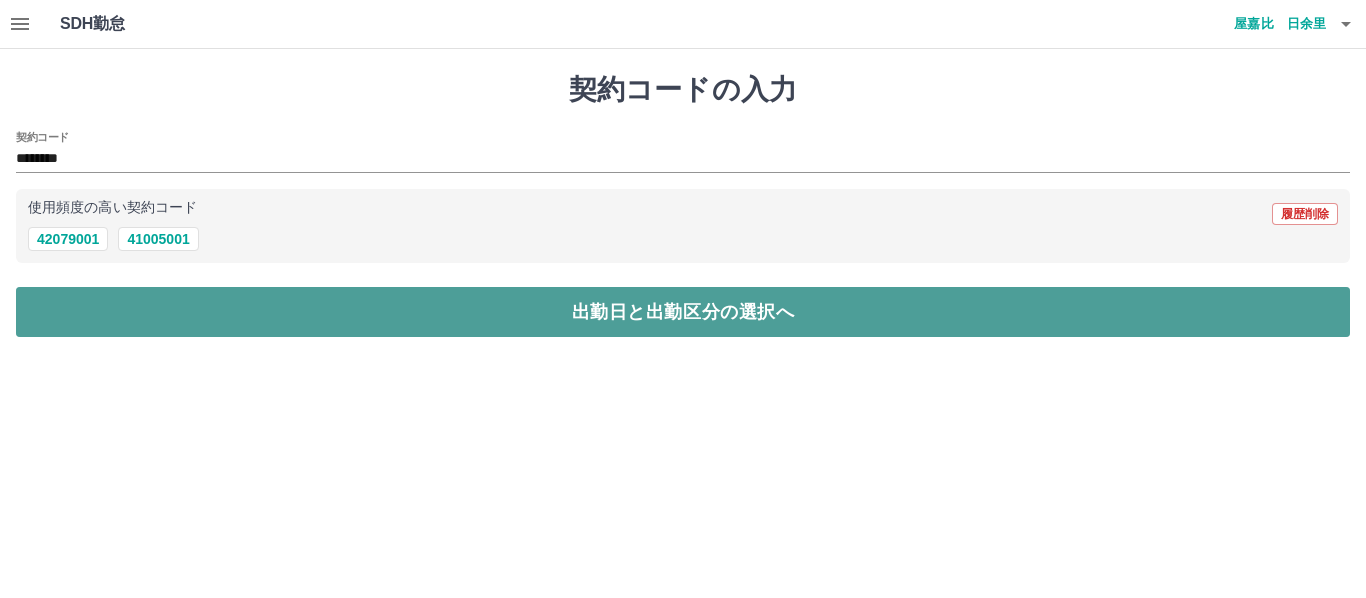 click on "出勤日と出勤区分の選択へ" at bounding box center [683, 312] 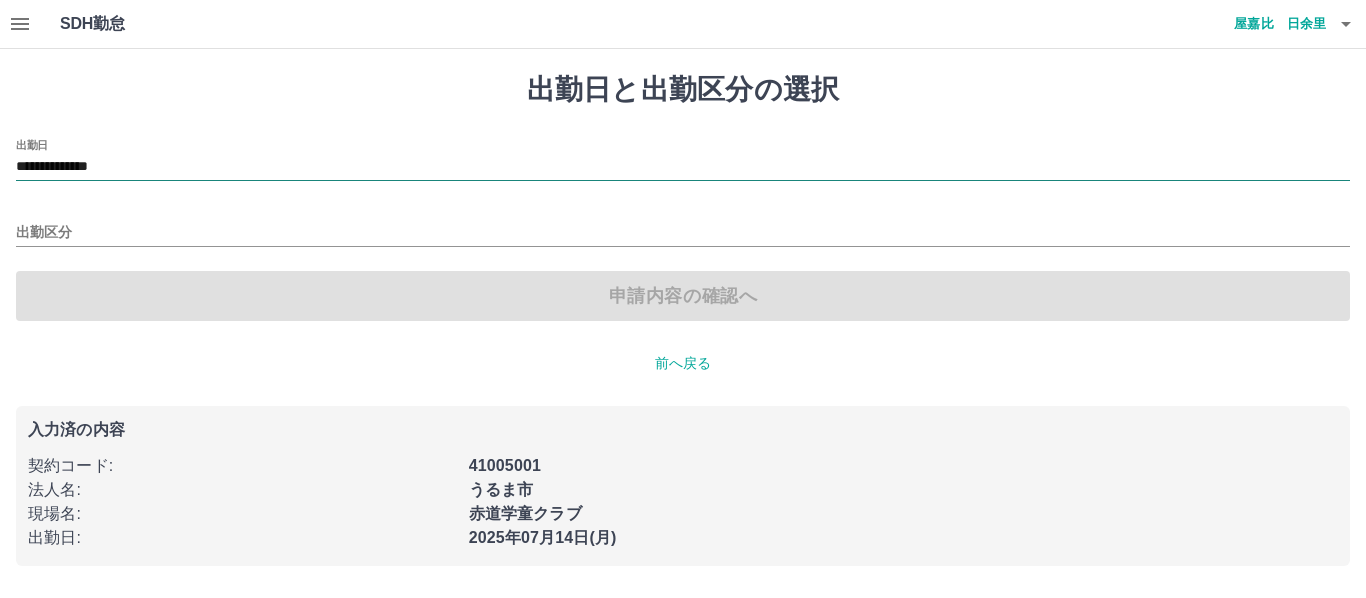 click on "**********" at bounding box center [683, 167] 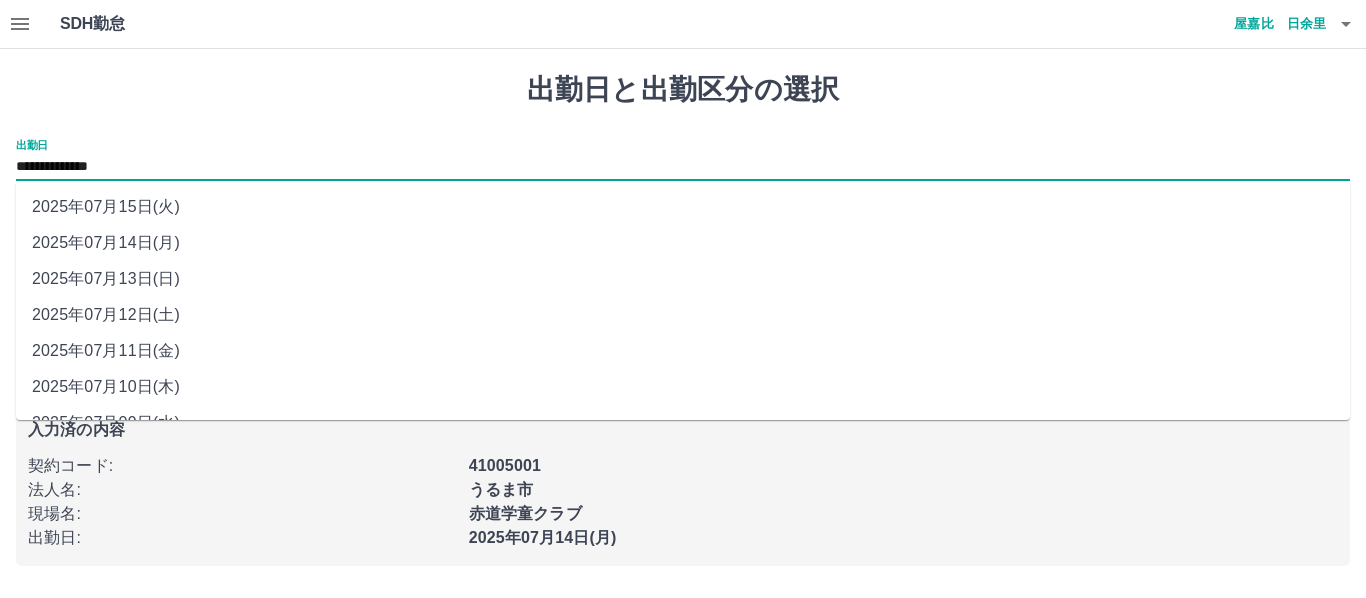 click on "2025年07月12日(土)" at bounding box center (683, 315) 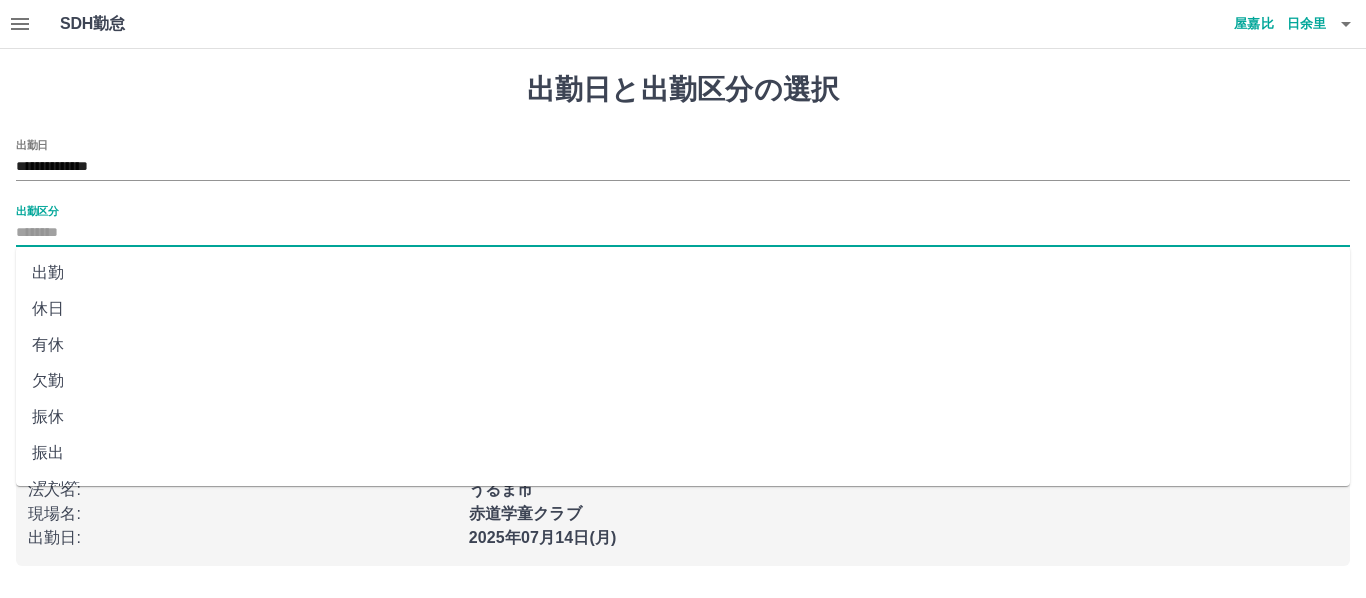 click on "出勤区分" at bounding box center [683, 233] 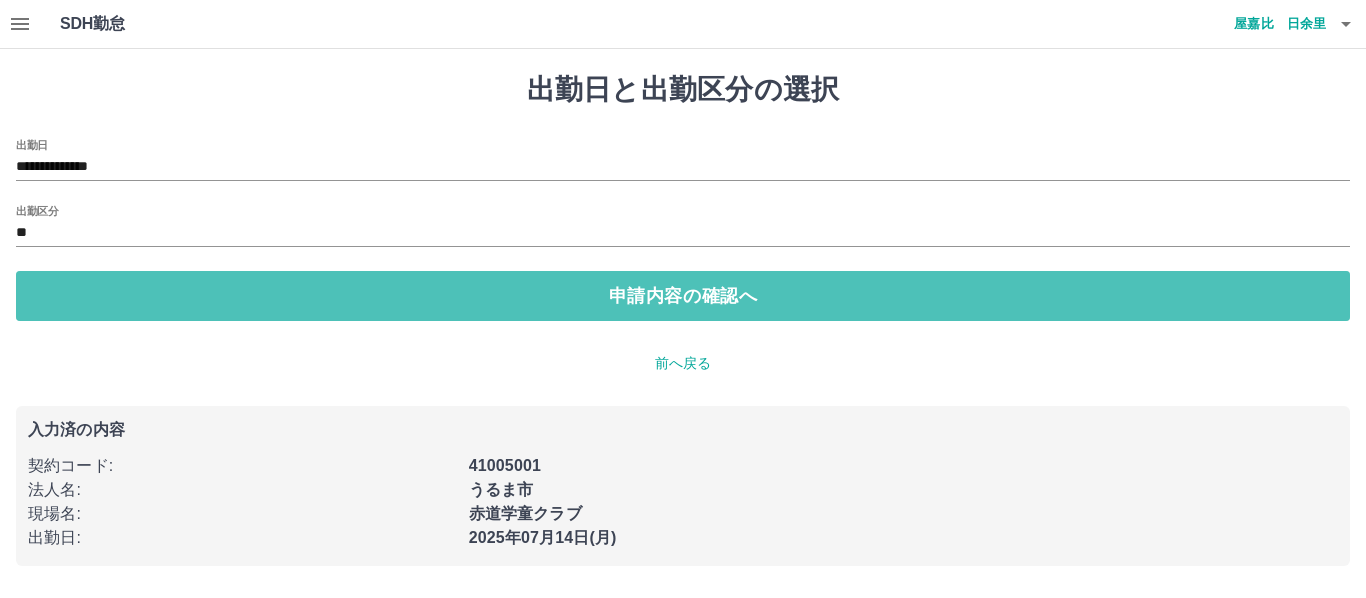 click on "申請内容の確認へ" at bounding box center [683, 296] 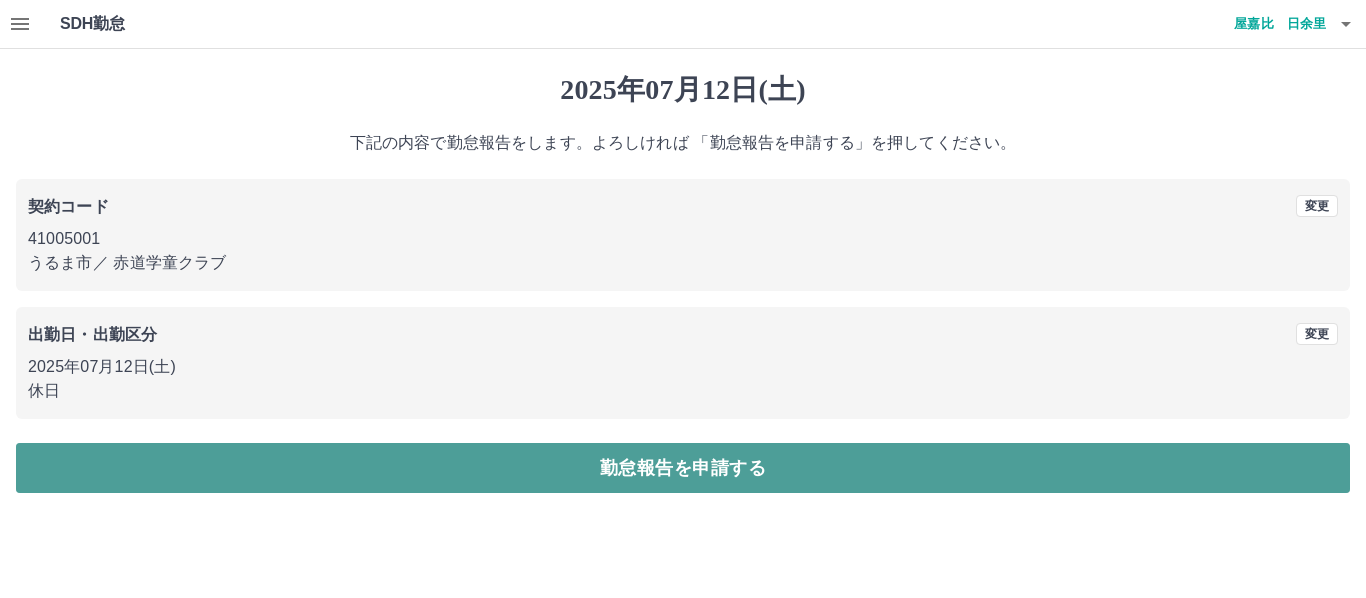 click on "勤怠報告を申請する" at bounding box center (683, 468) 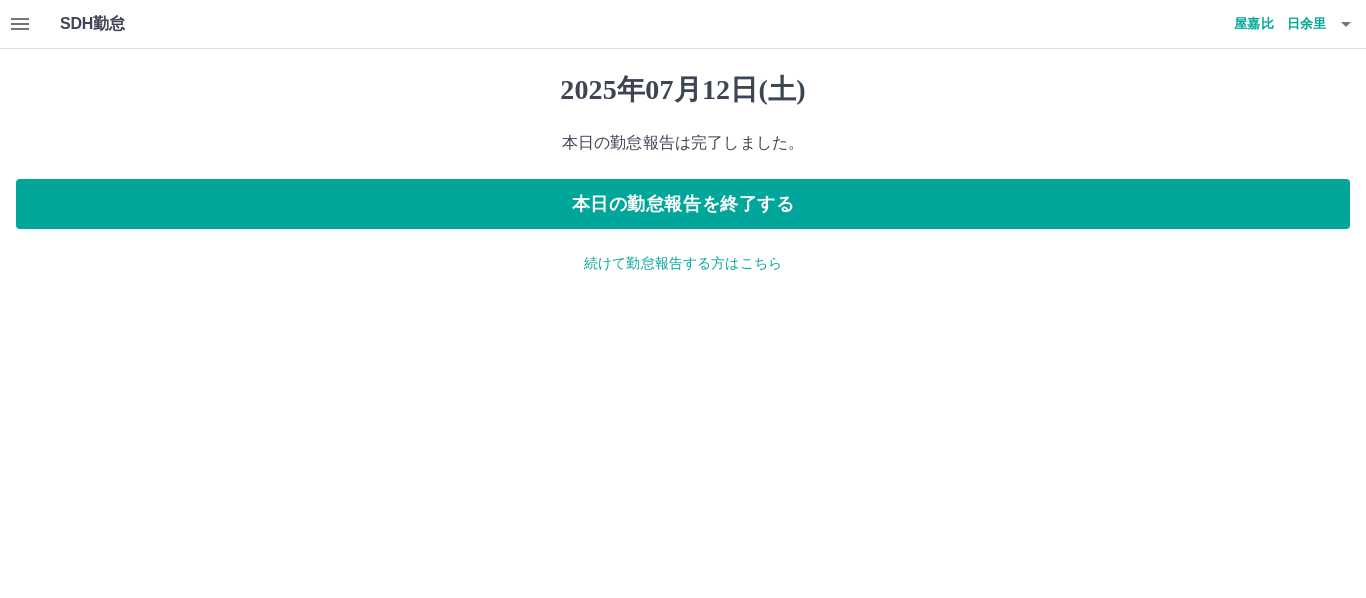 click on "続けて勤怠報告する方はこちら" at bounding box center (683, 263) 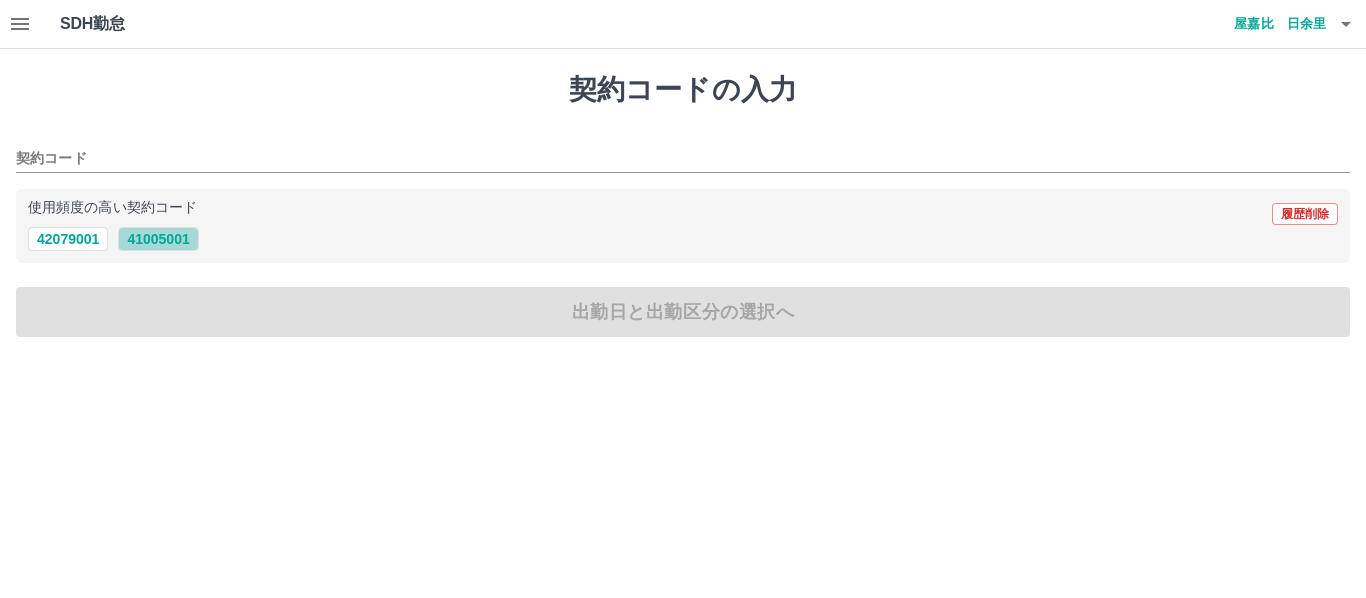 click on "41005001" at bounding box center (158, 239) 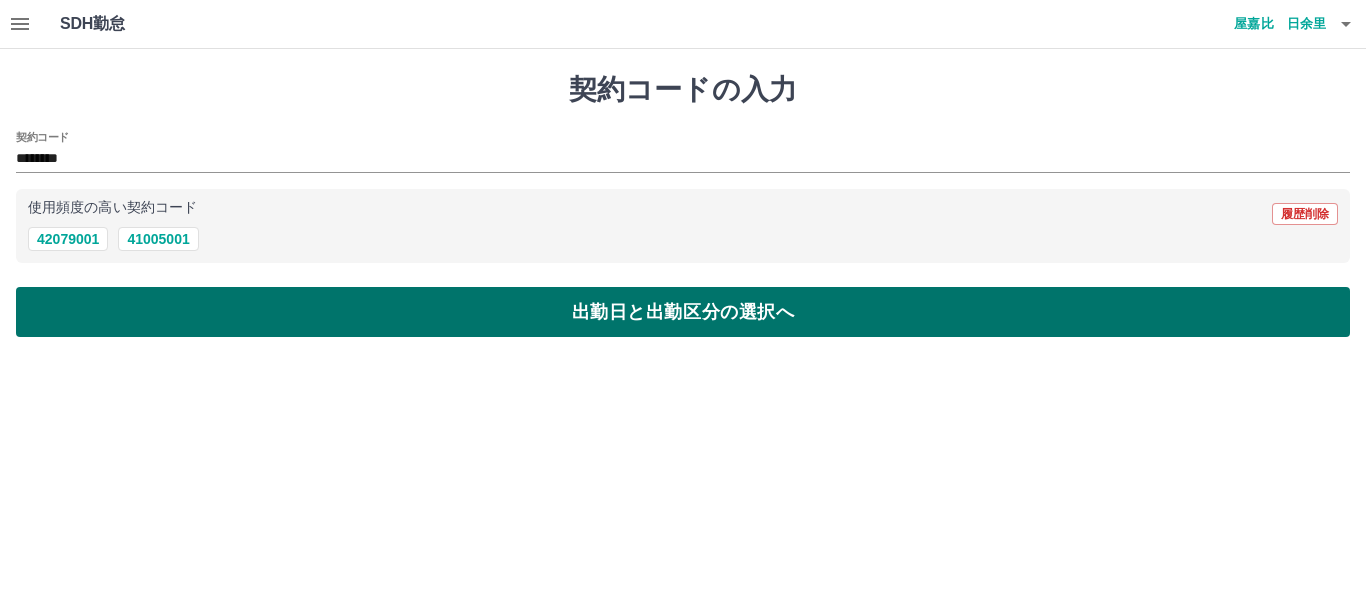 click on "出勤日と出勤区分の選択へ" at bounding box center [683, 312] 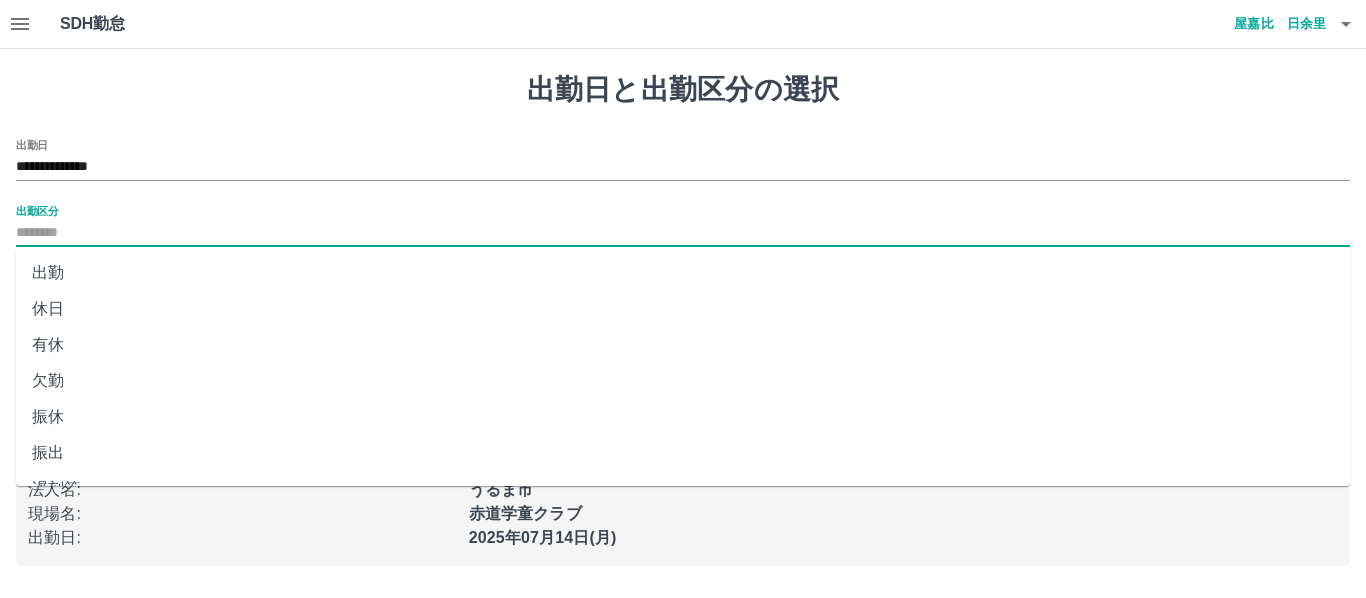 click on "出勤区分" at bounding box center (683, 233) 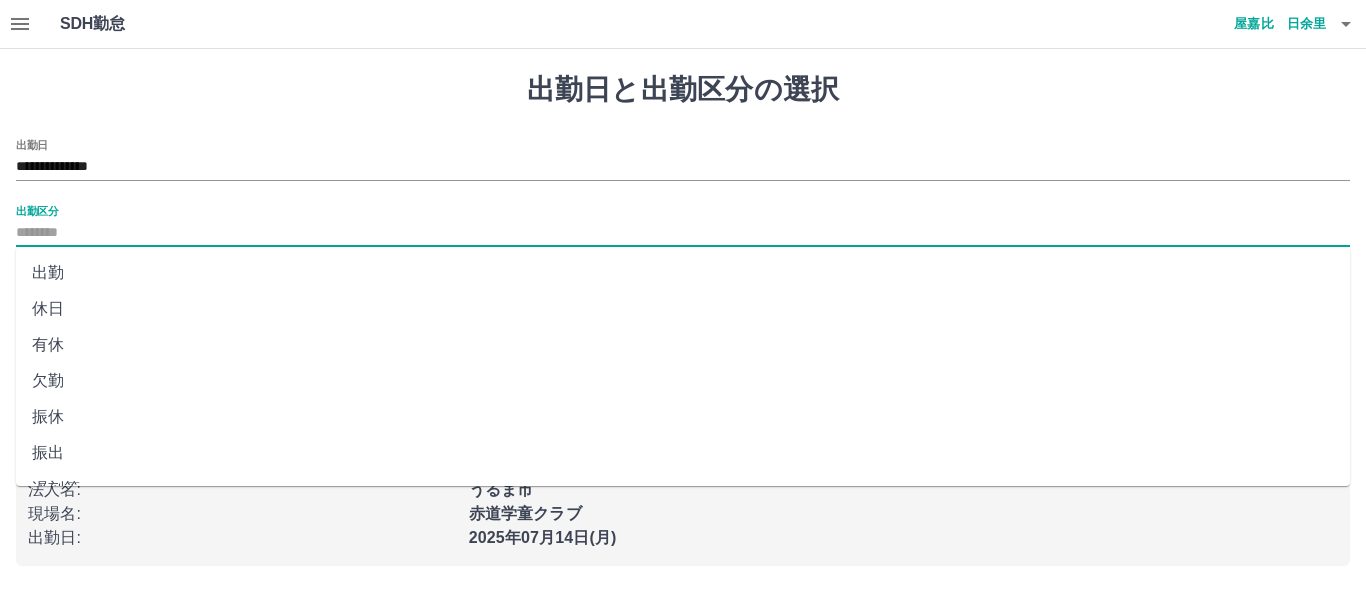 click on "休日" at bounding box center (683, 309) 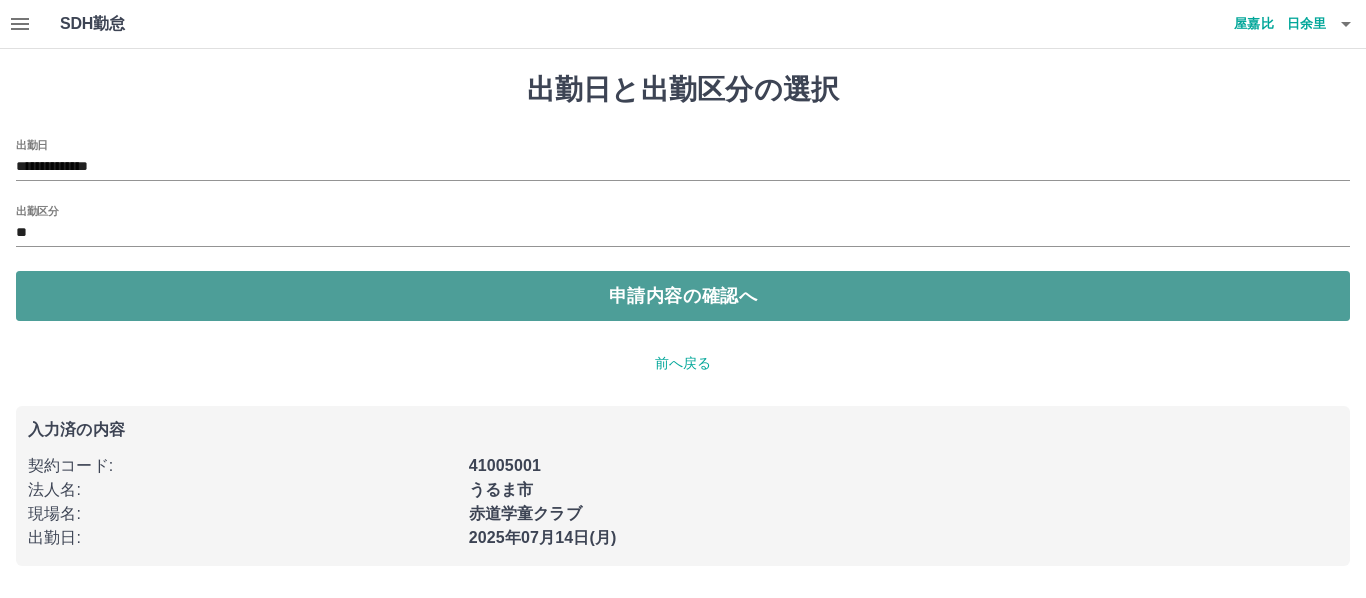 click on "申請内容の確認へ" at bounding box center [683, 296] 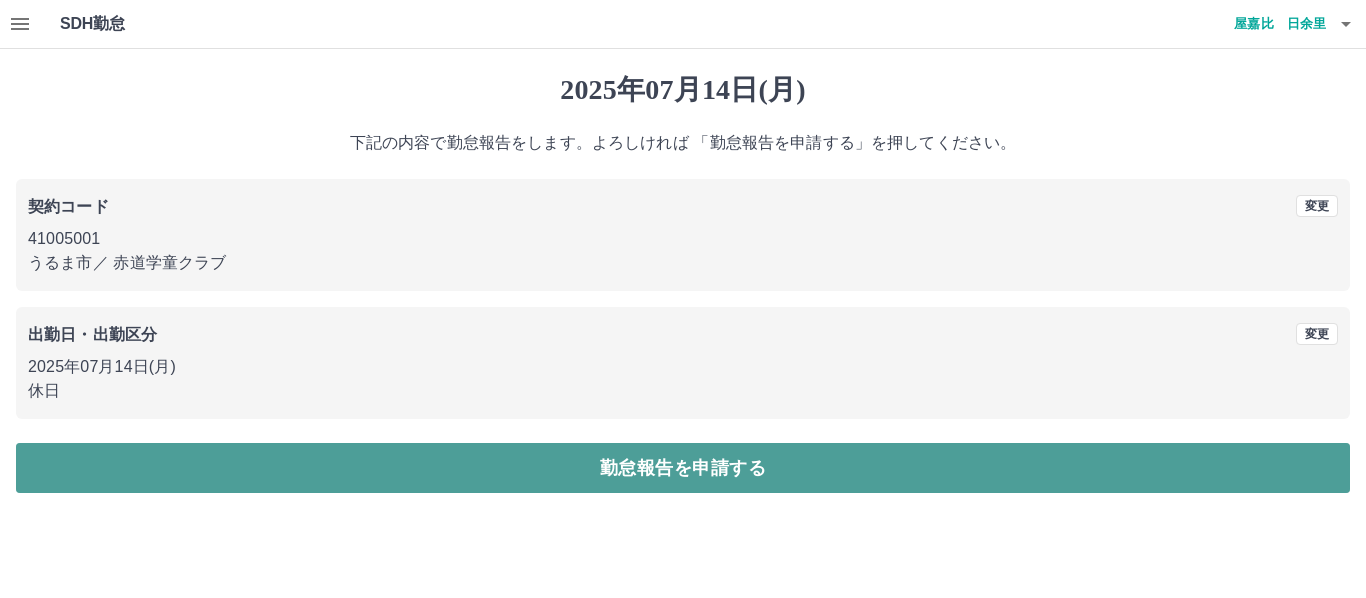 click on "勤怠報告を申請する" at bounding box center (683, 468) 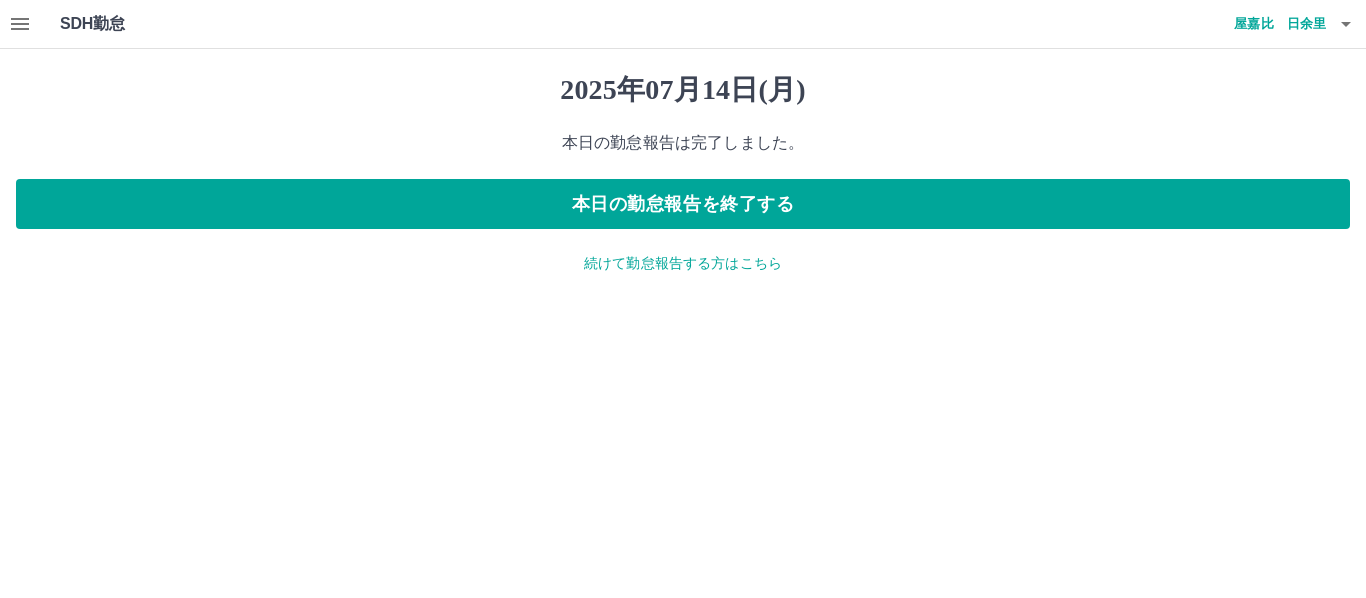 click on "続けて勤怠報告する方はこちら" at bounding box center (683, 263) 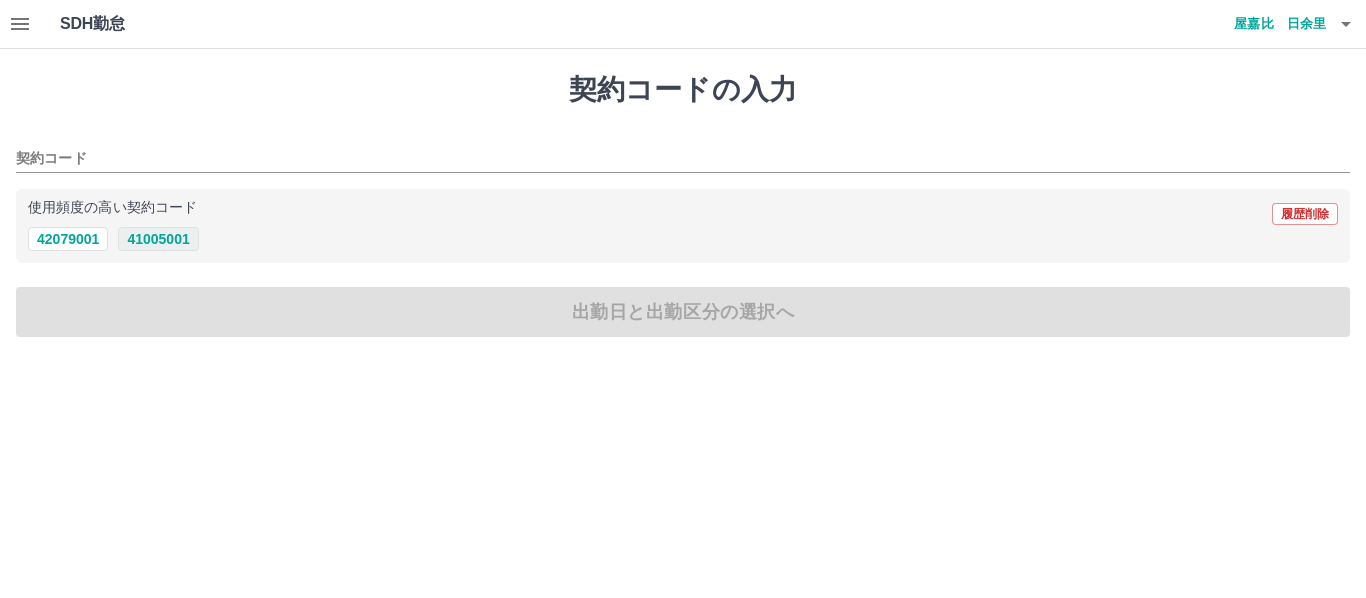 click on "41005001" at bounding box center [158, 239] 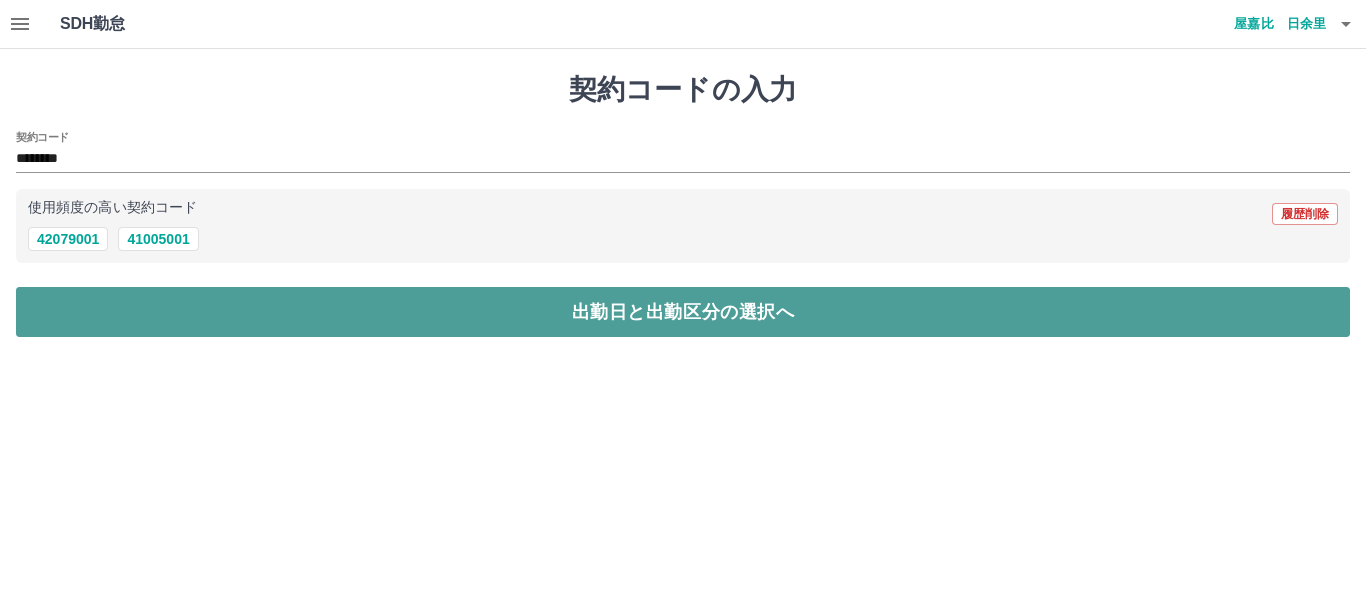 click on "出勤日と出勤区分の選択へ" at bounding box center (683, 312) 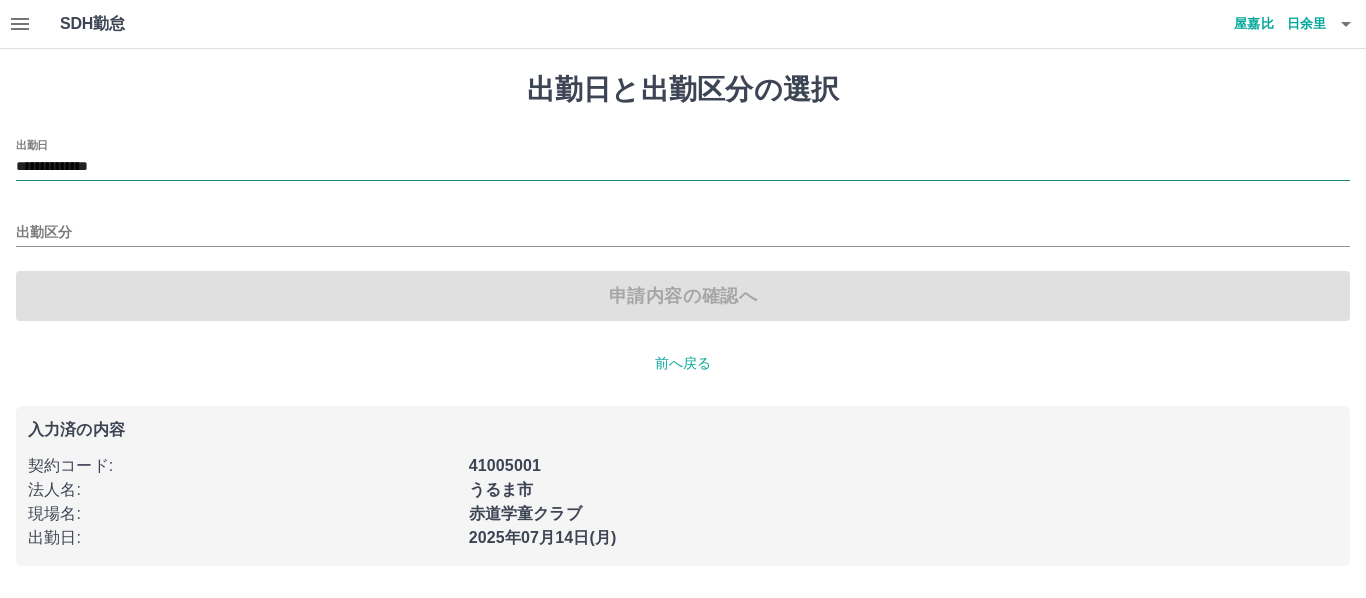 click on "**********" at bounding box center [683, 167] 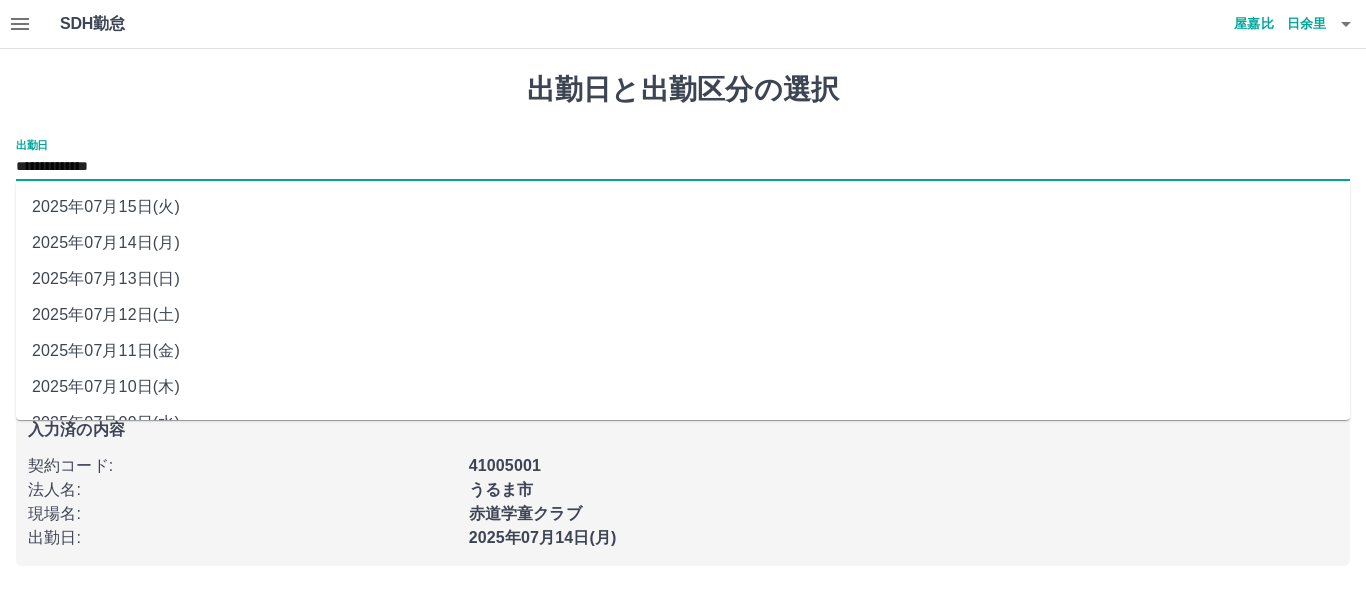 click on "2025年07月15日(火)" at bounding box center (683, 207) 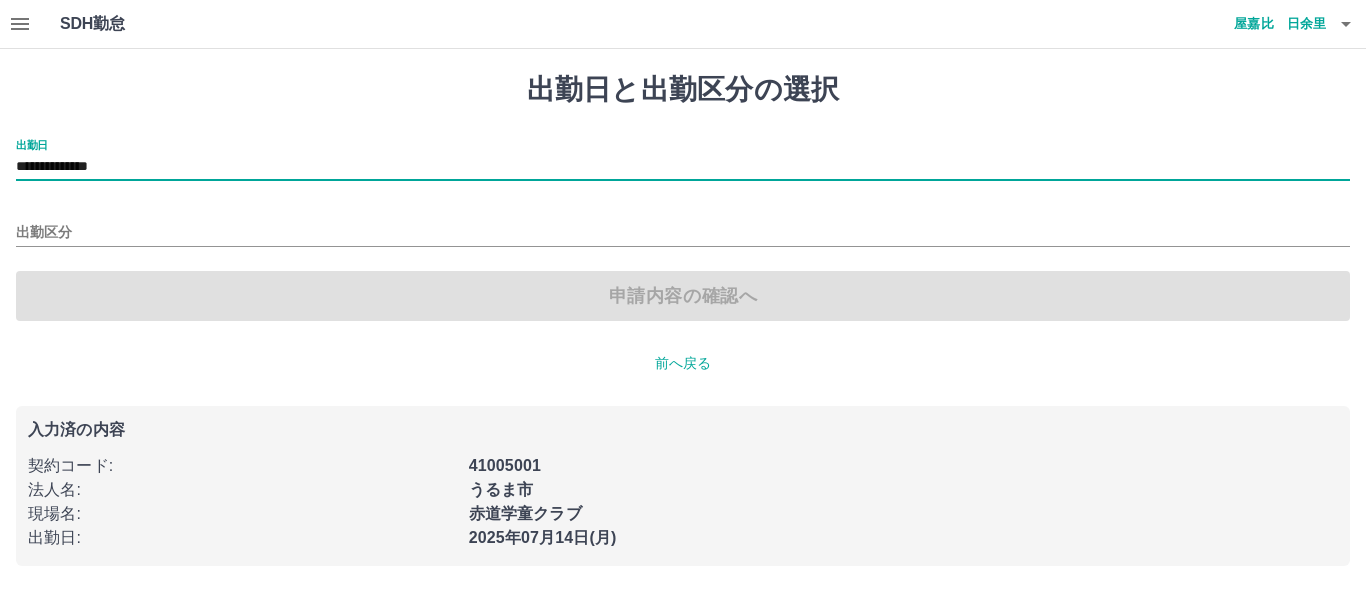 click on "出勤区分" at bounding box center (683, 226) 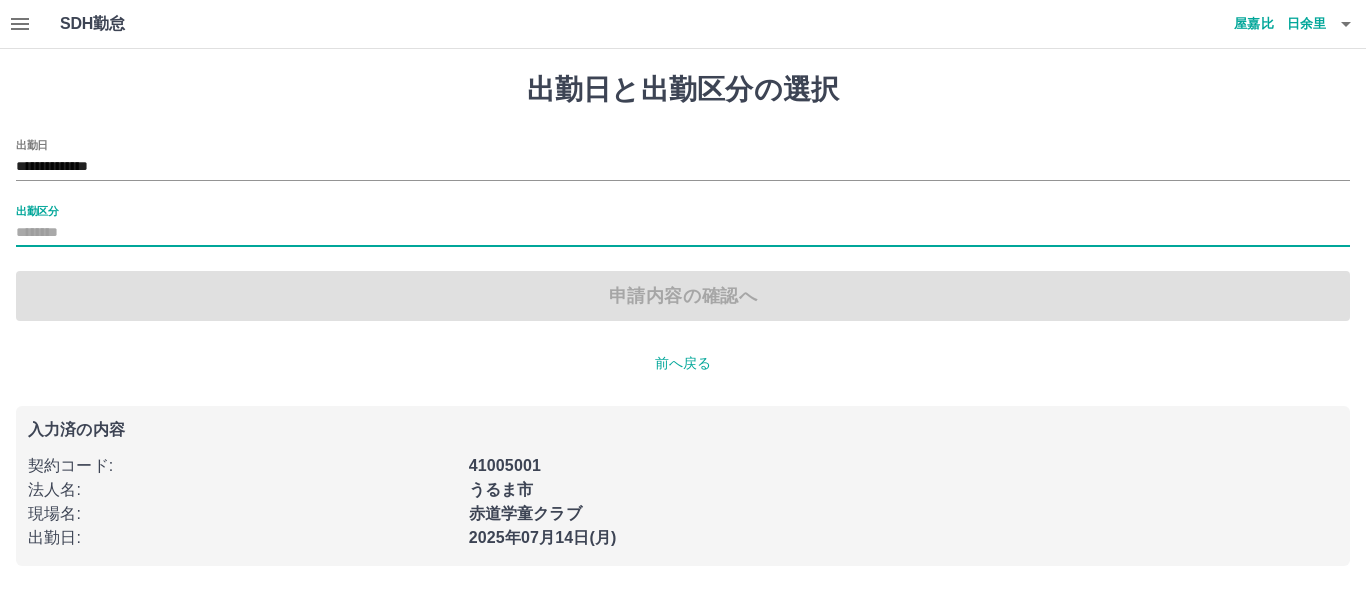 click on "出勤区分" at bounding box center (683, 233) 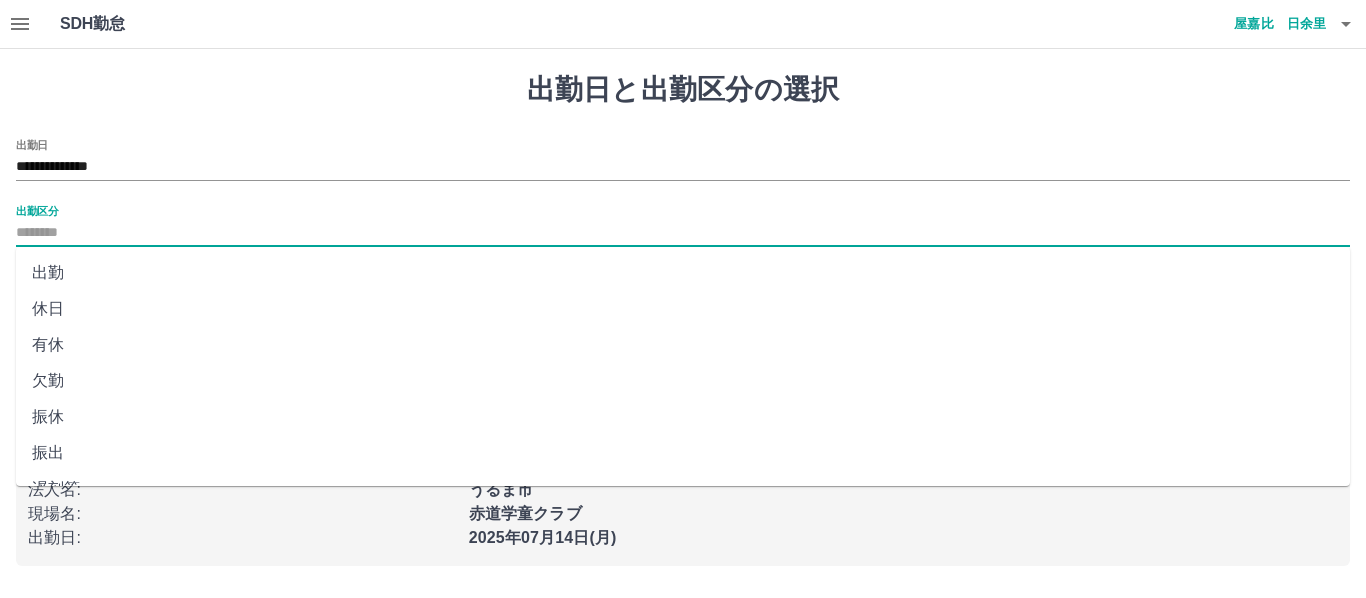 click on "休日" at bounding box center (683, 309) 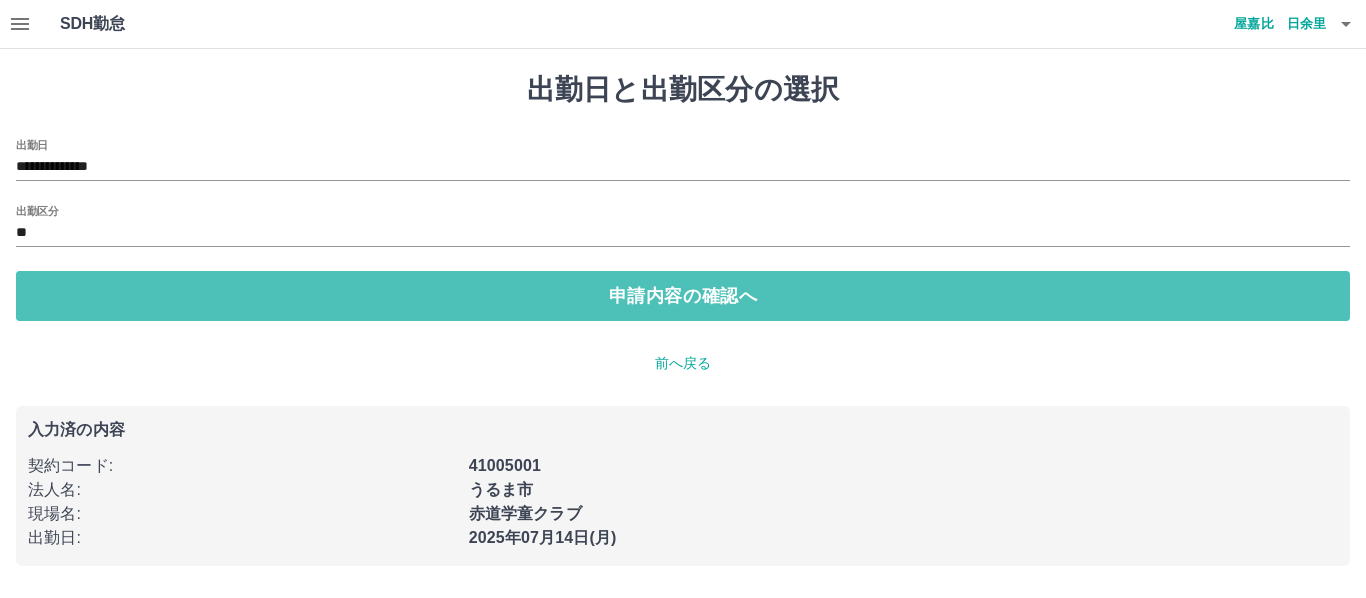 click on "申請内容の確認へ" at bounding box center (683, 296) 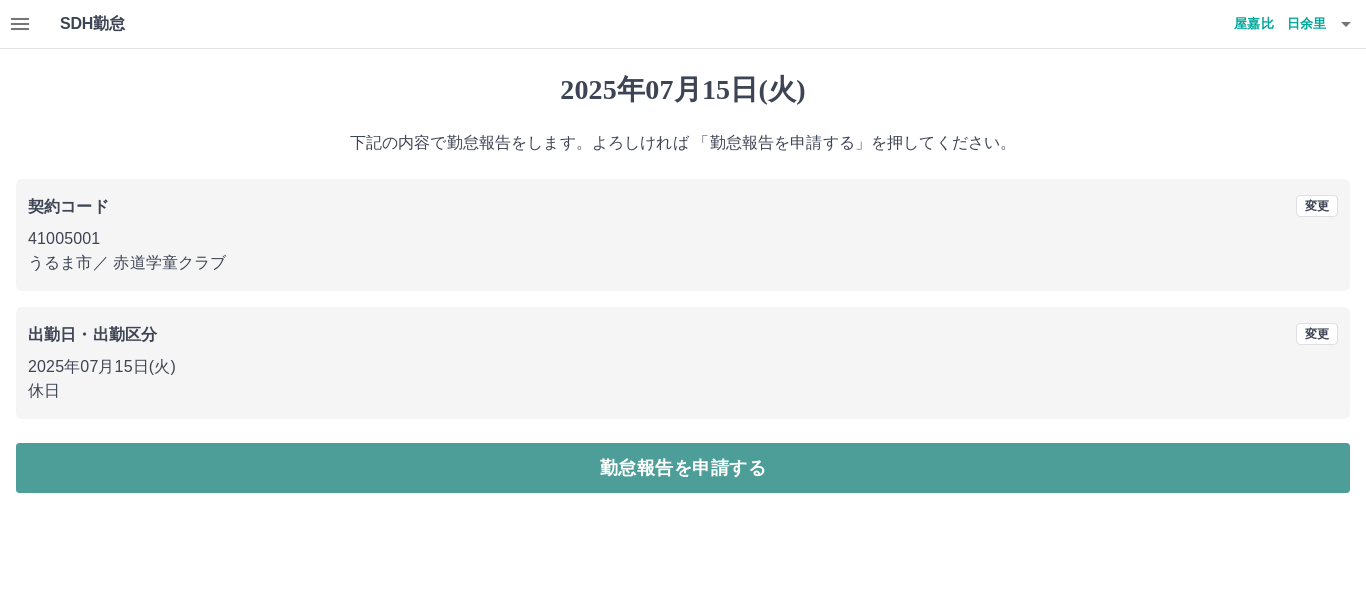 click on "勤怠報告を申請する" at bounding box center [683, 468] 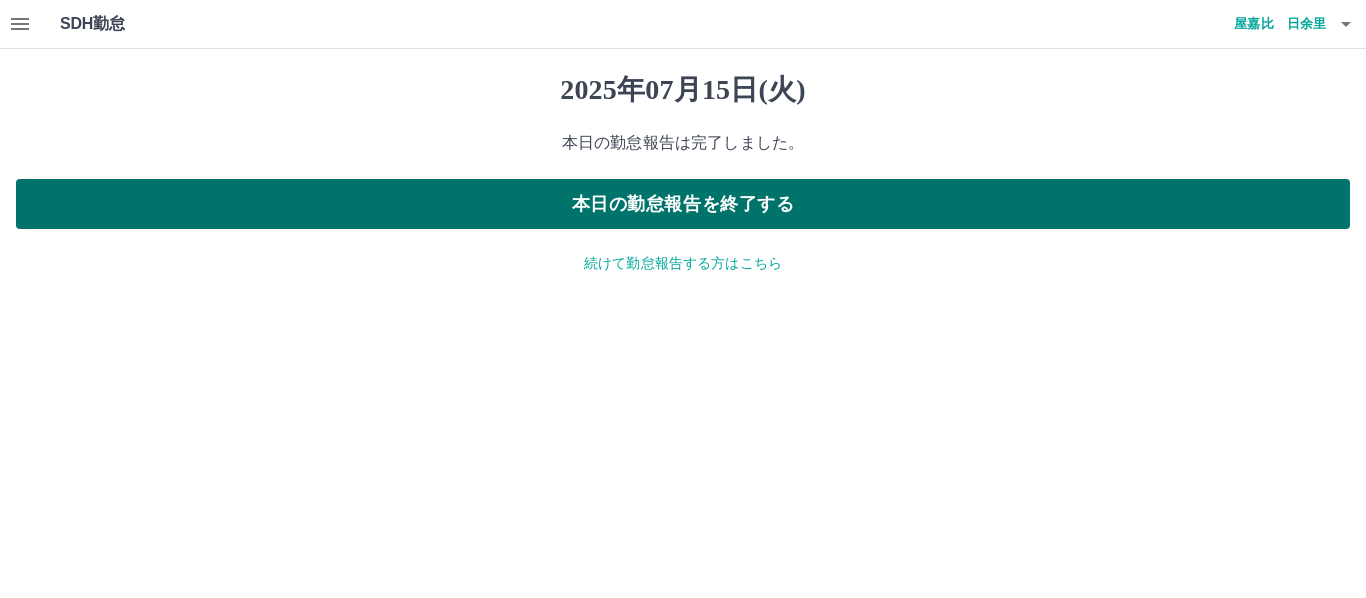 click on "本日の勤怠報告を終了する" at bounding box center (683, 204) 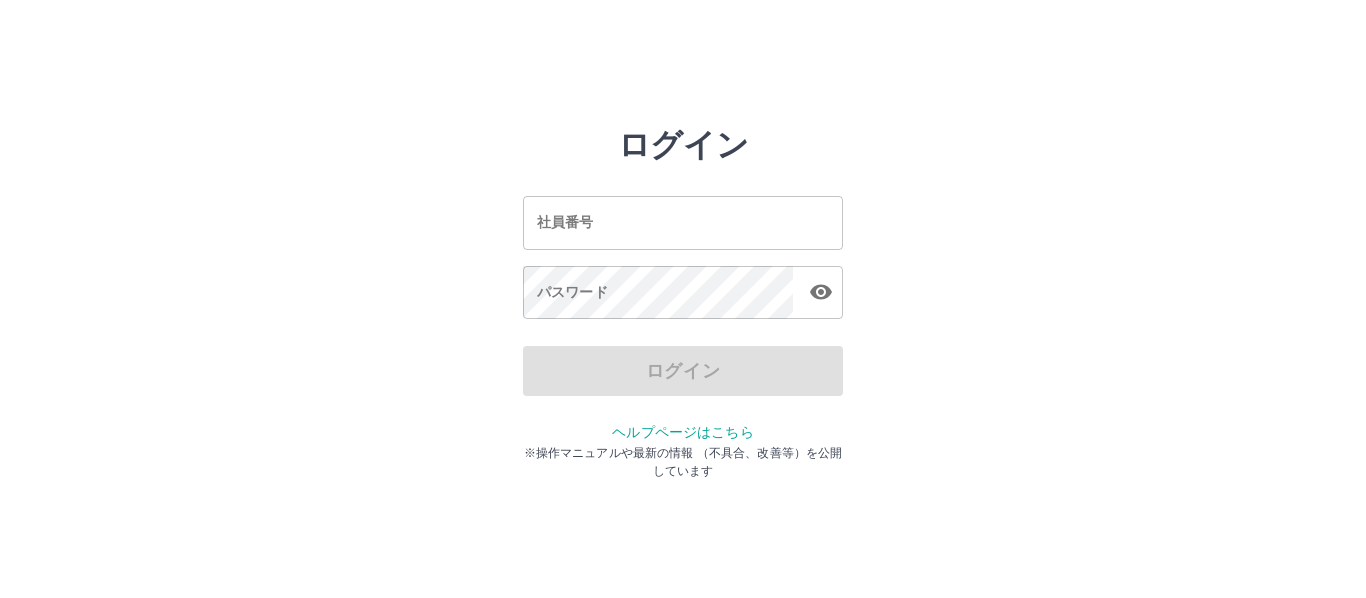 scroll, scrollTop: 0, scrollLeft: 0, axis: both 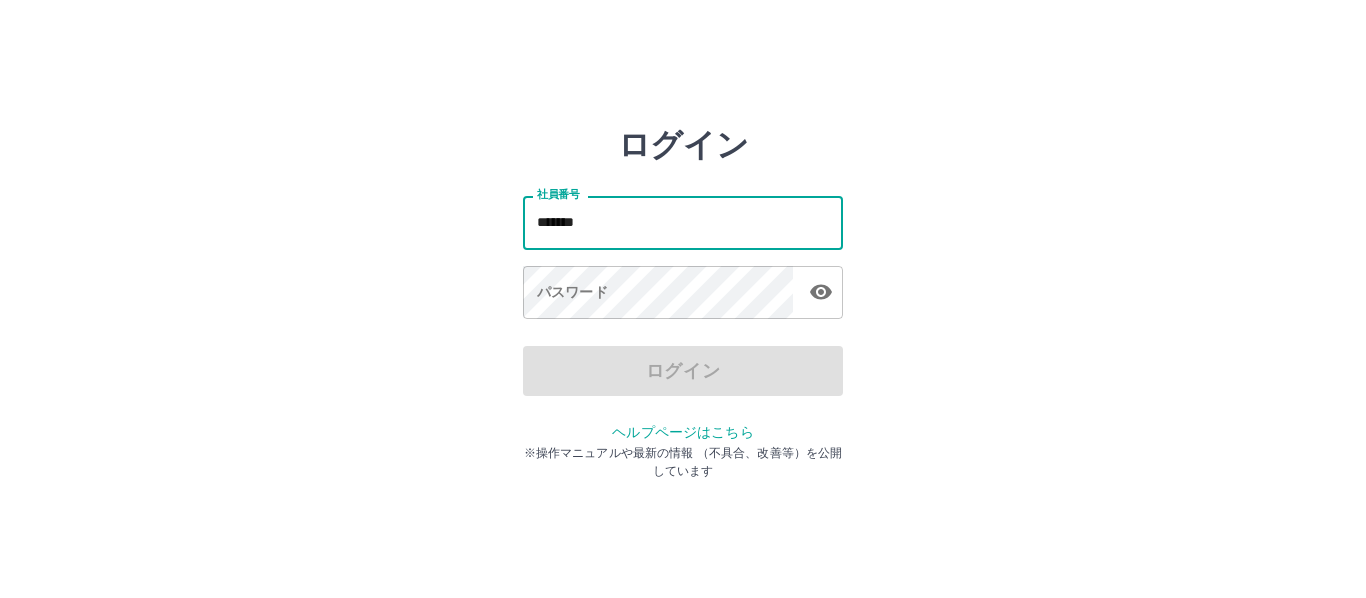 type on "*******" 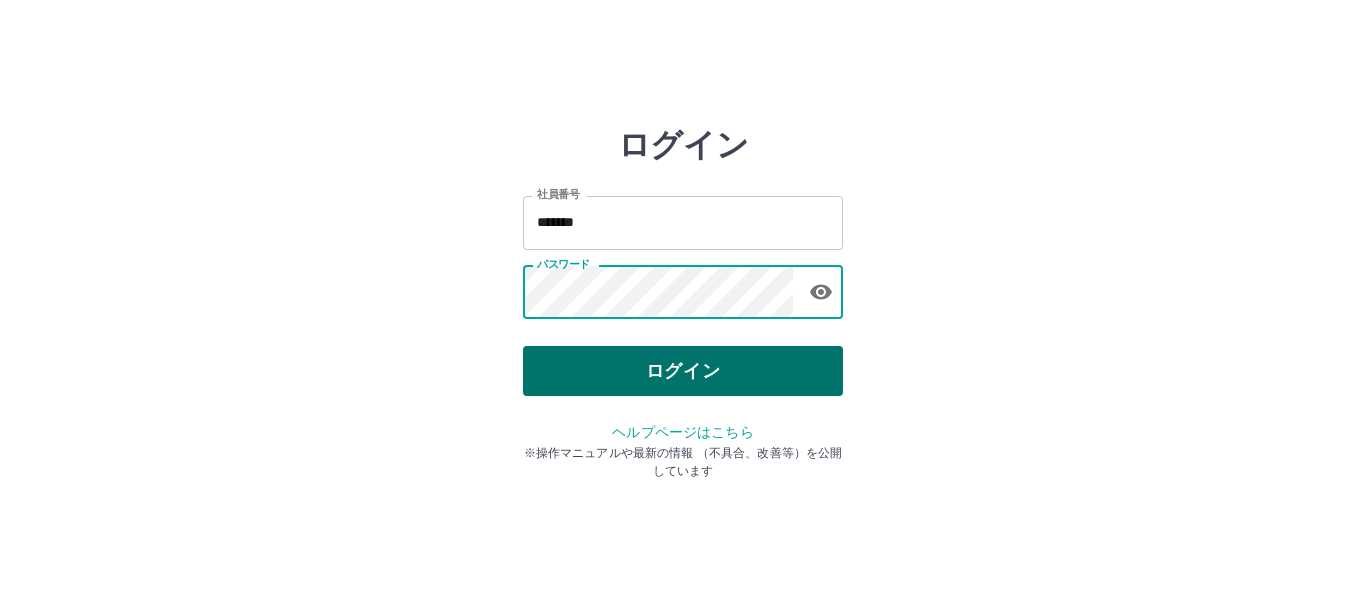 click on "ログイン" at bounding box center (683, 371) 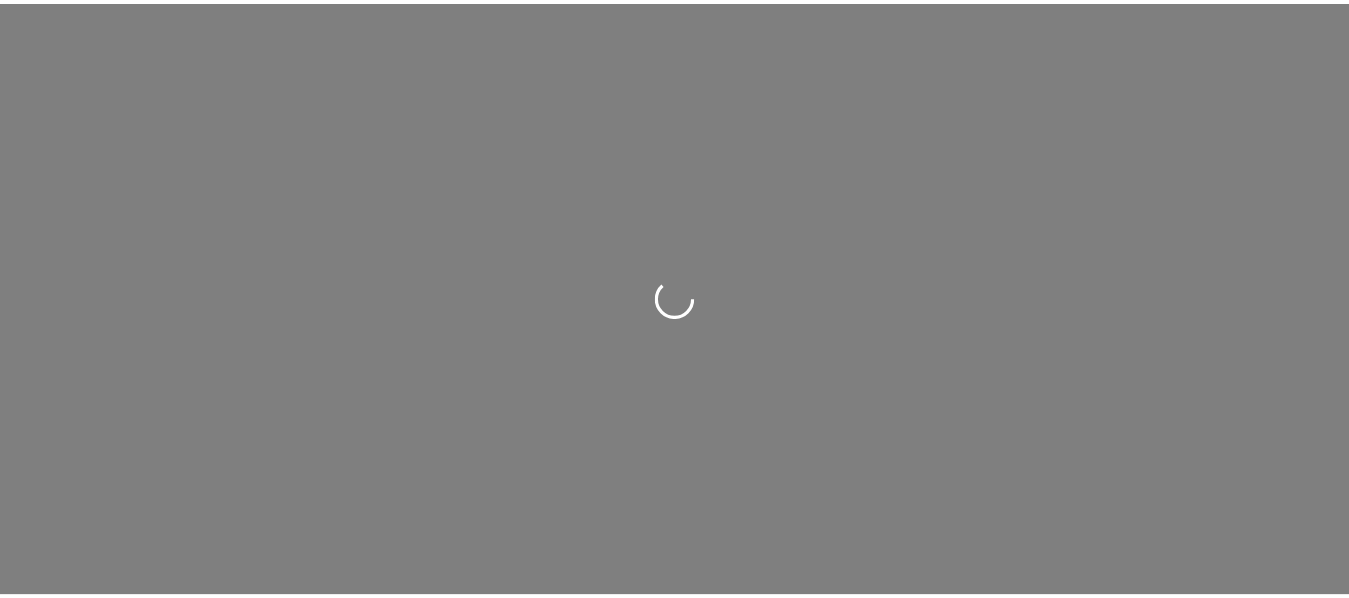 scroll, scrollTop: 0, scrollLeft: 0, axis: both 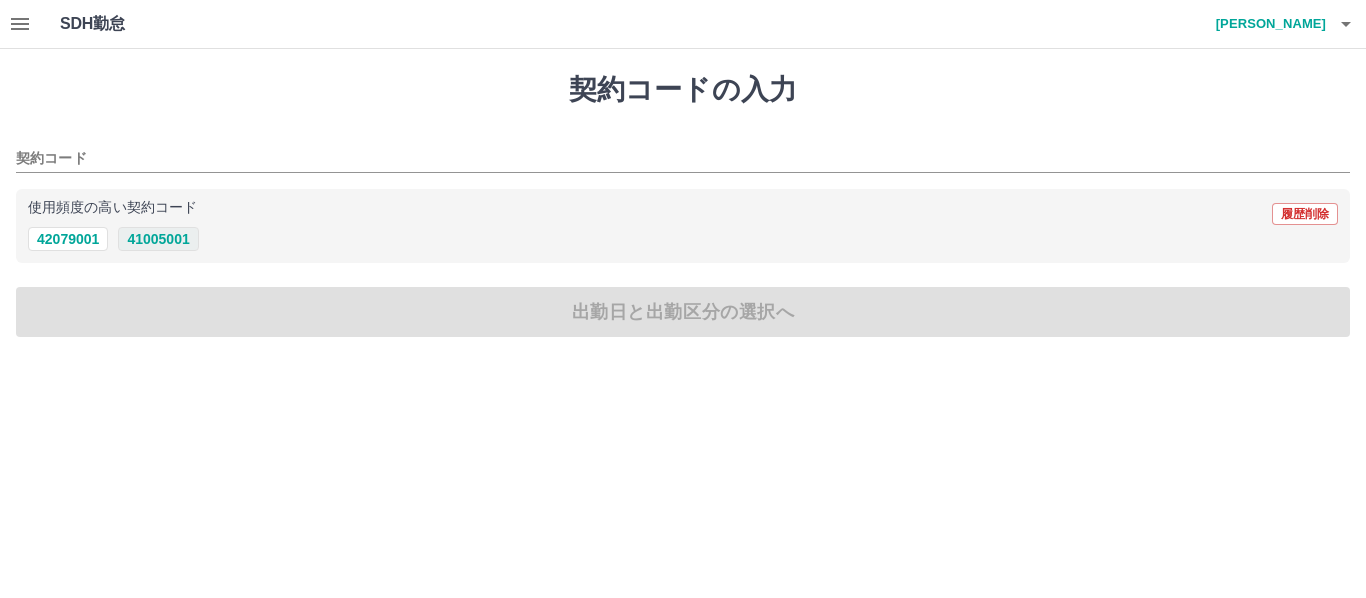 click on "41005001" at bounding box center (158, 239) 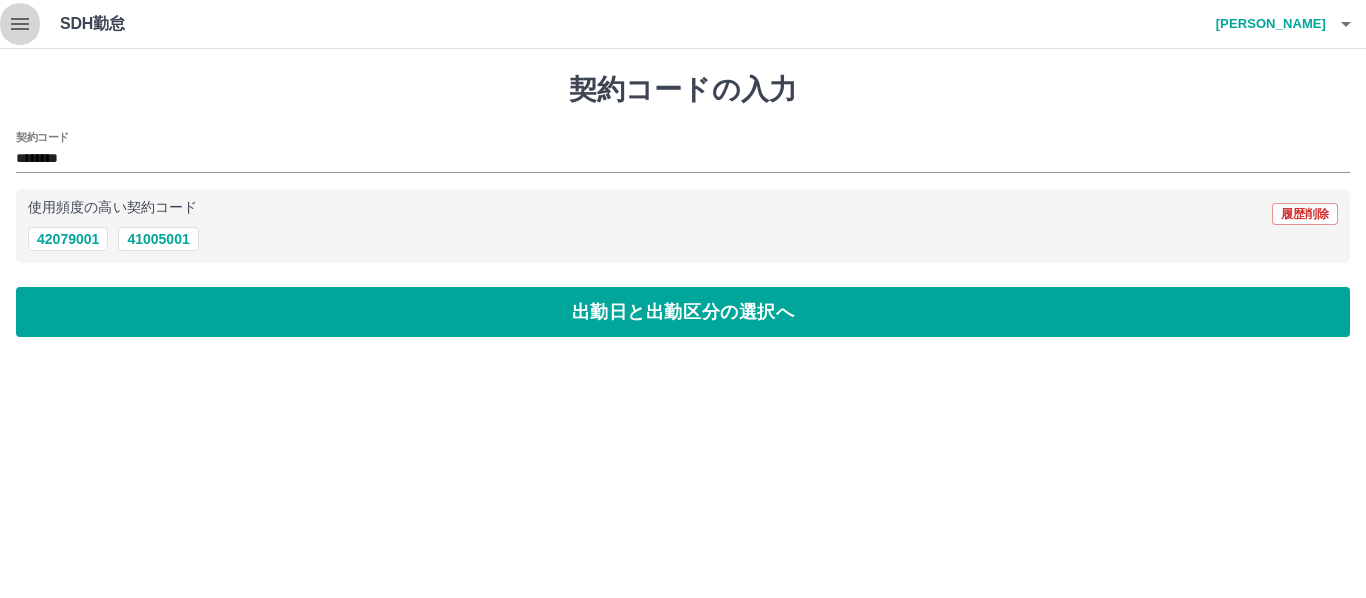 click 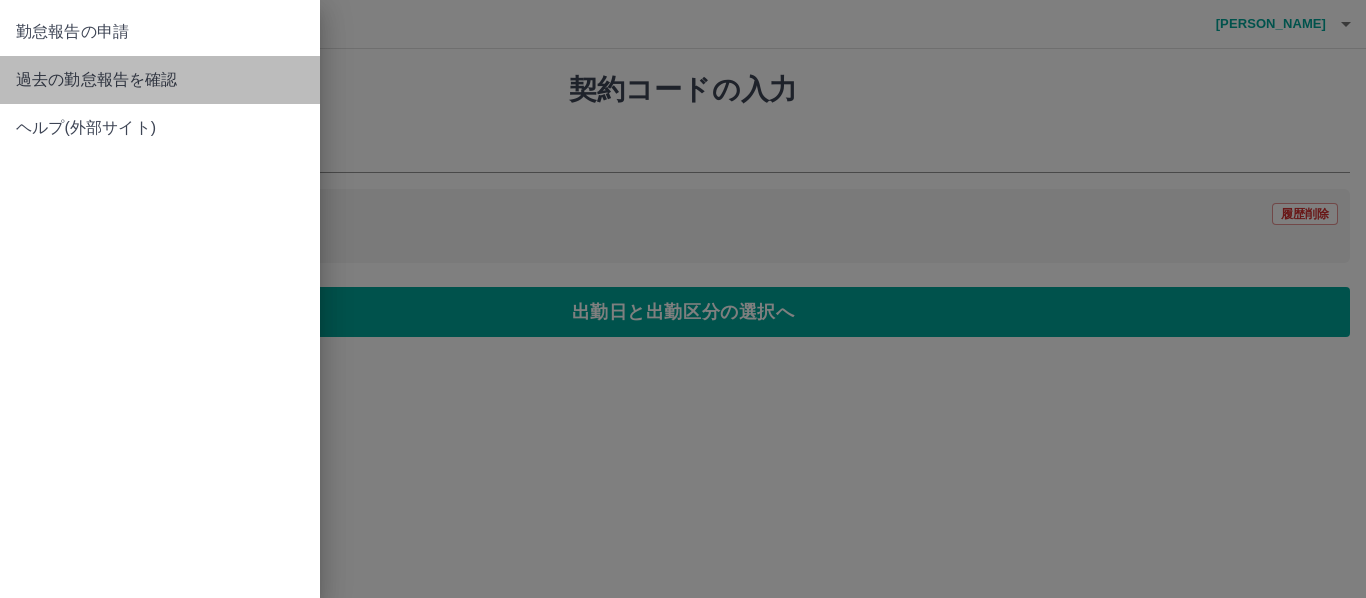 click on "過去の勤怠報告を確認" at bounding box center [160, 80] 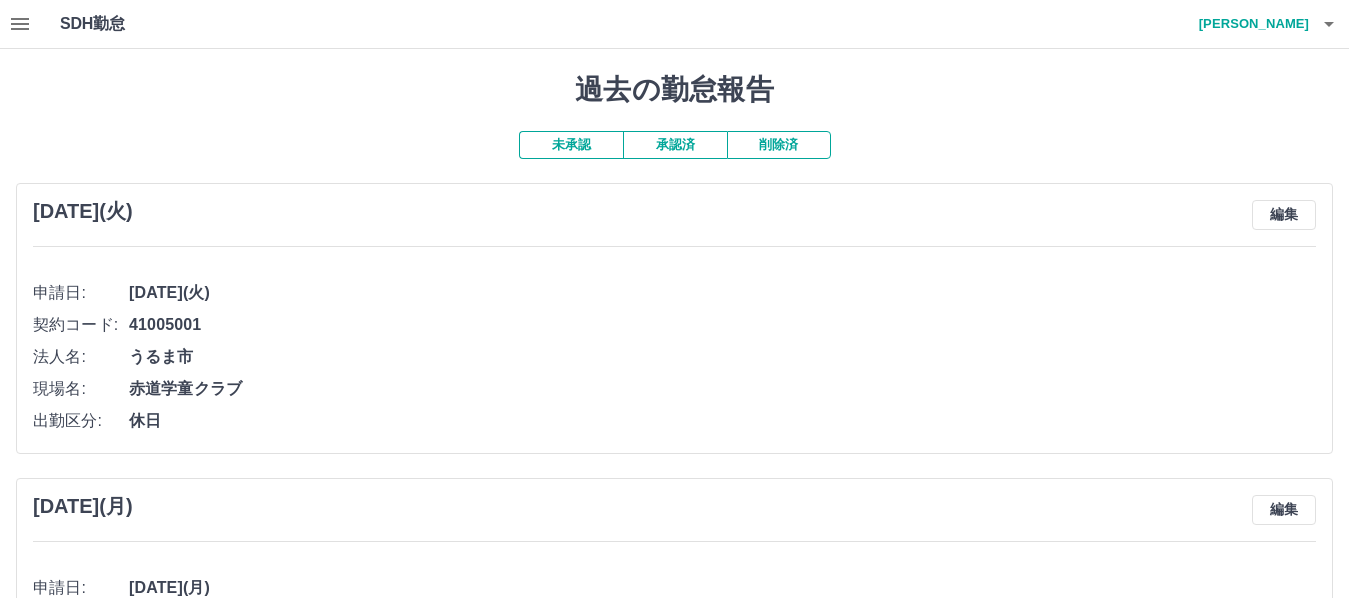 click on "承認済" at bounding box center (675, 145) 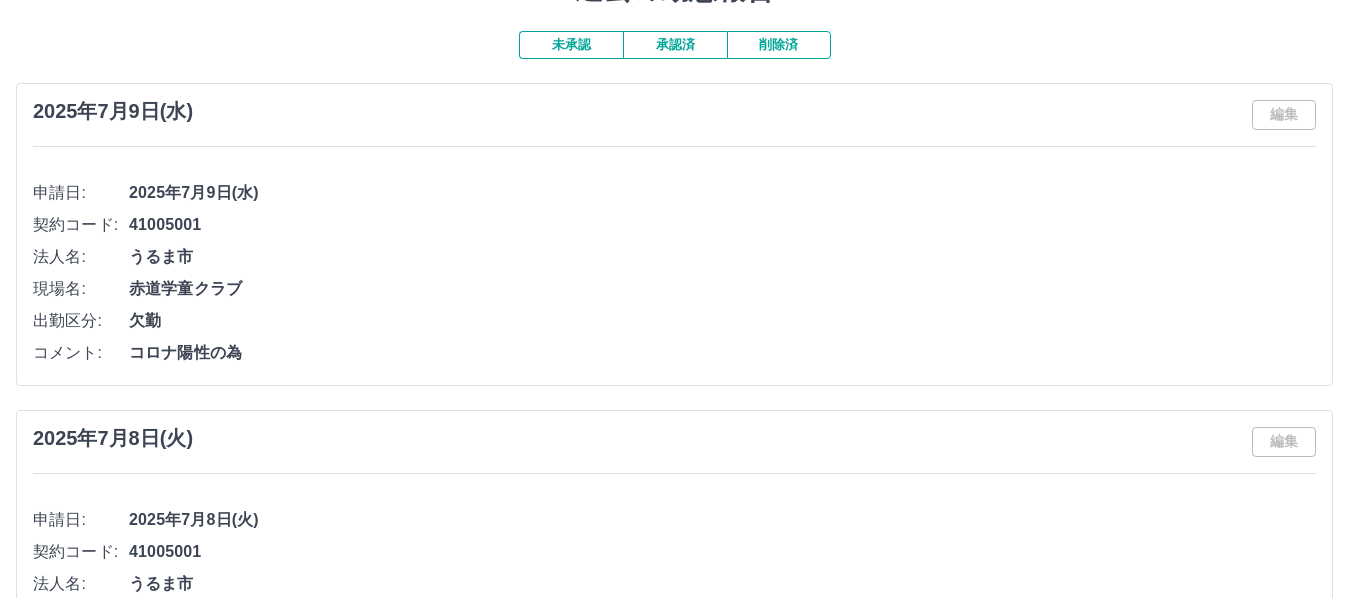 scroll, scrollTop: 0, scrollLeft: 0, axis: both 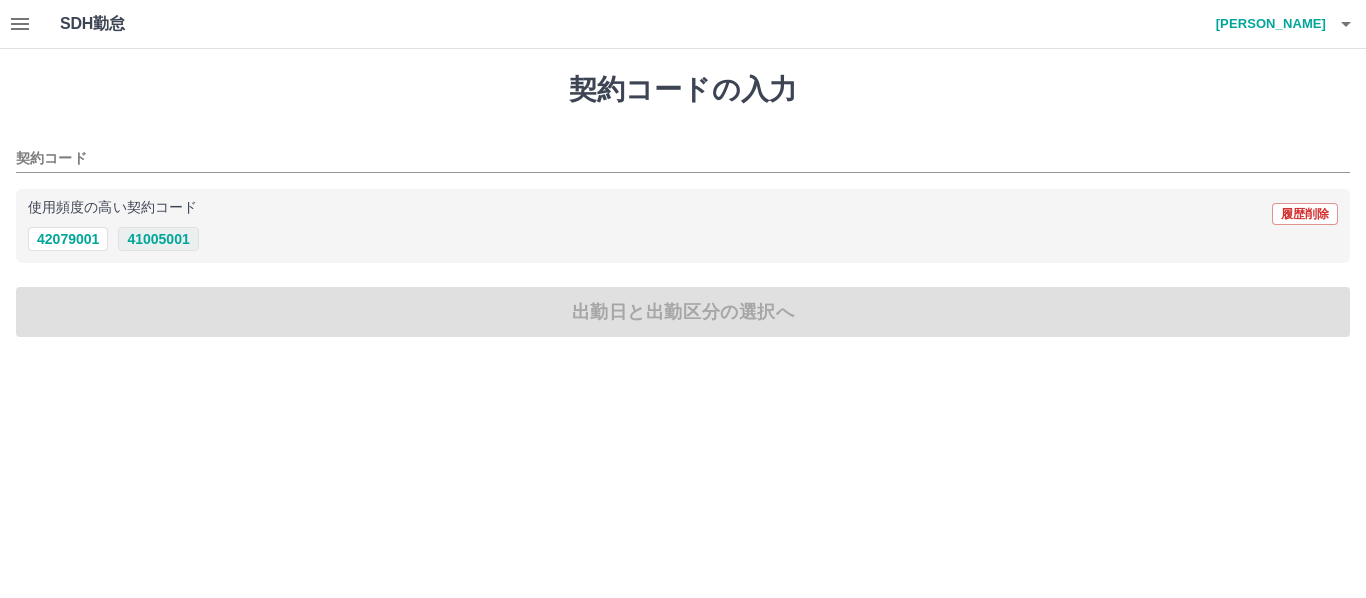 click on "41005001" at bounding box center (158, 239) 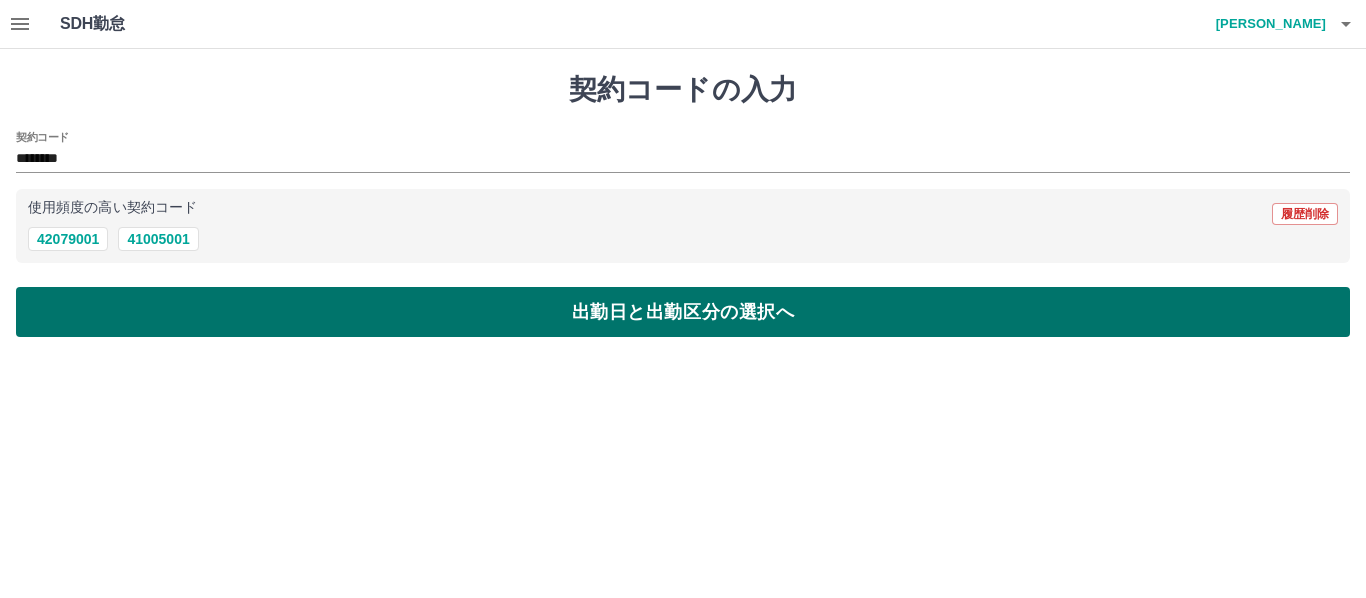 click on "出勤日と出勤区分の選択へ" at bounding box center (683, 312) 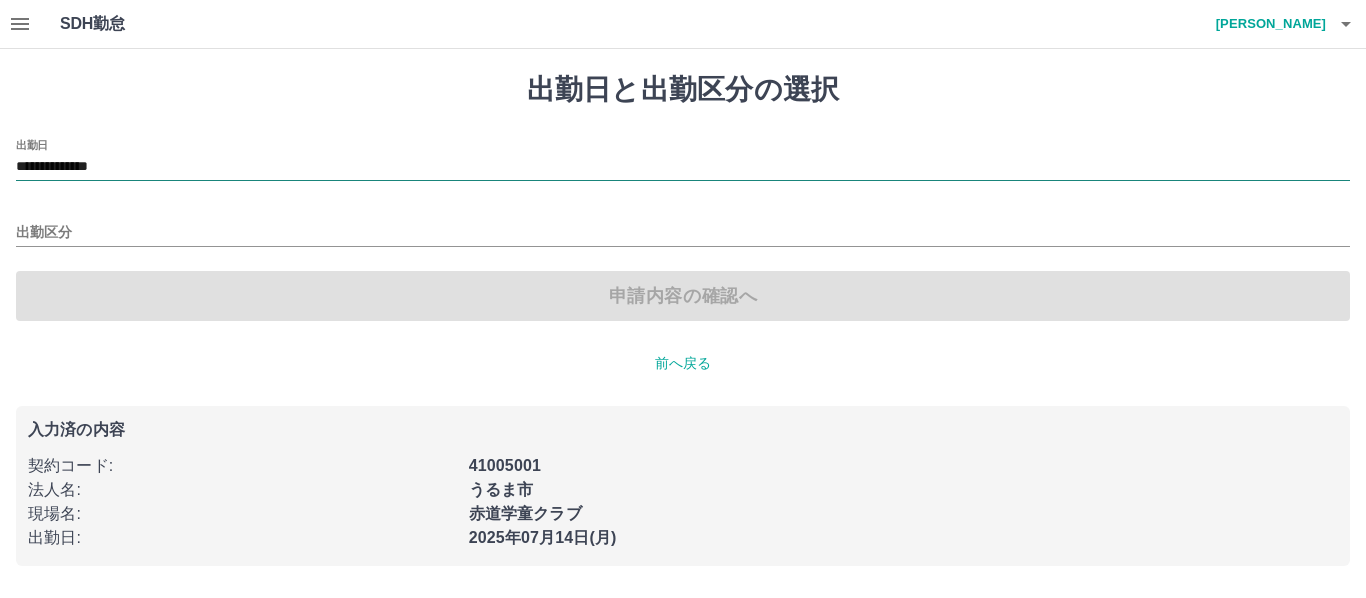 click on "**********" at bounding box center [683, 167] 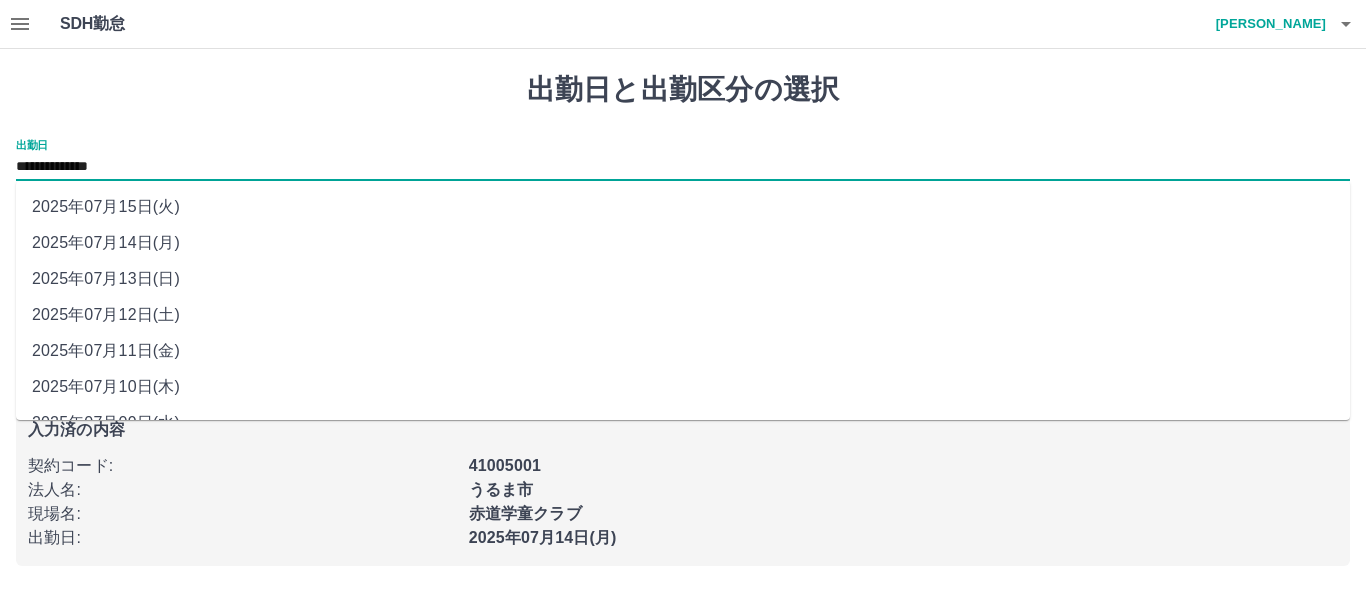 click on "2025年07月10日(木)" at bounding box center [683, 387] 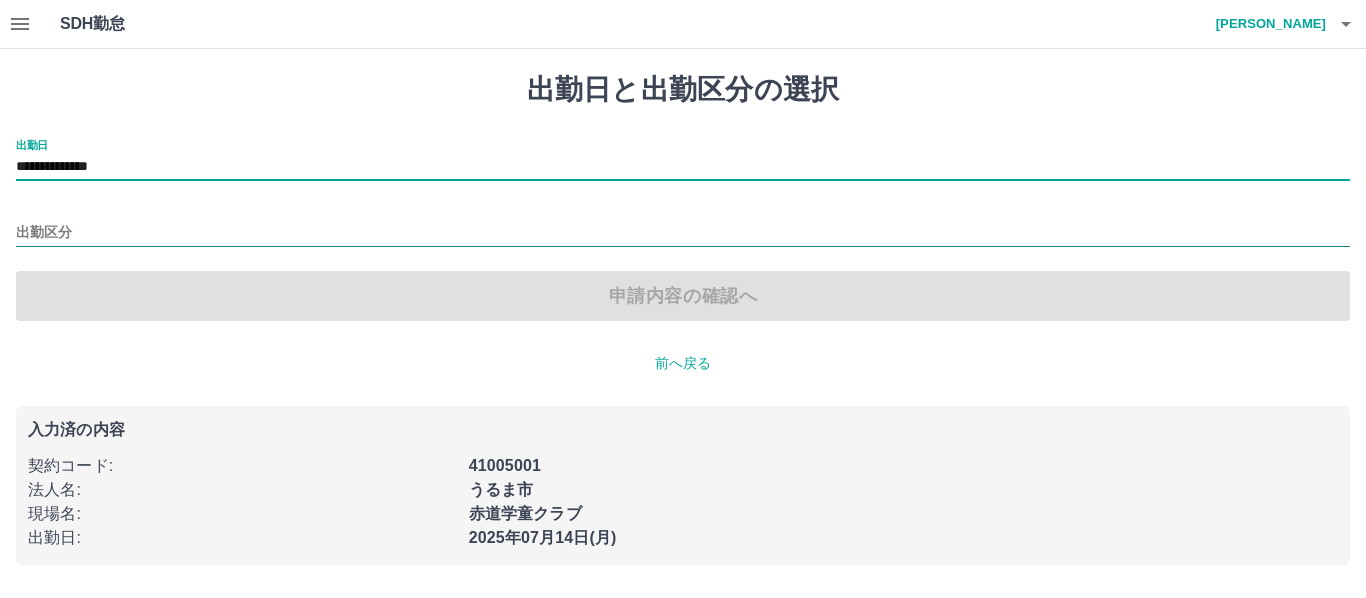 click on "出勤区分" at bounding box center [683, 233] 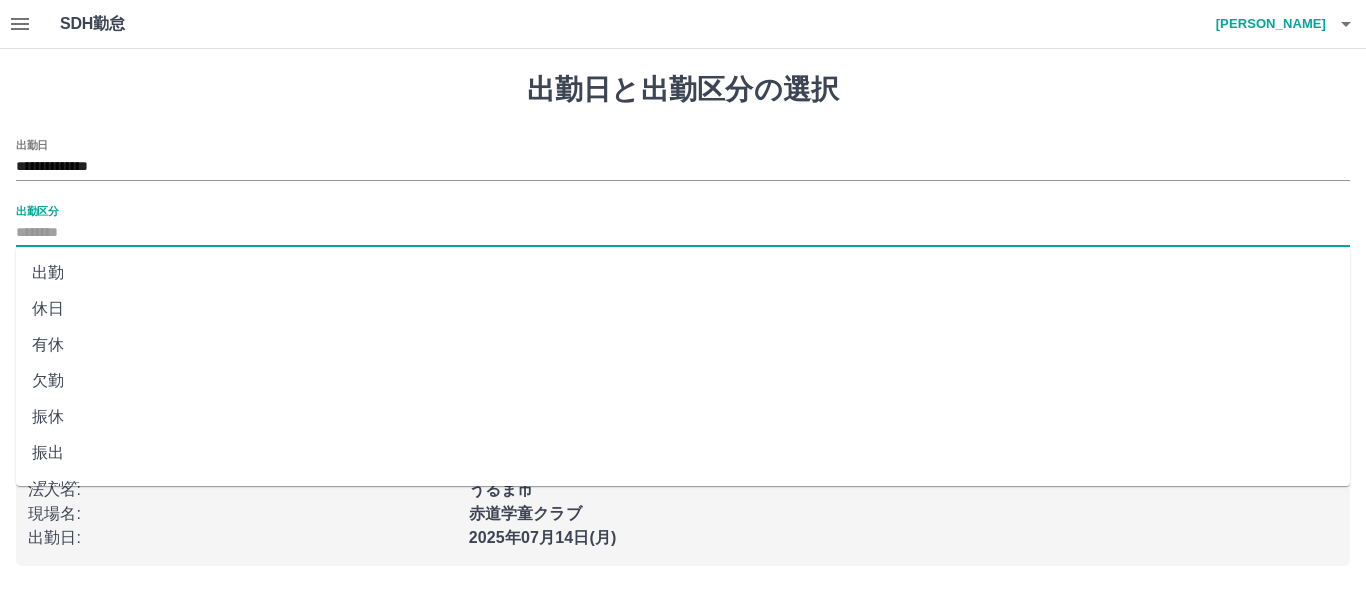 click on "欠勤" at bounding box center (683, 381) 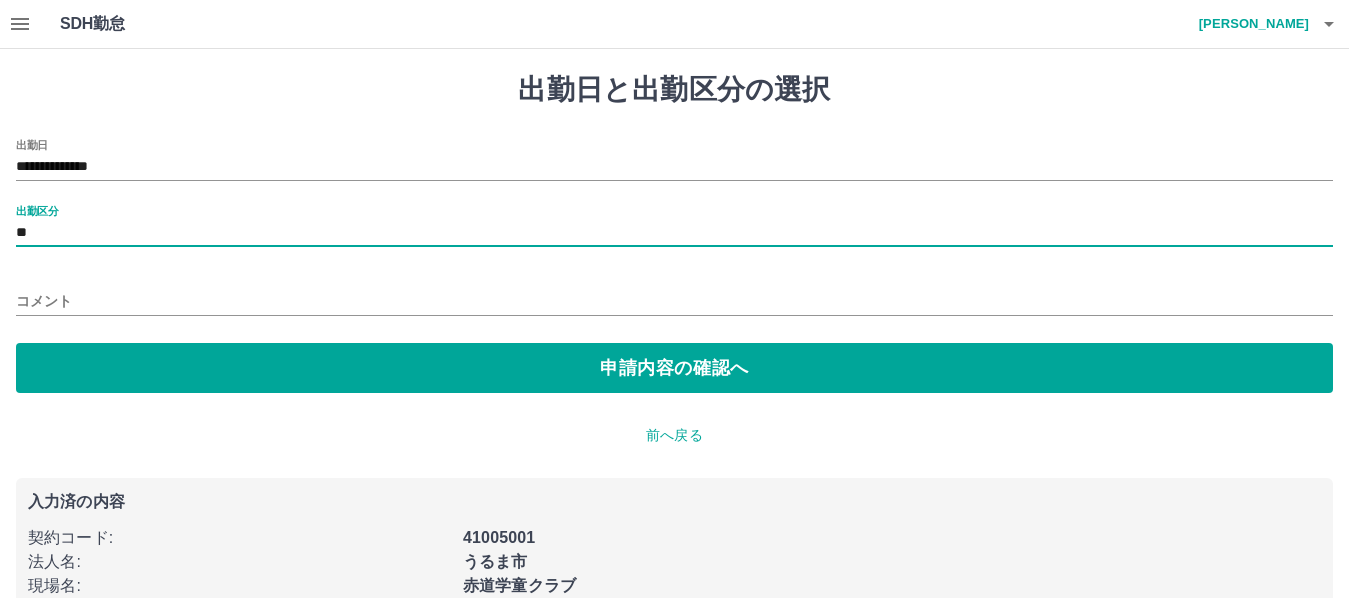 click on "コメント" at bounding box center [674, 301] 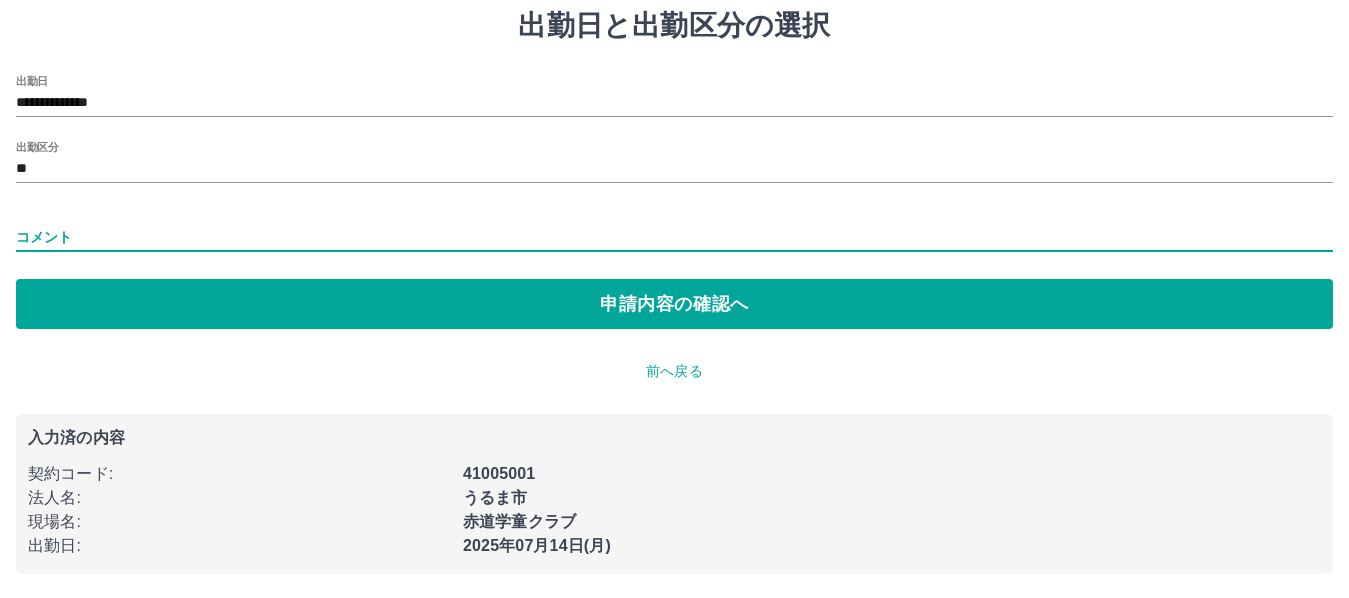 scroll, scrollTop: 0, scrollLeft: 0, axis: both 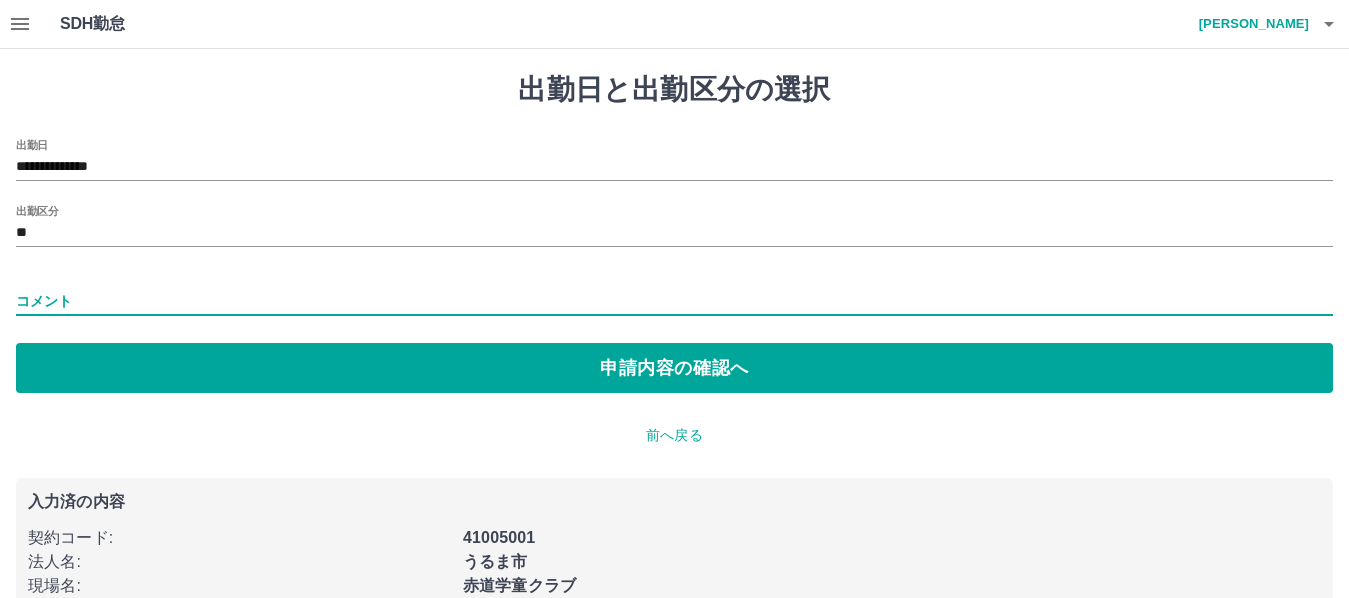 click on "コメント" at bounding box center [674, 301] 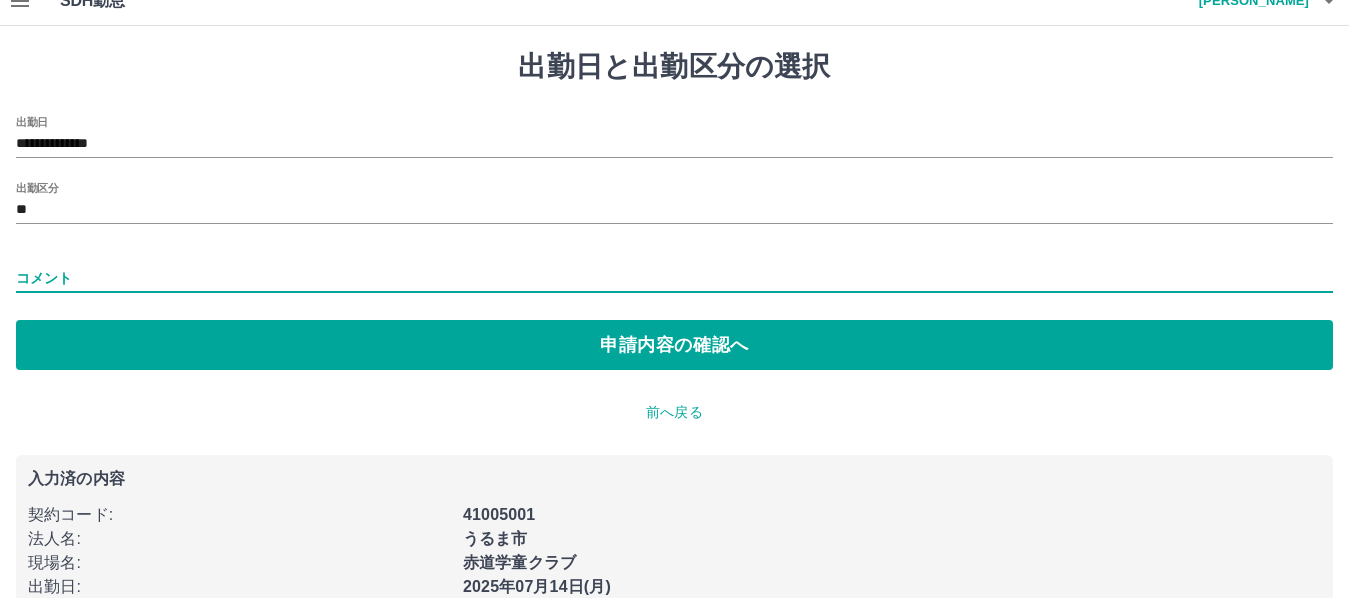 scroll, scrollTop: 0, scrollLeft: 0, axis: both 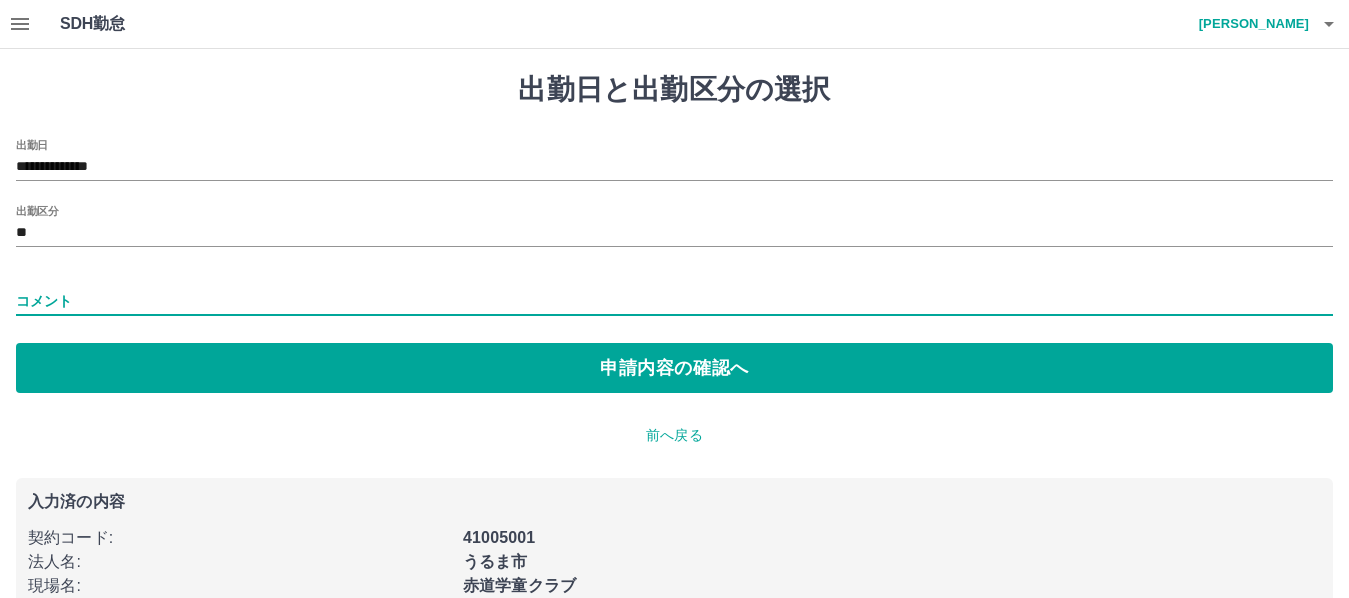 click on "コメント" at bounding box center [674, 301] 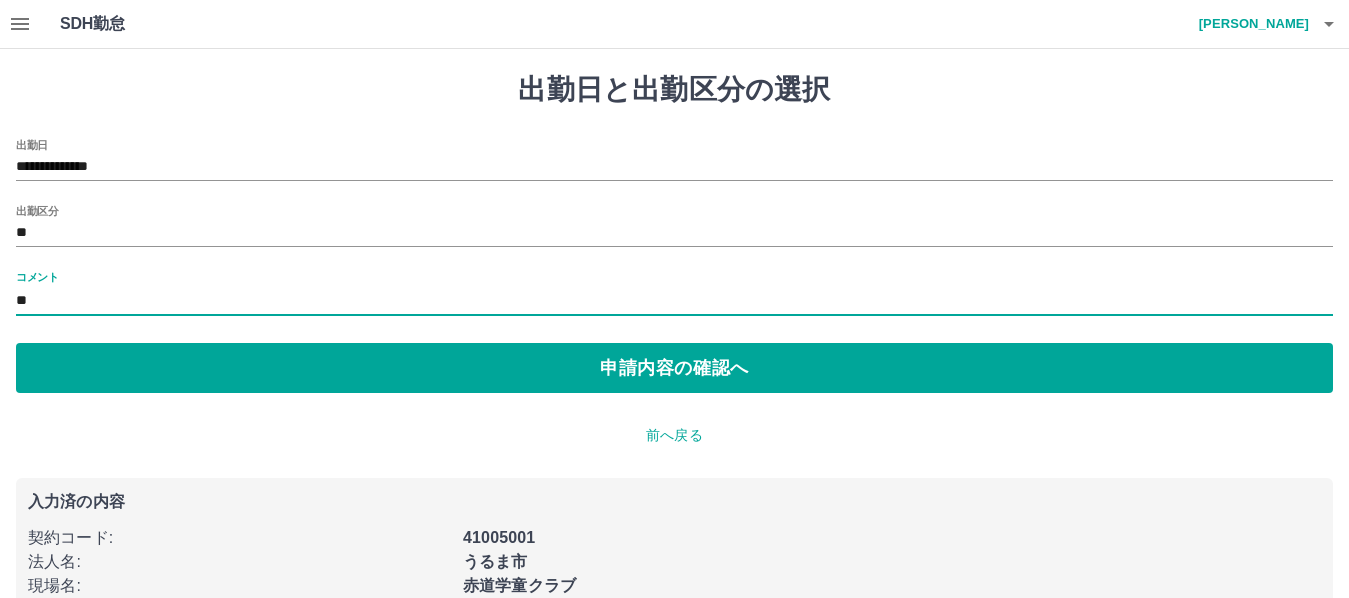 type on "*" 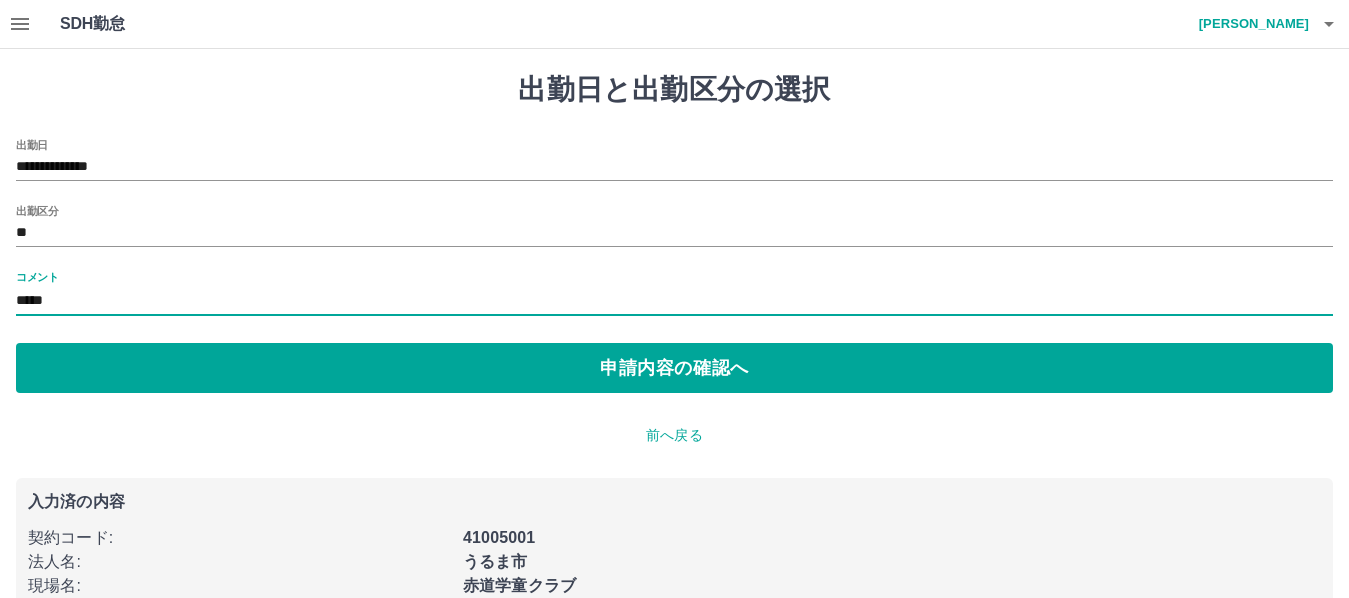 type on "**" 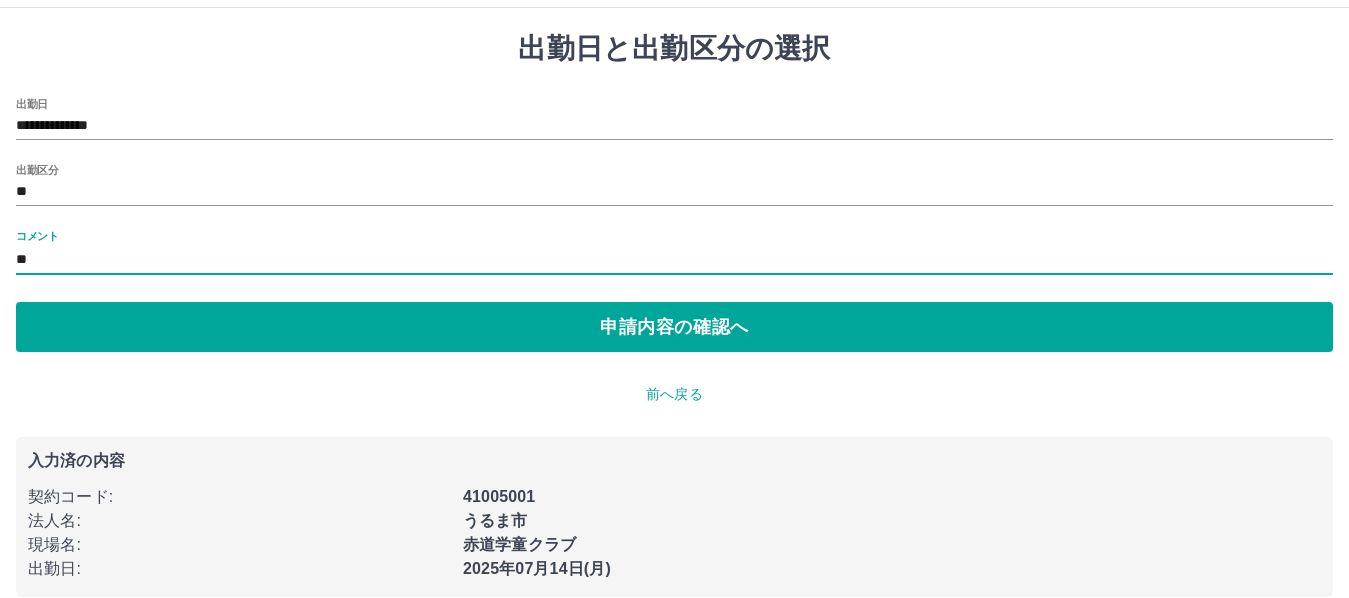 scroll, scrollTop: 64, scrollLeft: 0, axis: vertical 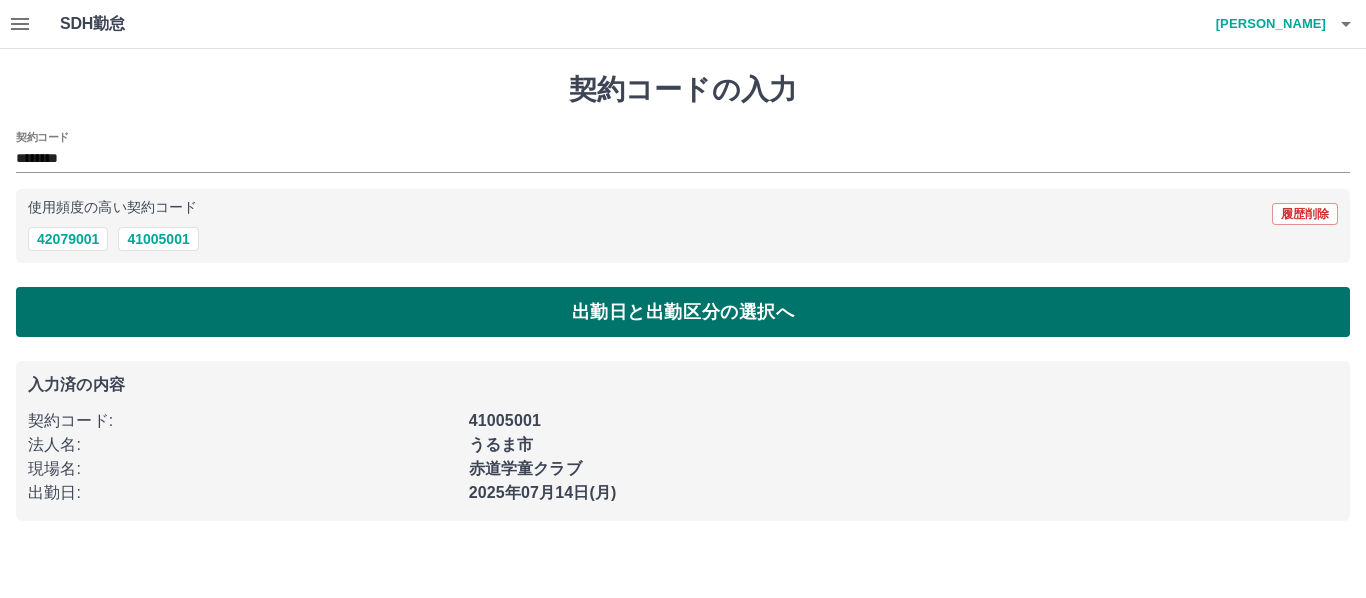 click on "出勤日と出勤区分の選択へ" at bounding box center [683, 312] 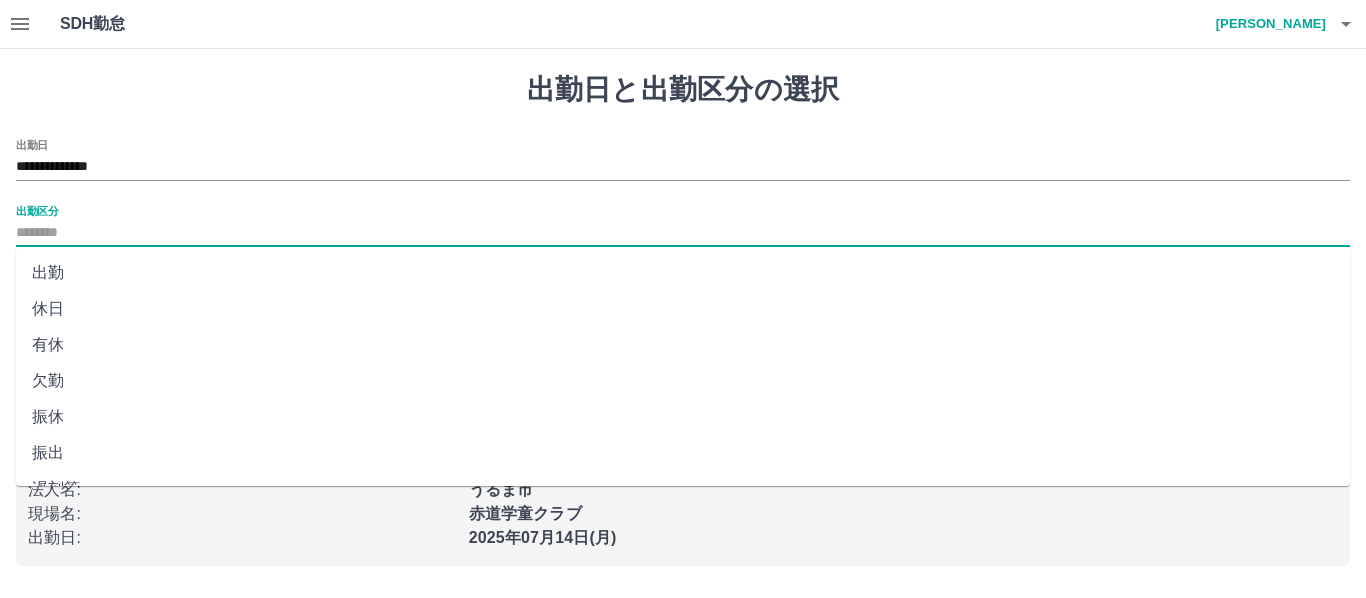 click on "出勤区分" at bounding box center (683, 233) 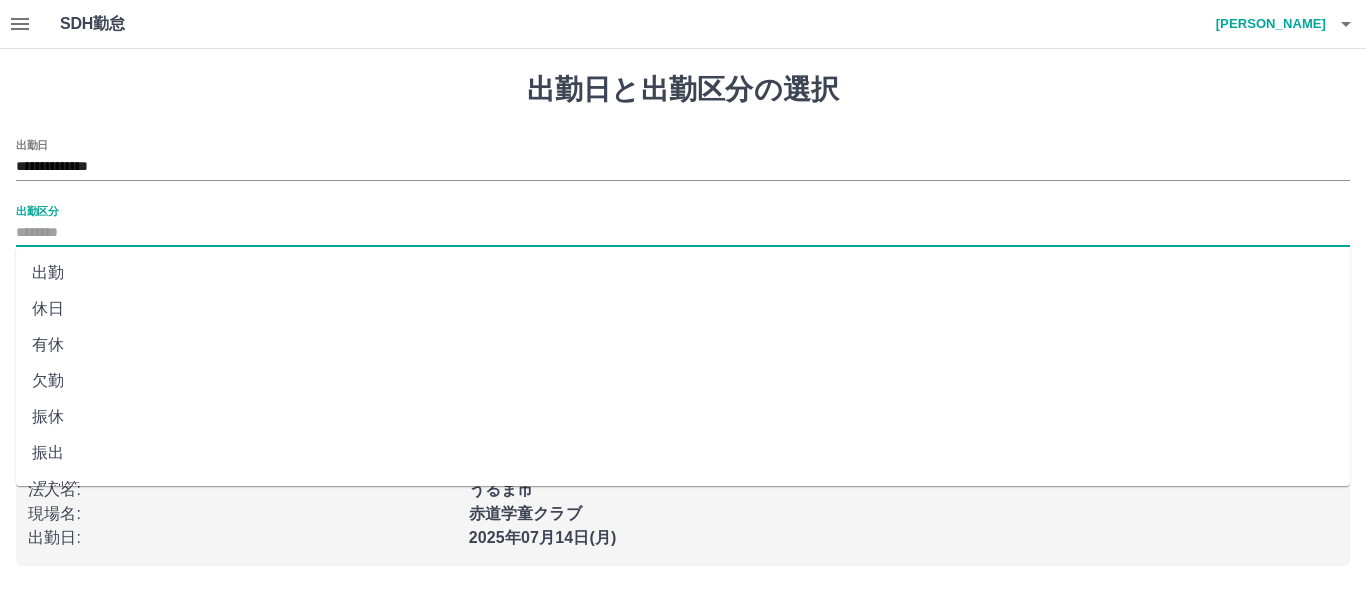 click on "欠勤" at bounding box center [683, 381] 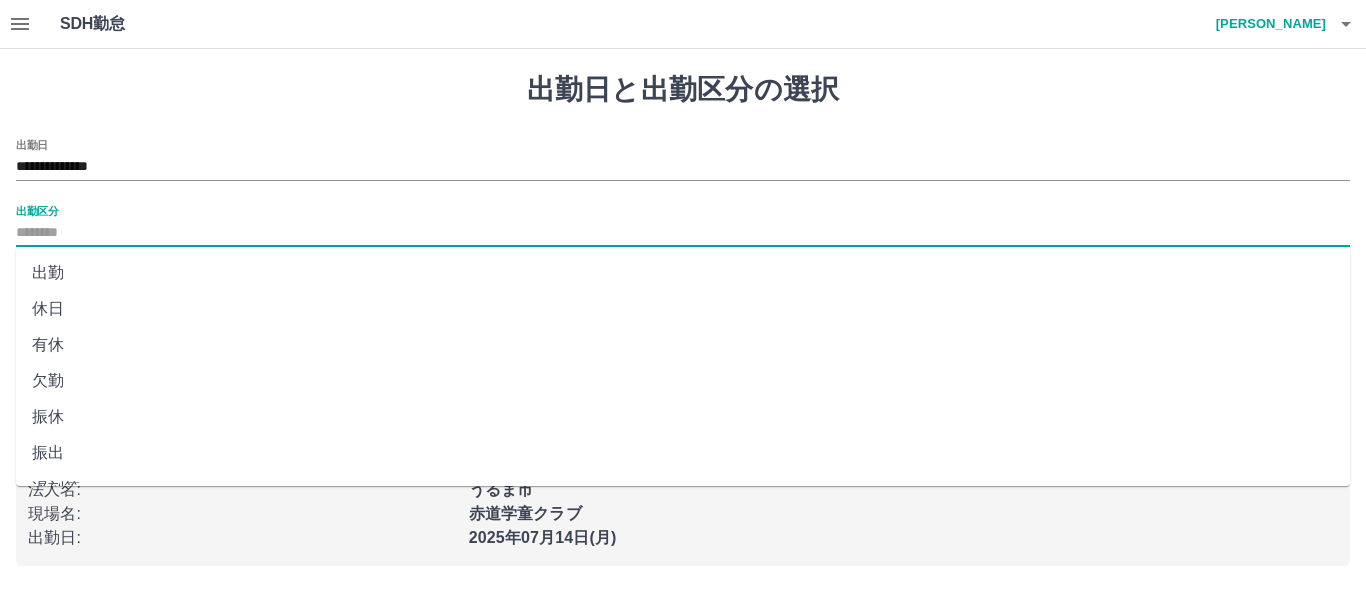 type on "**" 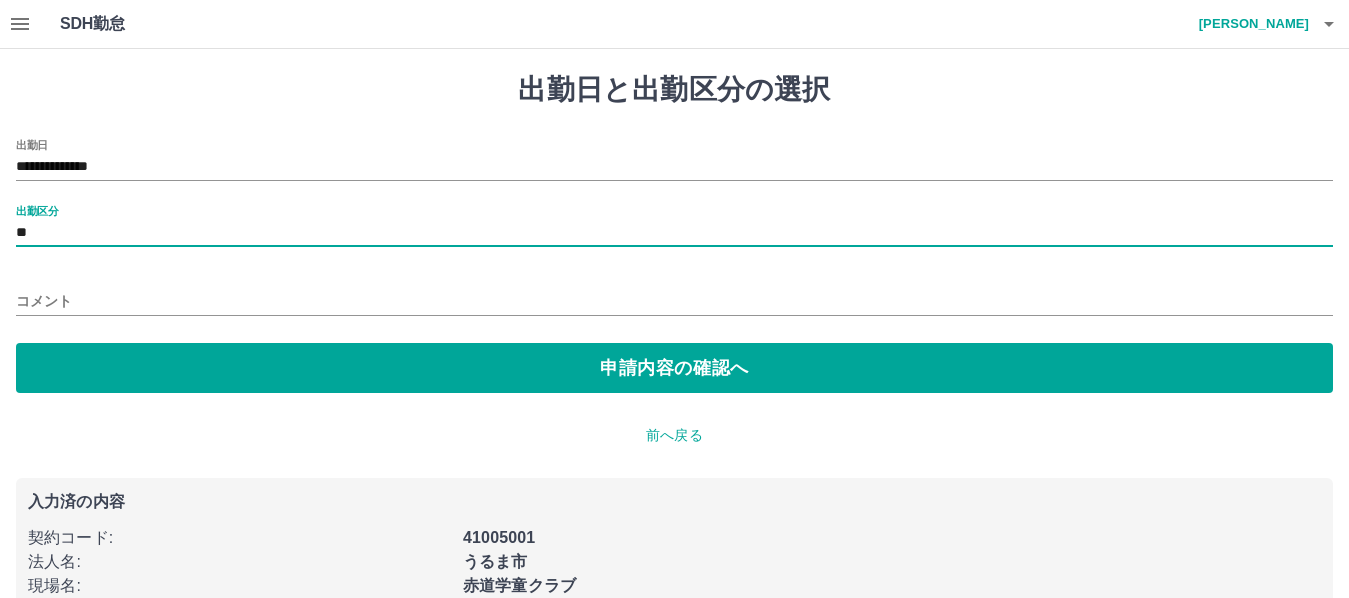 click on "コメント" at bounding box center (674, 301) 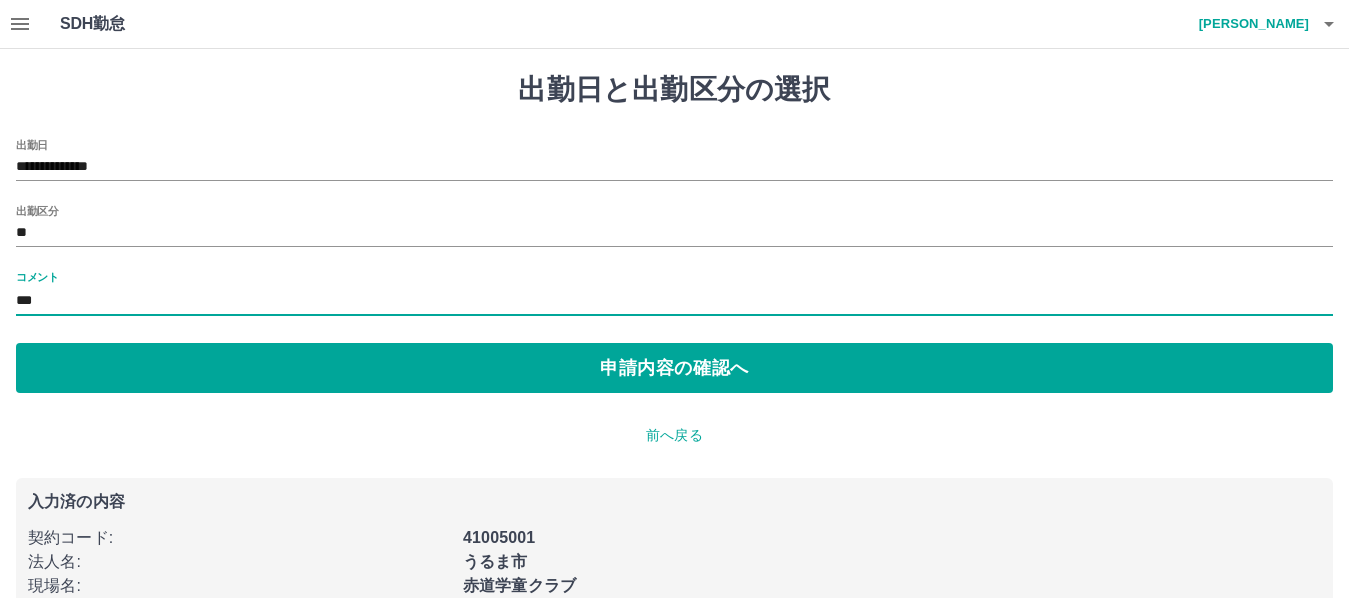 type on "*******" 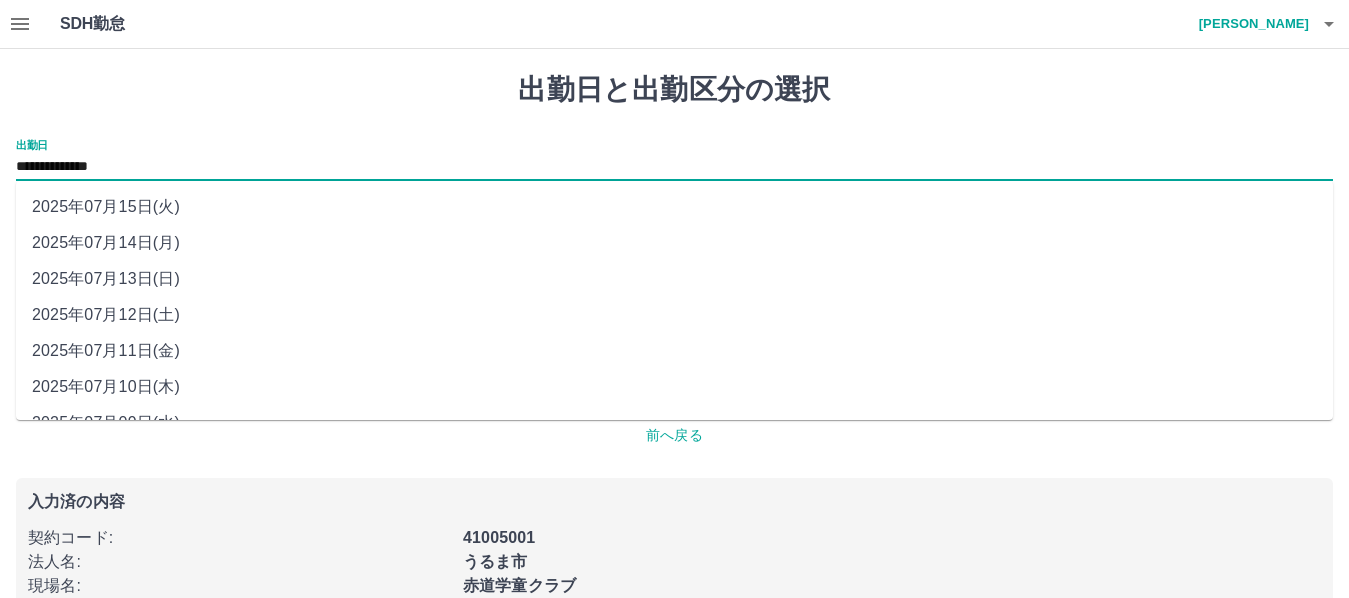 click on "**********" at bounding box center [674, 167] 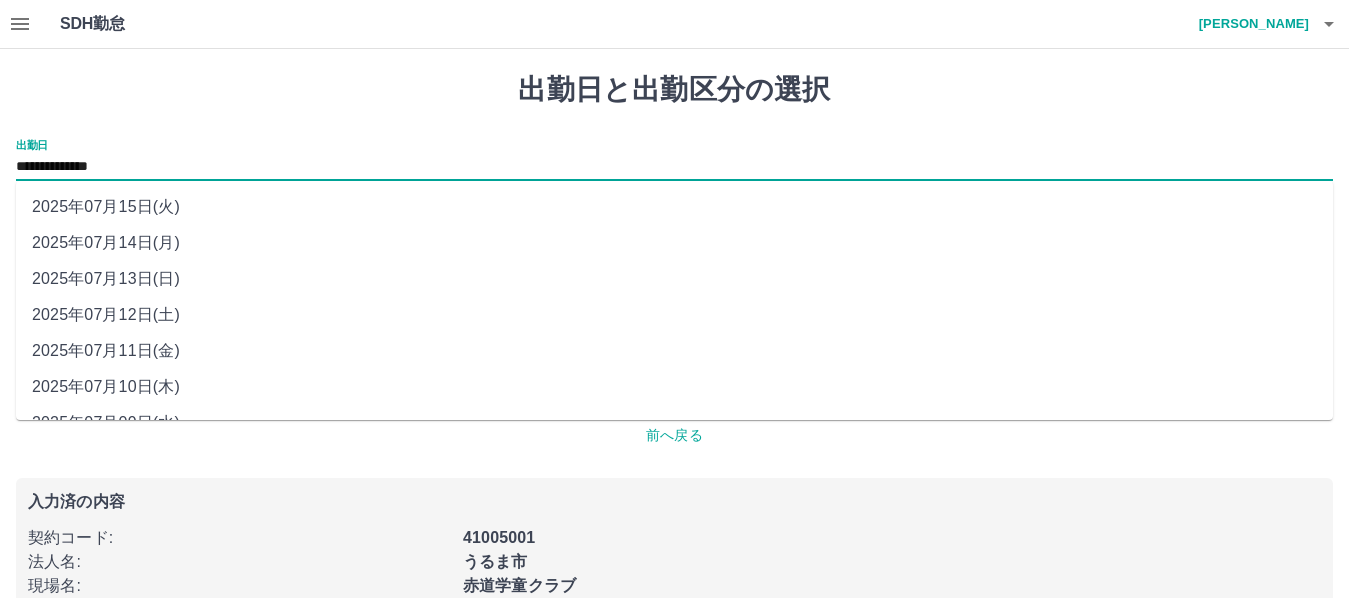 click on "2025年07月10日(木)" at bounding box center (674, 387) 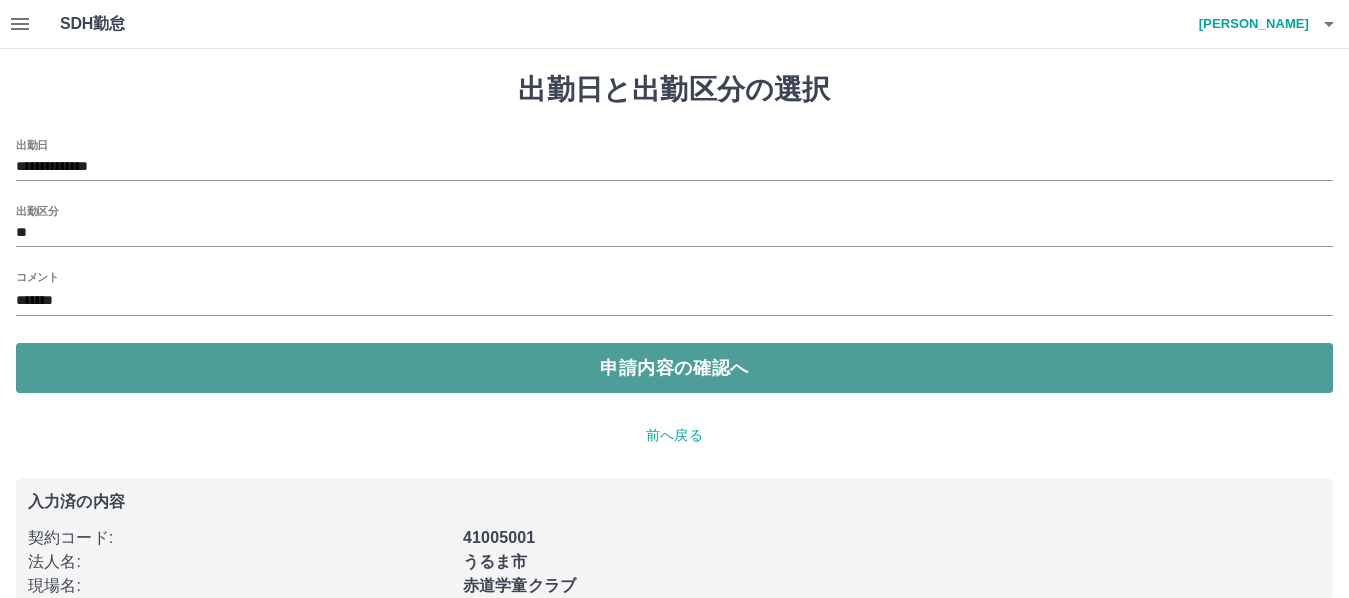 click on "申請内容の確認へ" at bounding box center [674, 368] 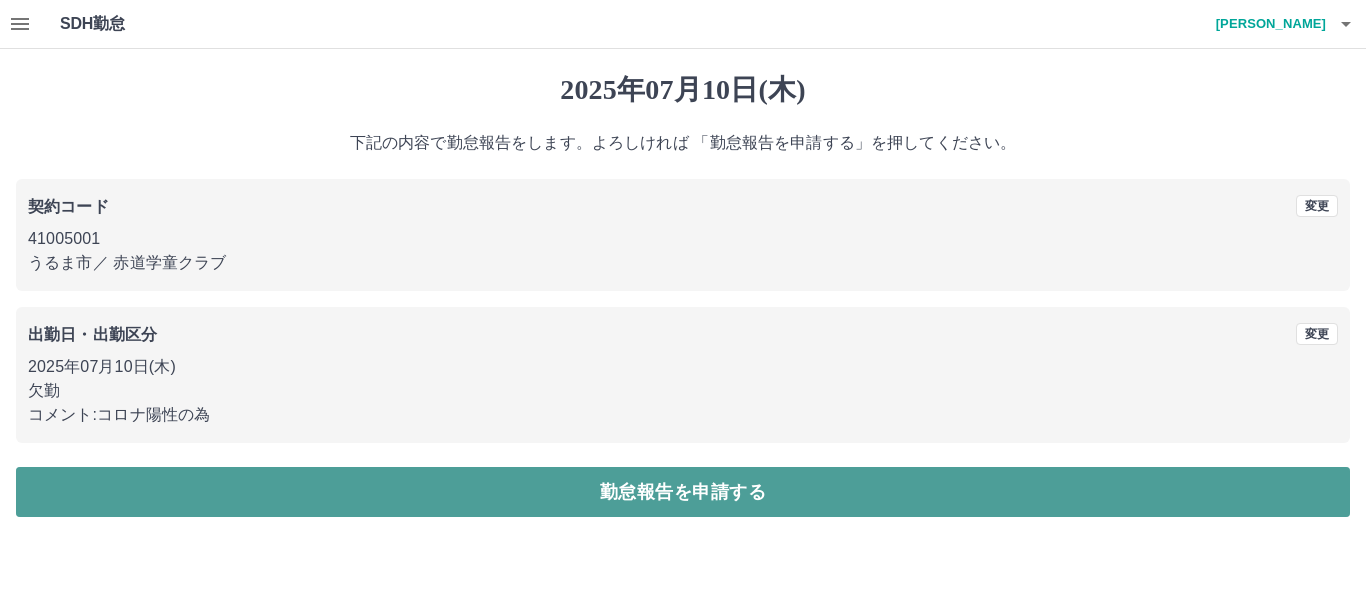 click on "勤怠報告を申請する" at bounding box center [683, 492] 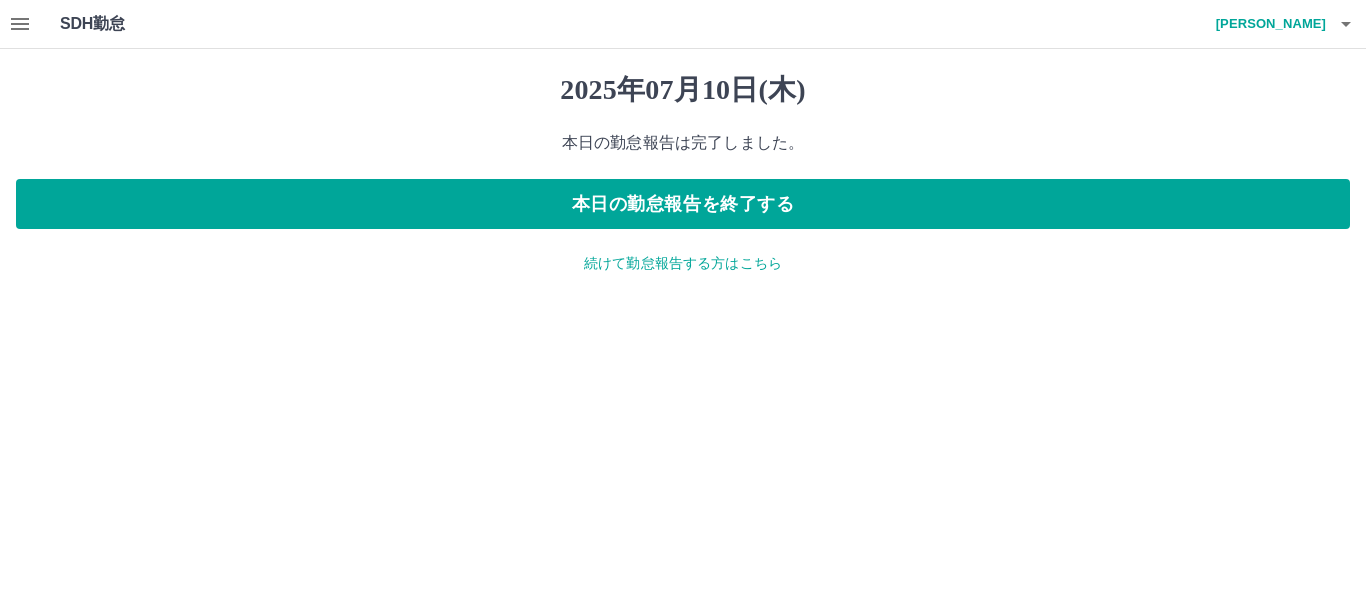 click on "続けて勤怠報告する方はこちら" at bounding box center [683, 263] 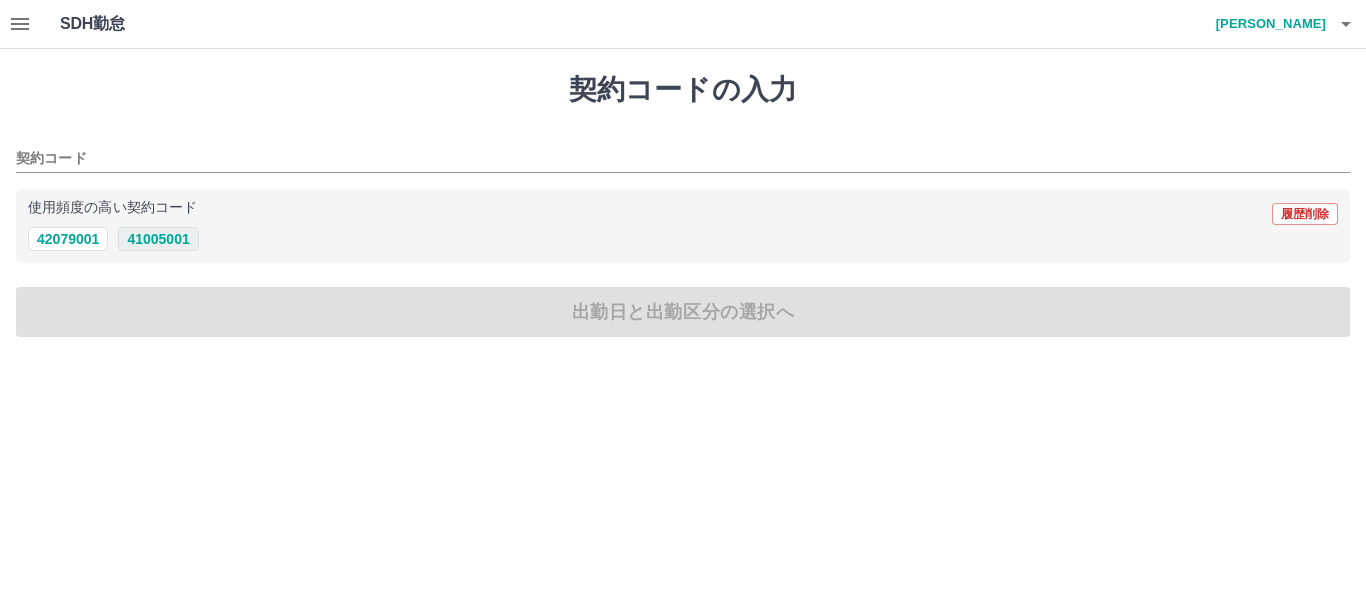 click on "41005001" at bounding box center (158, 239) 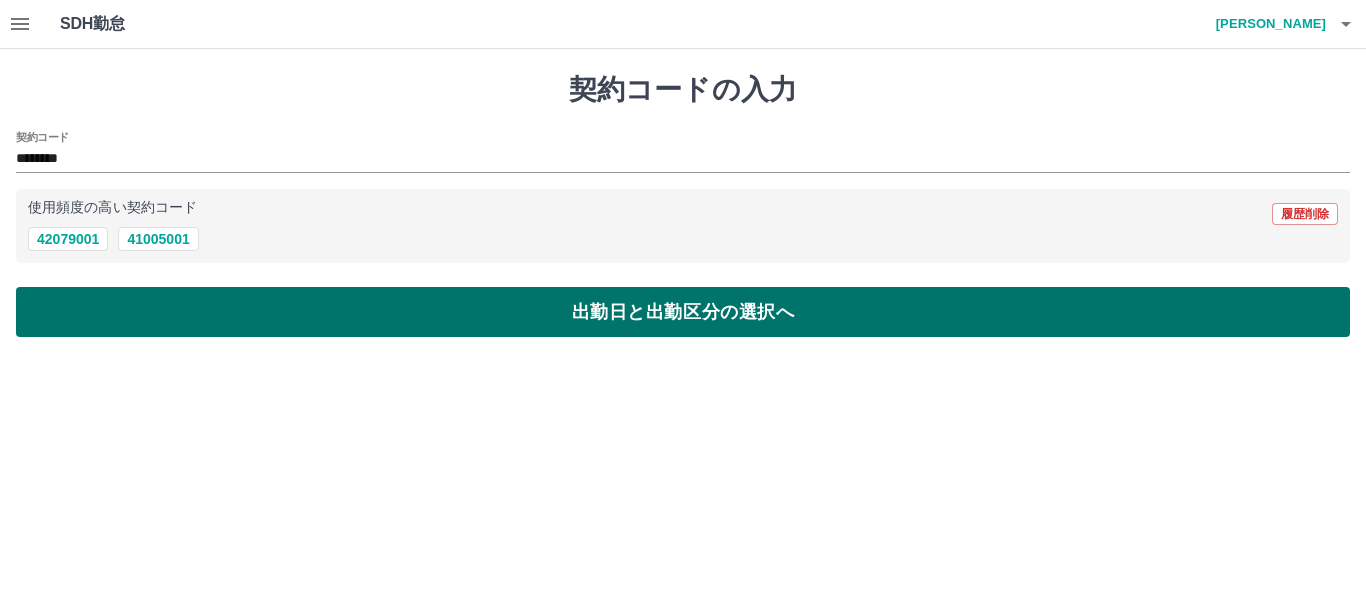 click on "出勤日と出勤区分の選択へ" at bounding box center (683, 312) 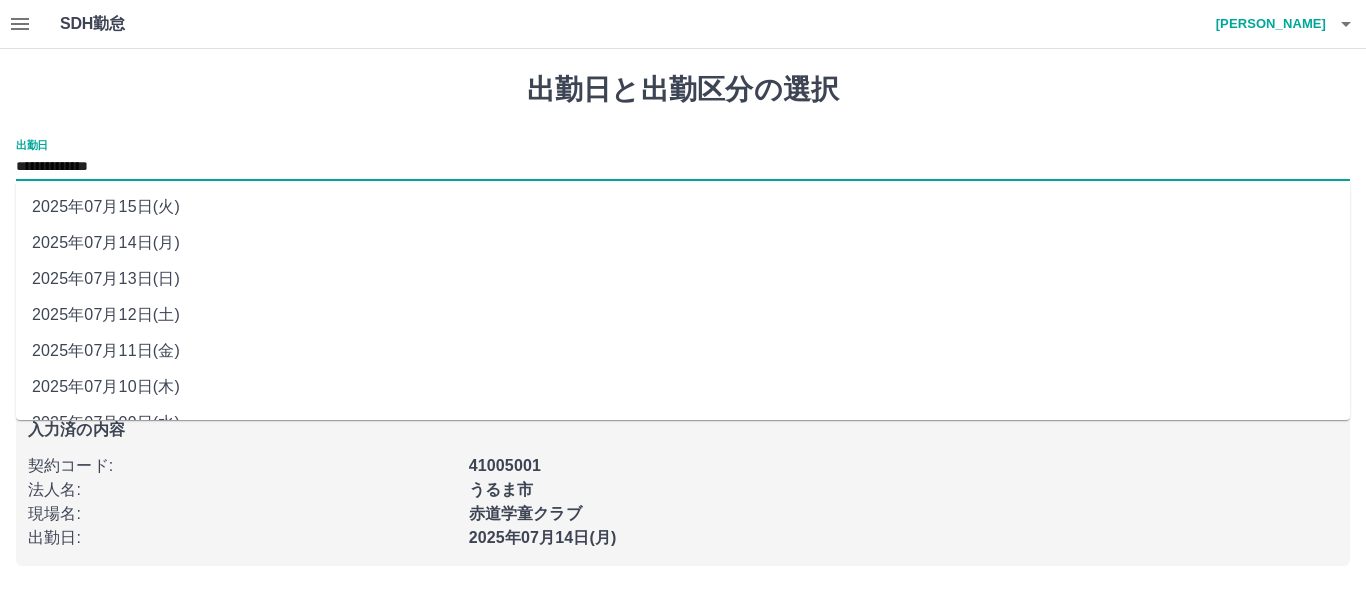 click on "**********" at bounding box center (683, 167) 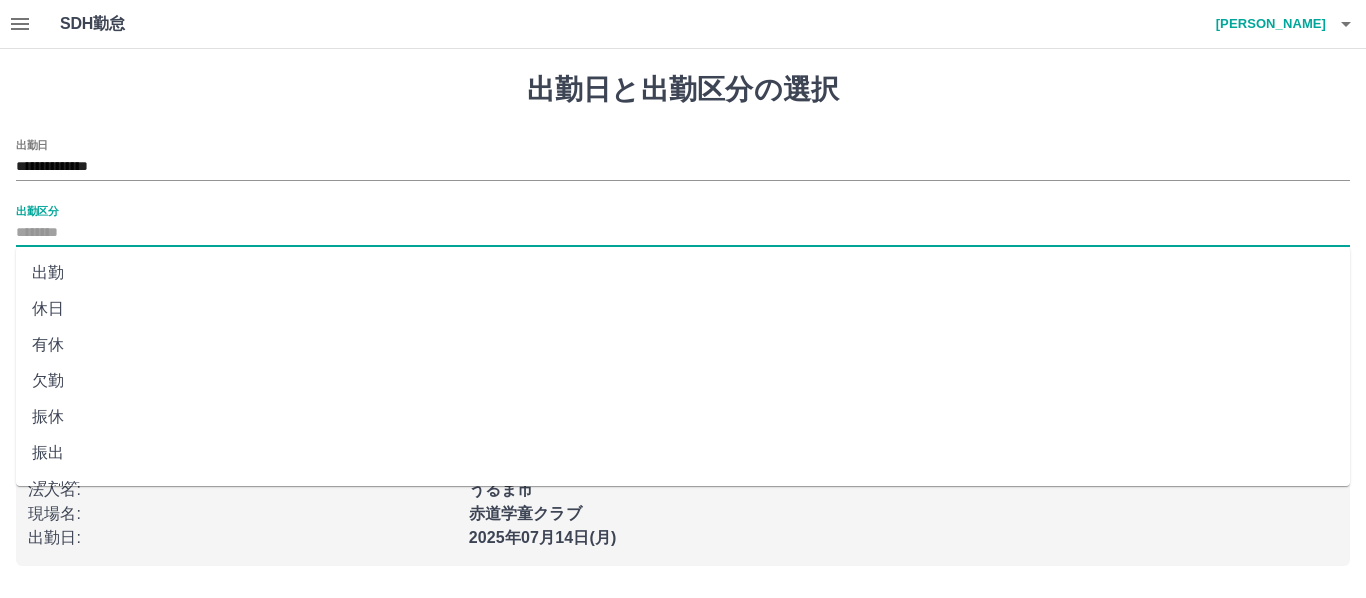 click on "出勤区分" at bounding box center [683, 233] 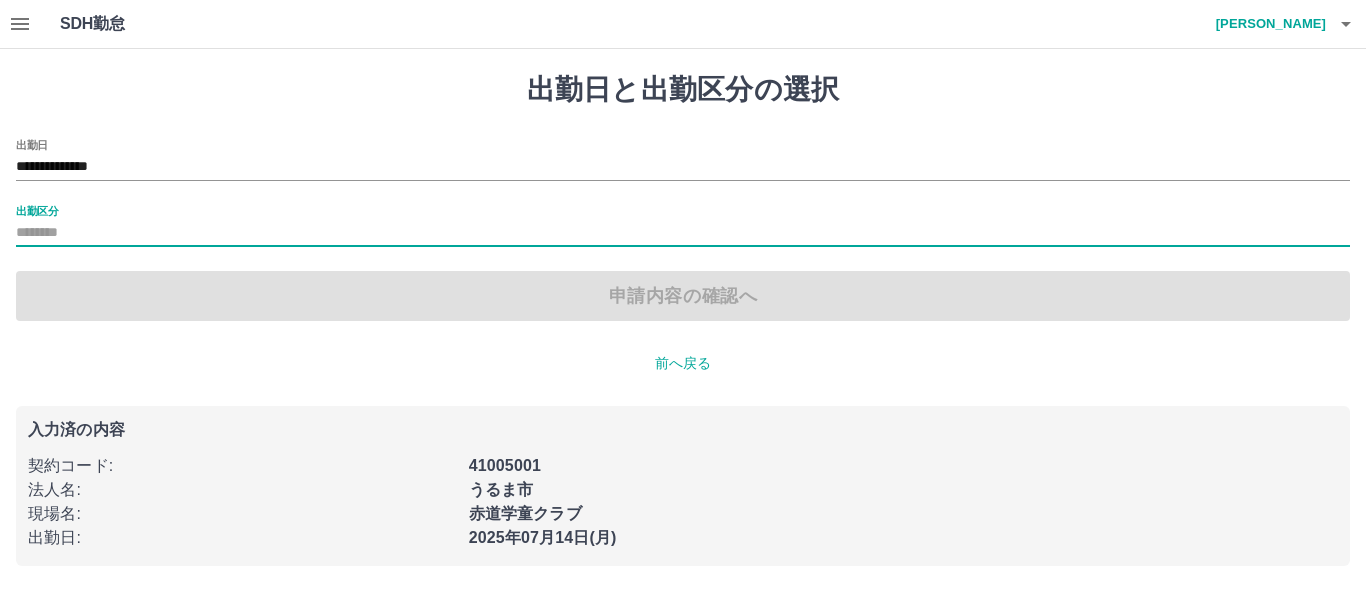 click on "**********" at bounding box center (683, 230) 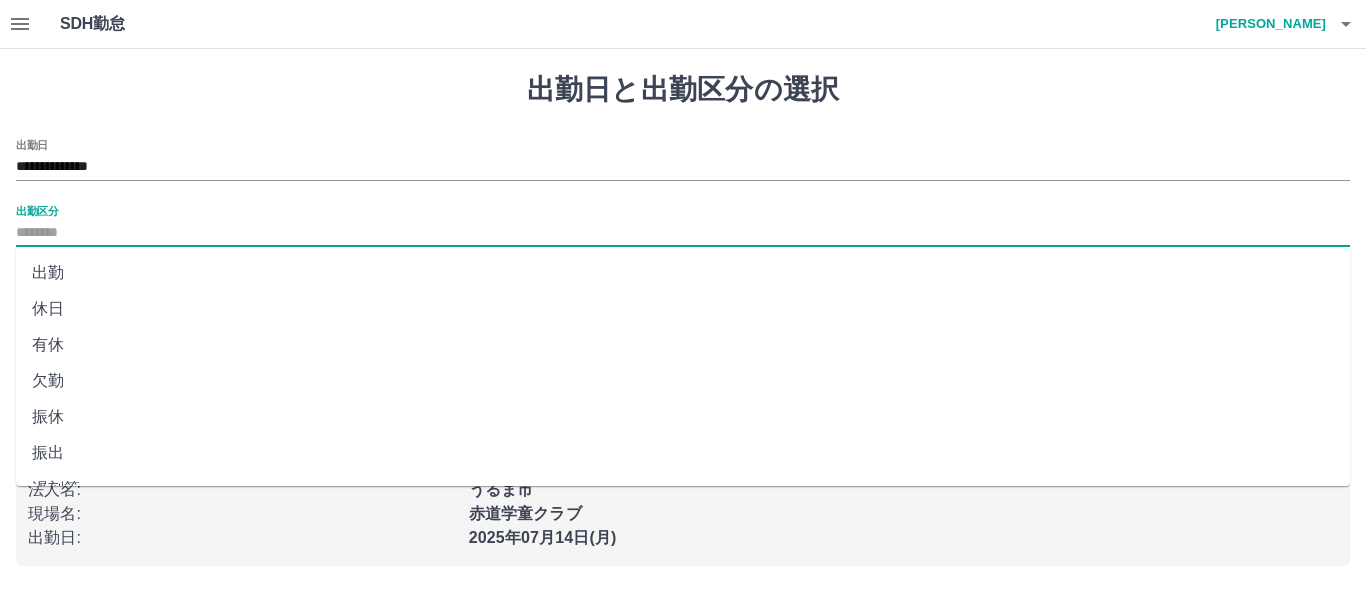 click on "出勤区分" at bounding box center [683, 233] 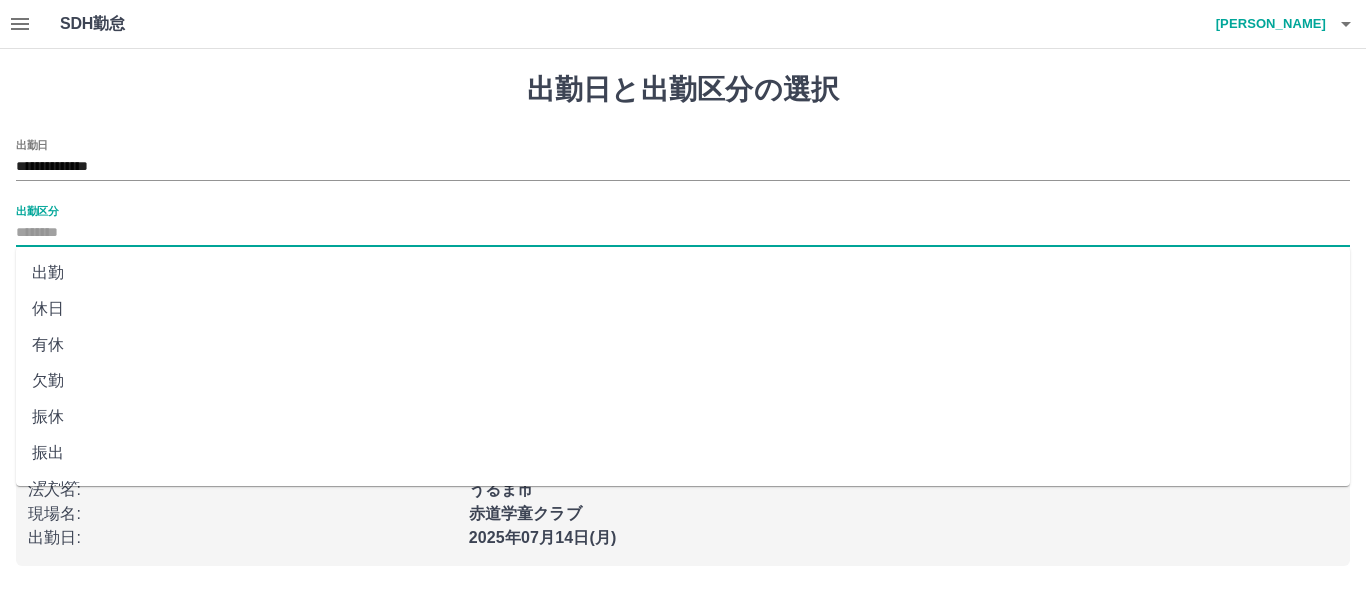 scroll, scrollTop: 200, scrollLeft: 0, axis: vertical 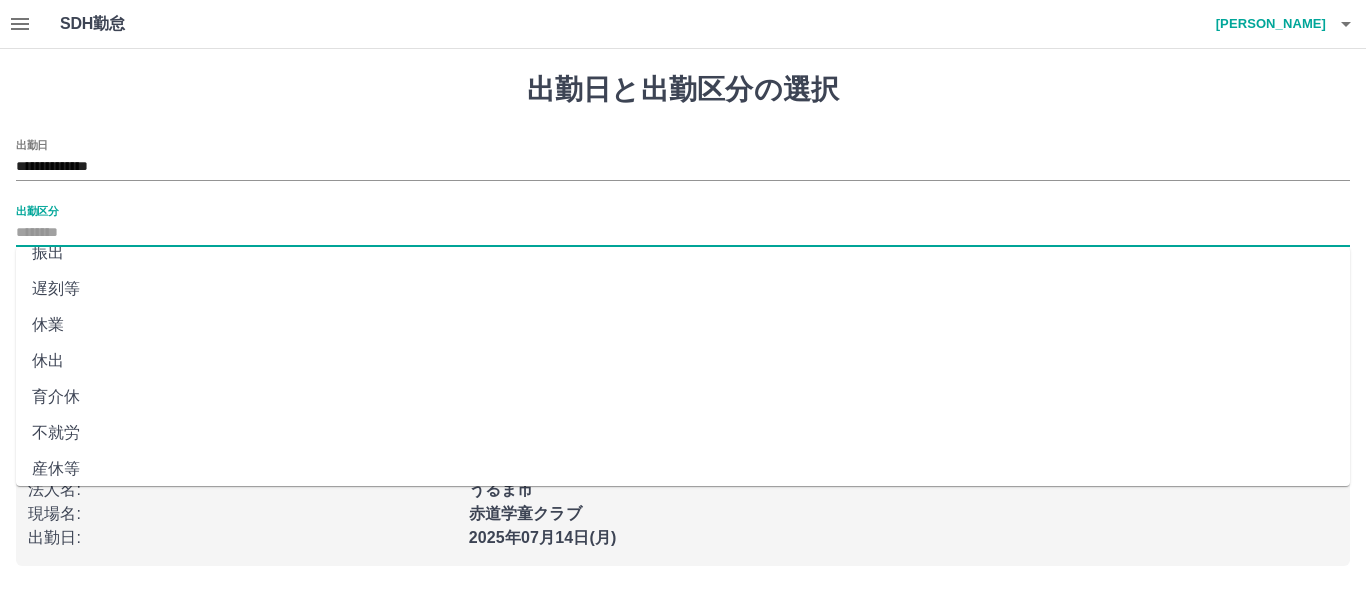 click on "出勤区分" at bounding box center [683, 233] 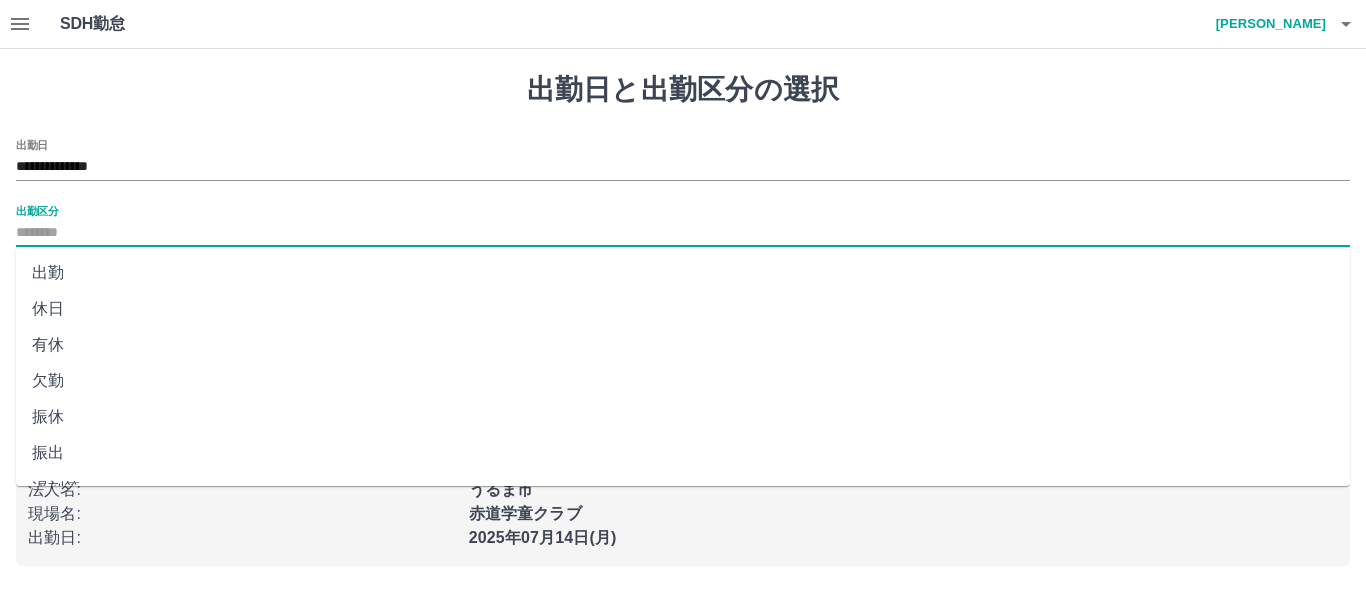 click on "出勤区分" at bounding box center (683, 233) 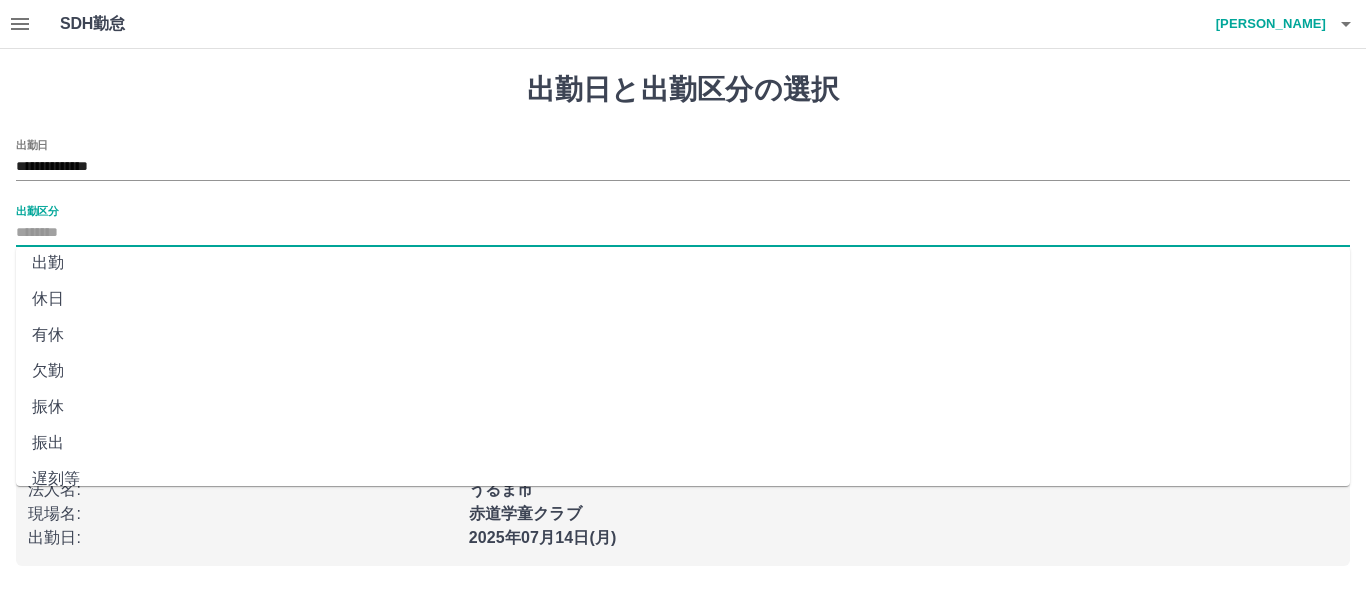 scroll, scrollTop: 0, scrollLeft: 0, axis: both 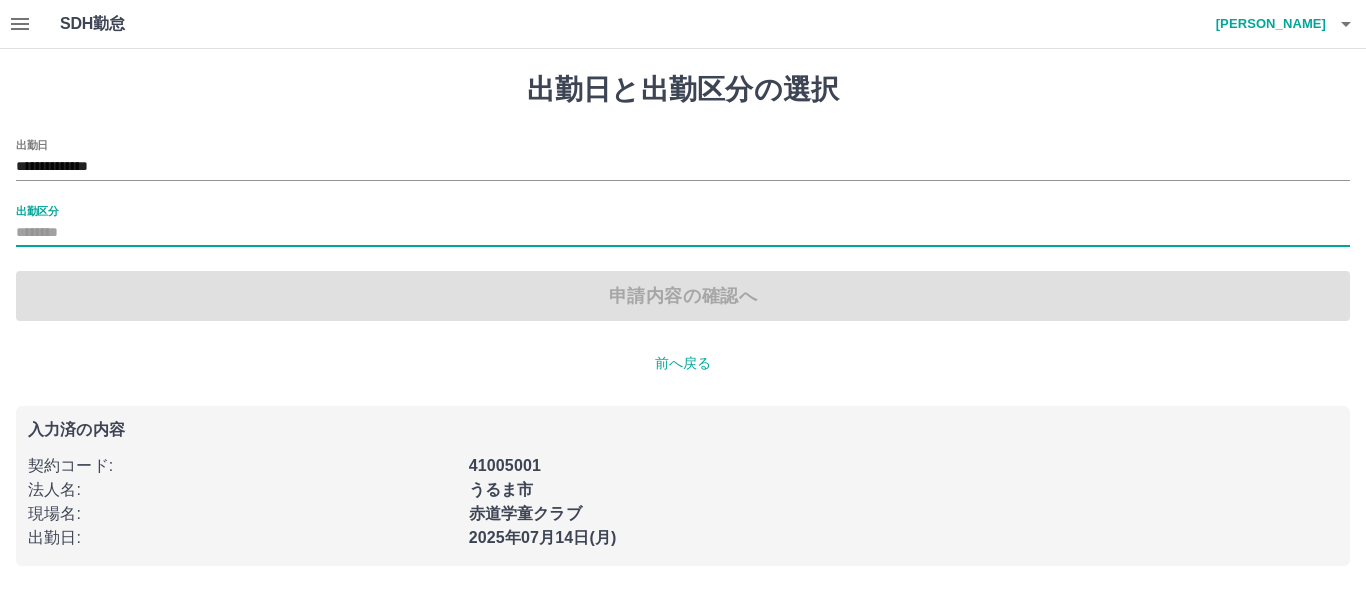click on "出勤区分" at bounding box center [683, 233] 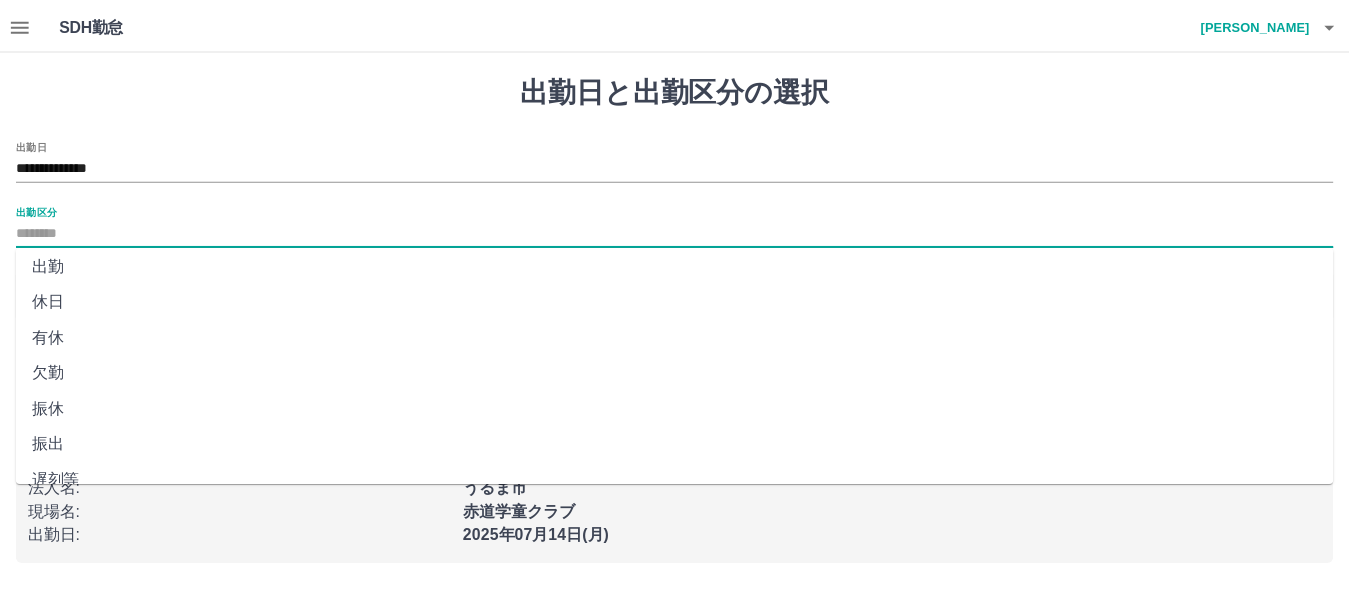 scroll, scrollTop: 0, scrollLeft: 0, axis: both 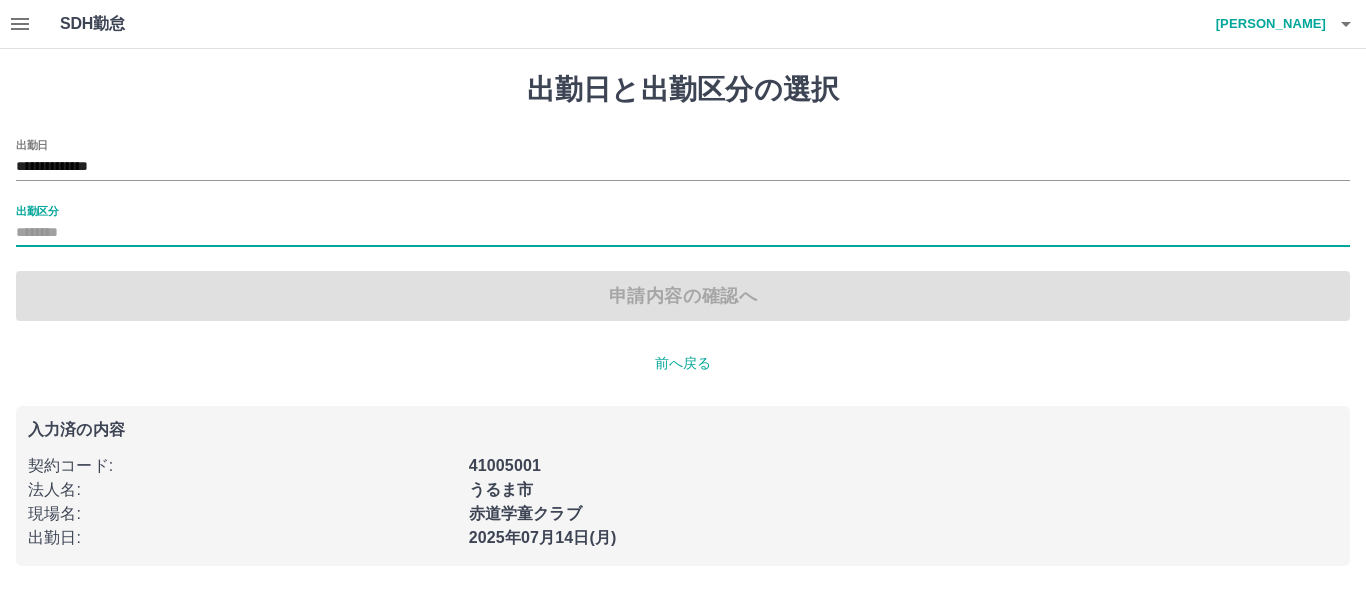 click on "出勤区分" at bounding box center (683, 233) 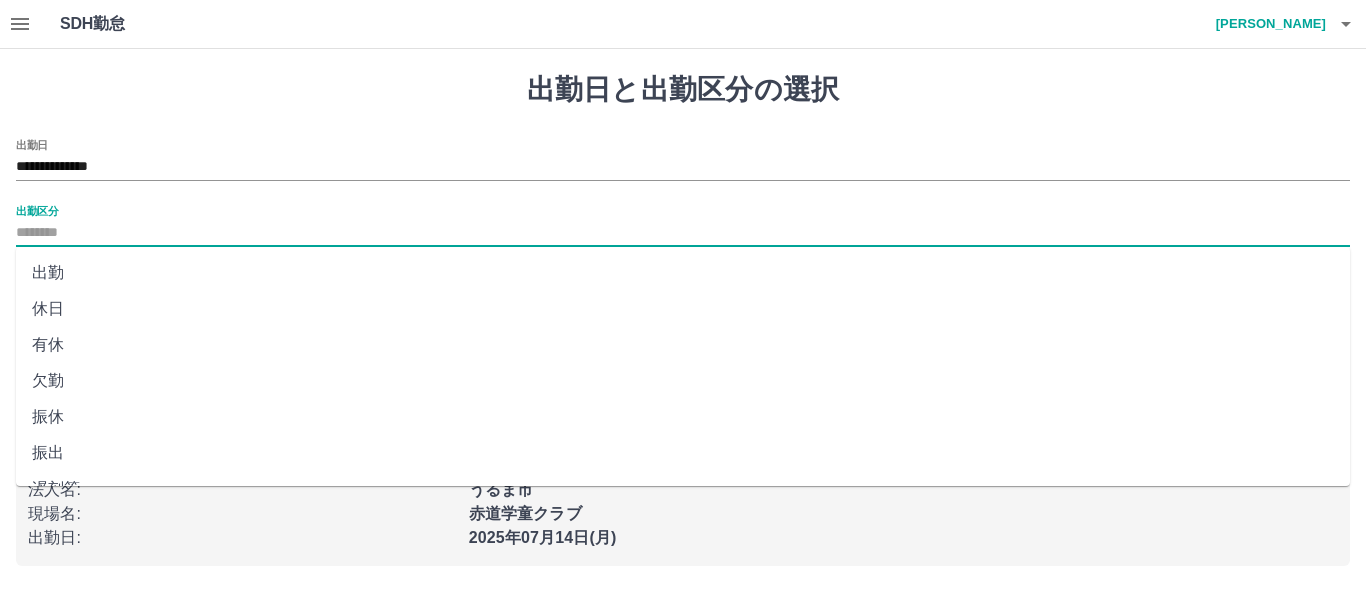 click on "出勤区分" at bounding box center [683, 233] 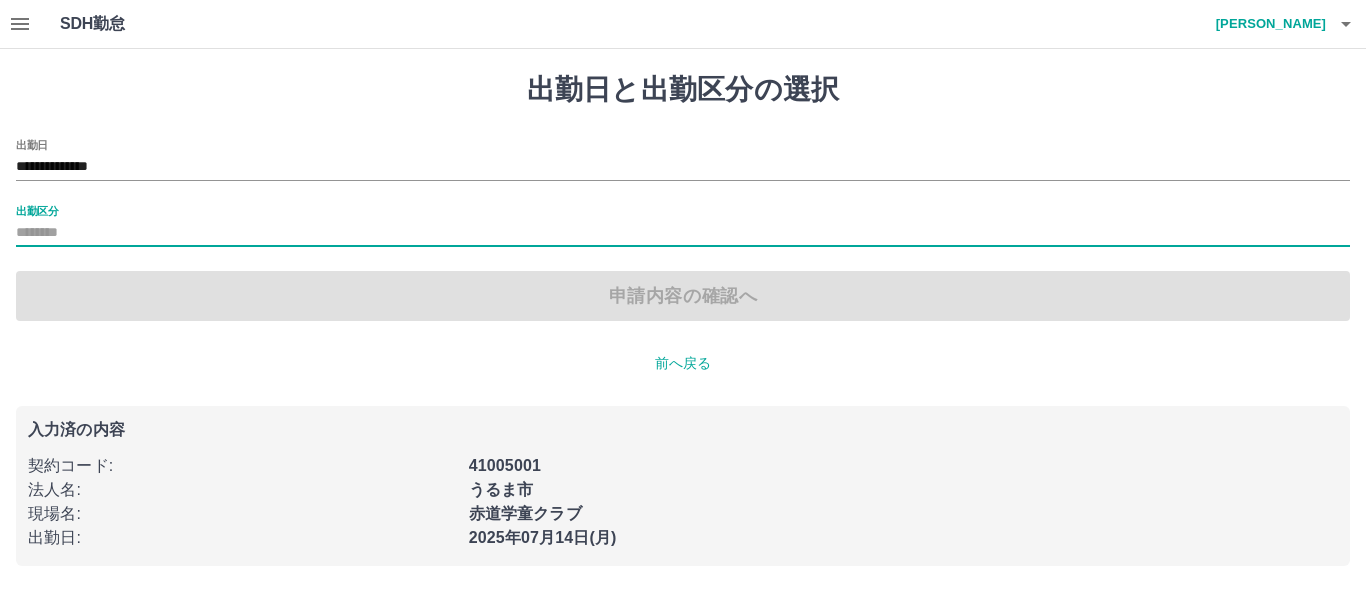click at bounding box center [20, 24] 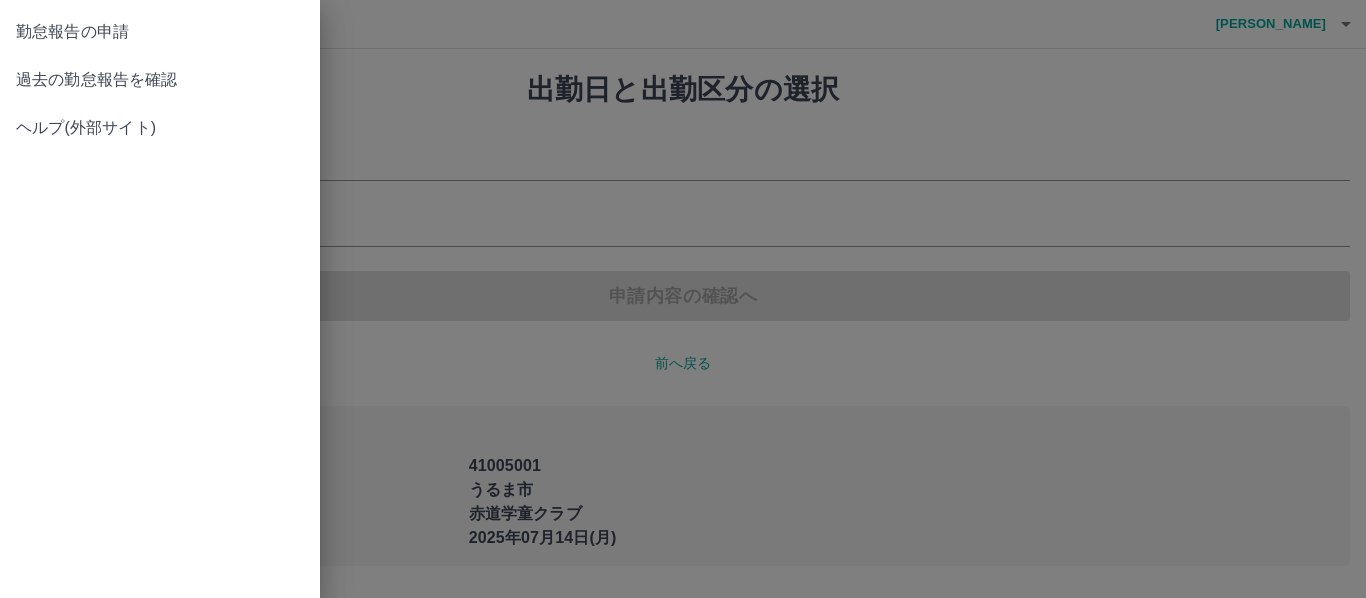 click at bounding box center [683, 299] 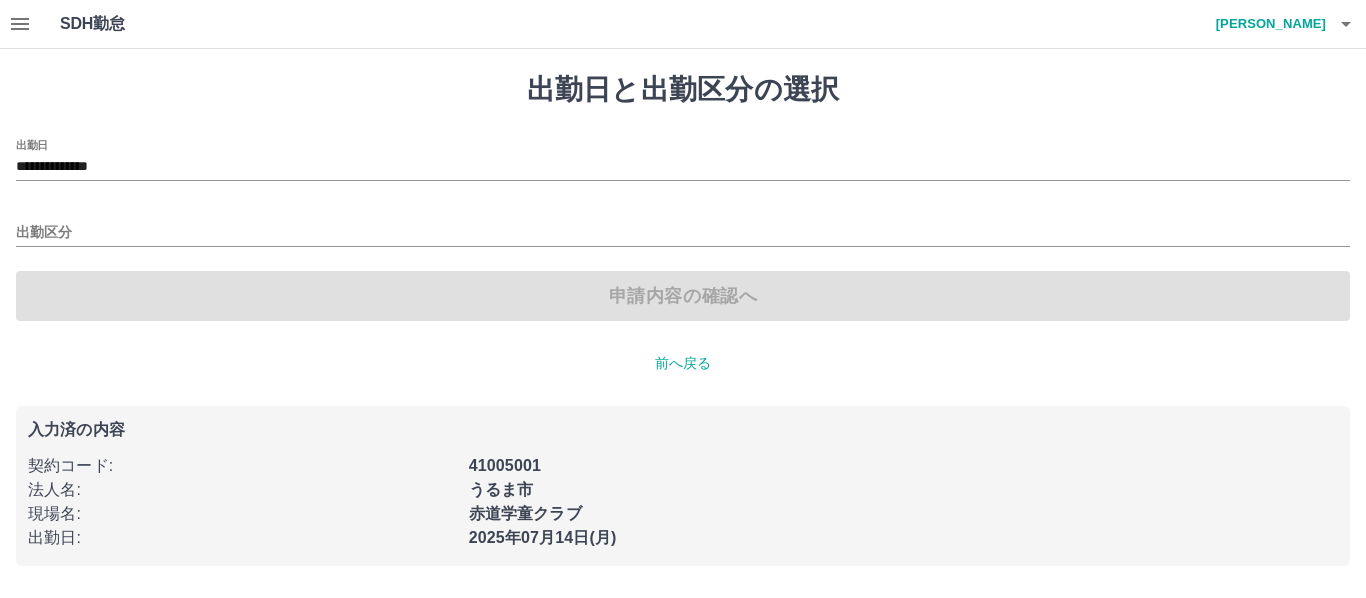 click 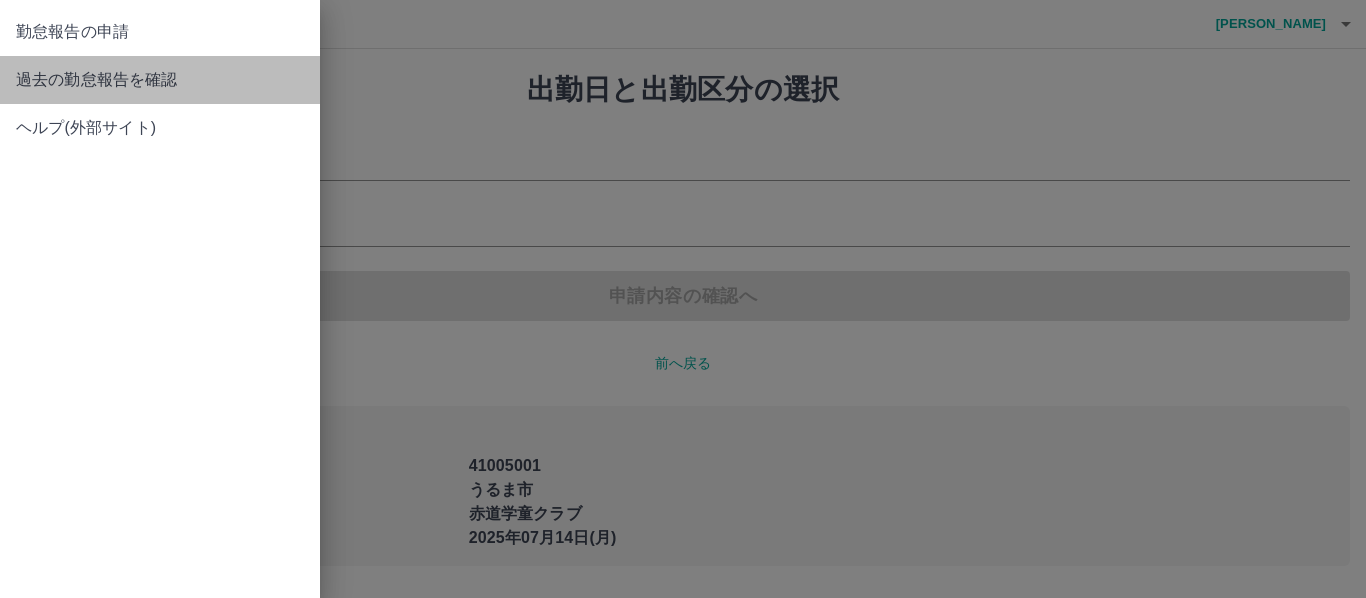 click on "過去の勤怠報告を確認" at bounding box center (160, 80) 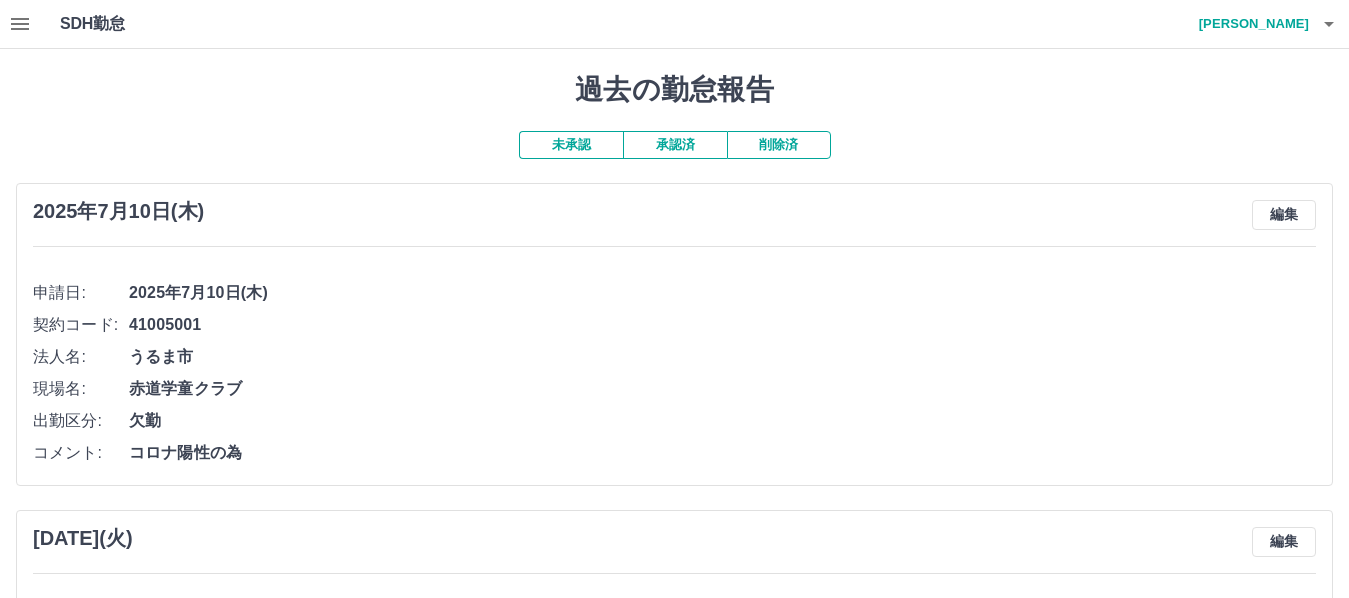 click on "承認済" at bounding box center [675, 145] 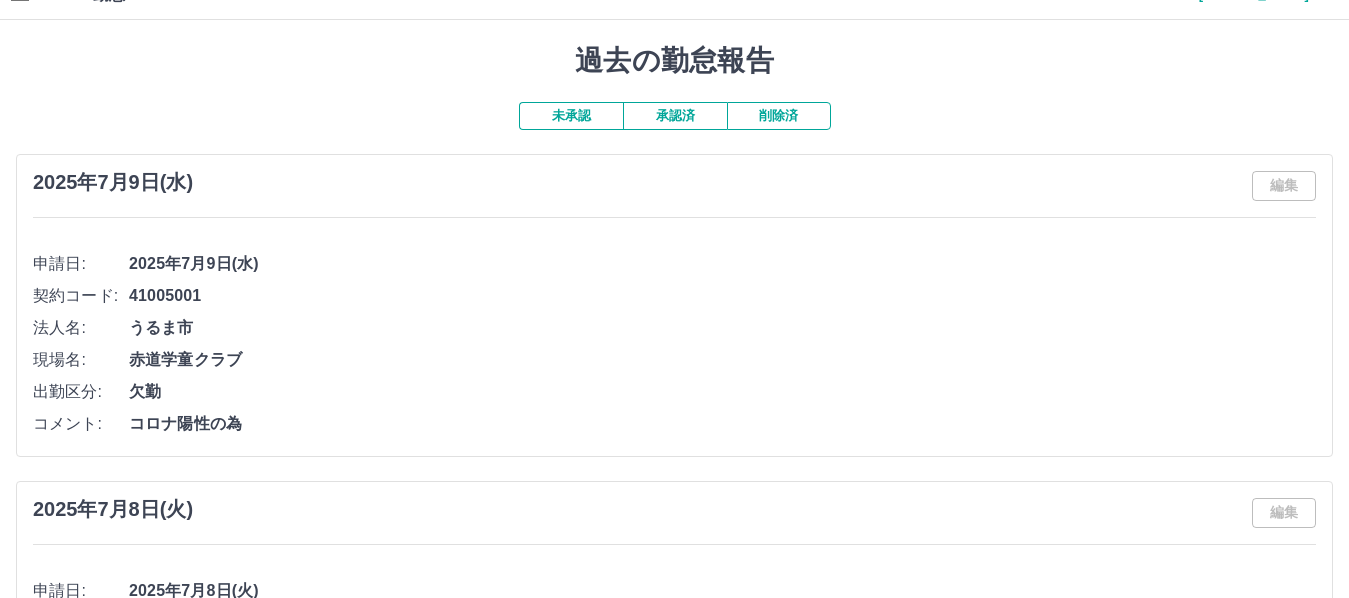 scroll, scrollTop: 0, scrollLeft: 0, axis: both 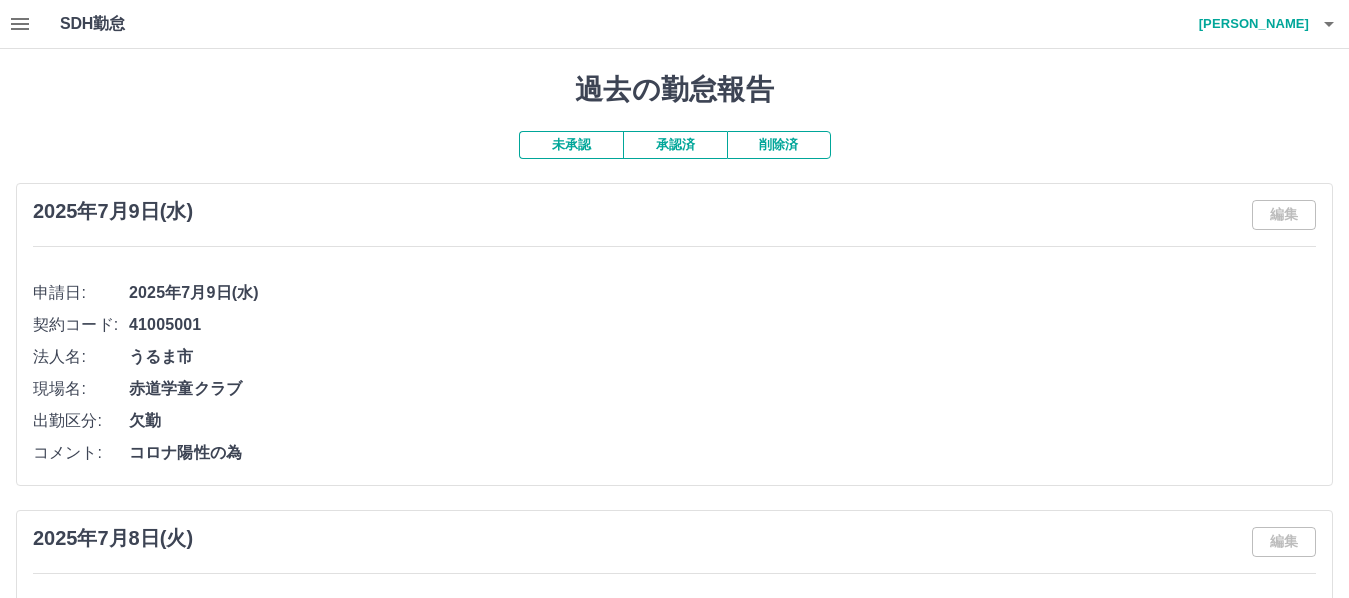 click on "未承認" at bounding box center (571, 145) 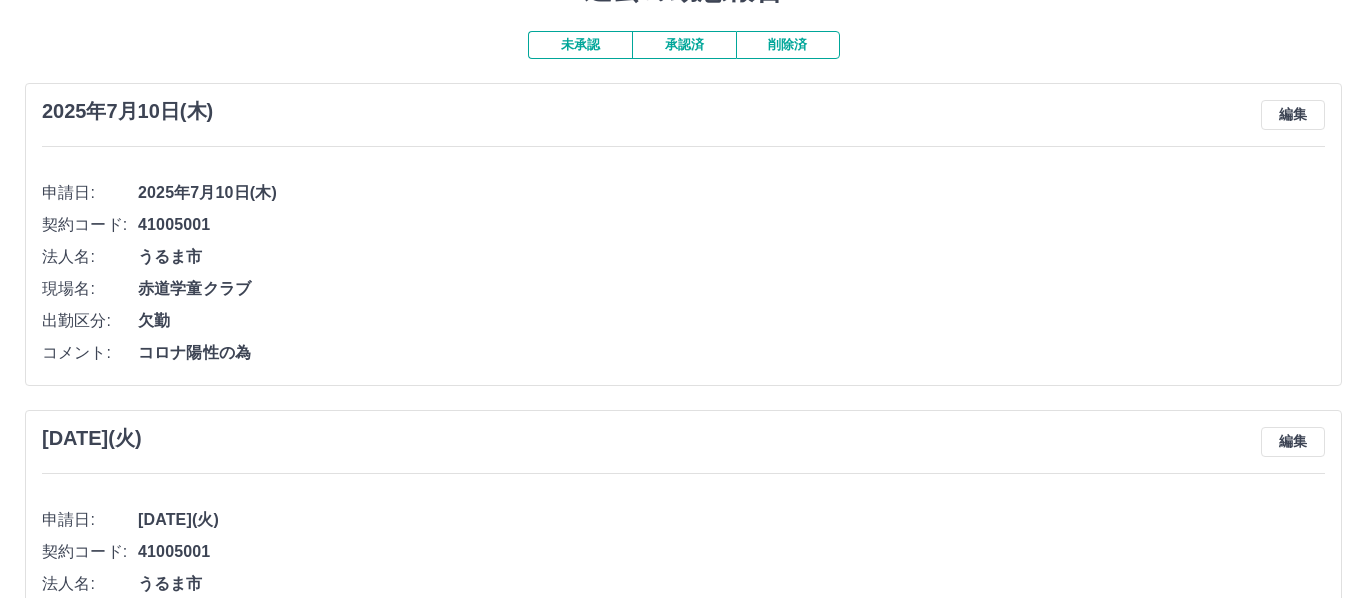 scroll, scrollTop: 0, scrollLeft: 0, axis: both 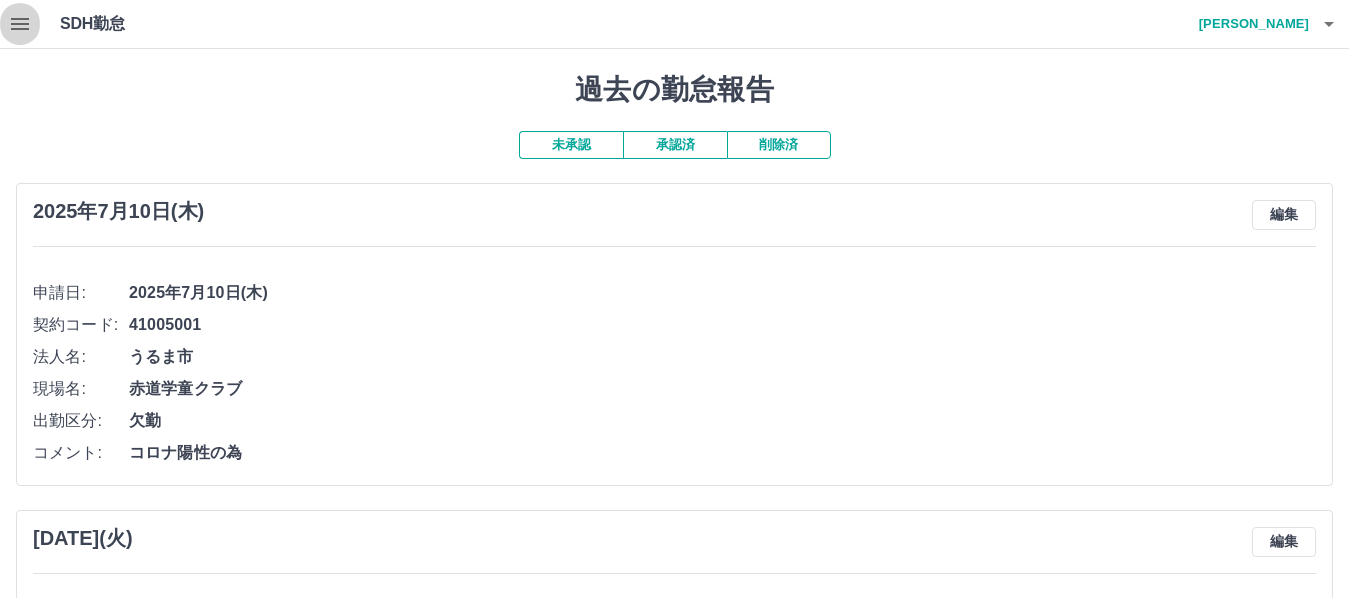 click 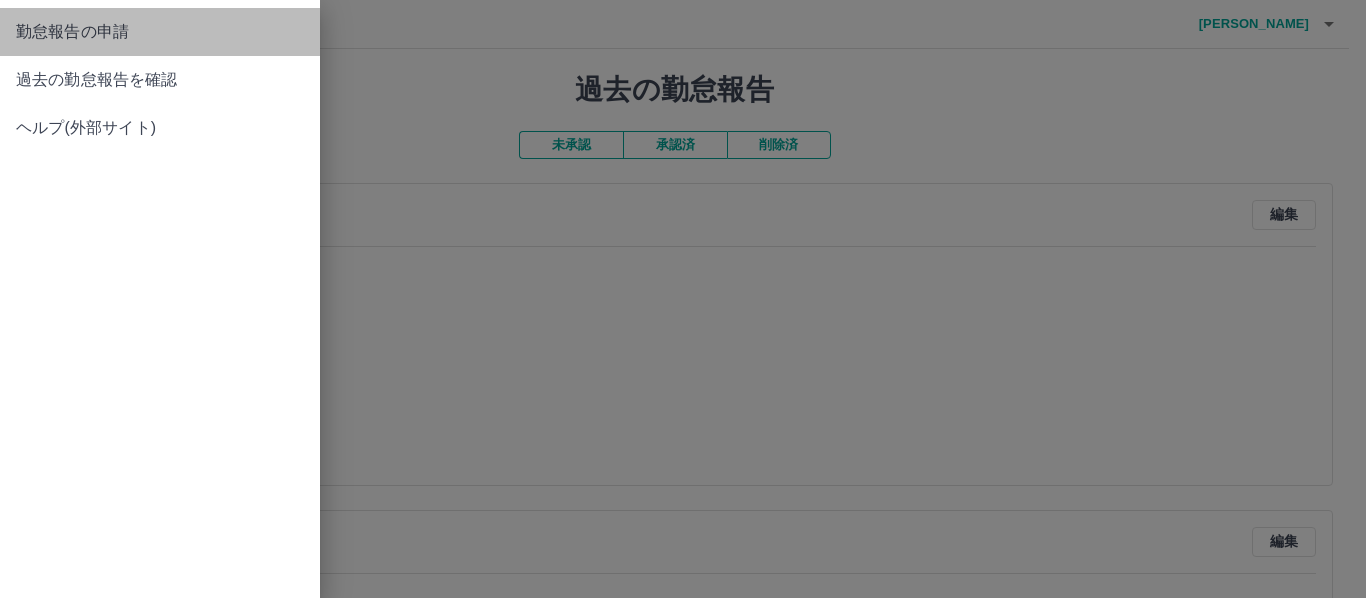 click on "勤怠報告の申請" at bounding box center (160, 32) 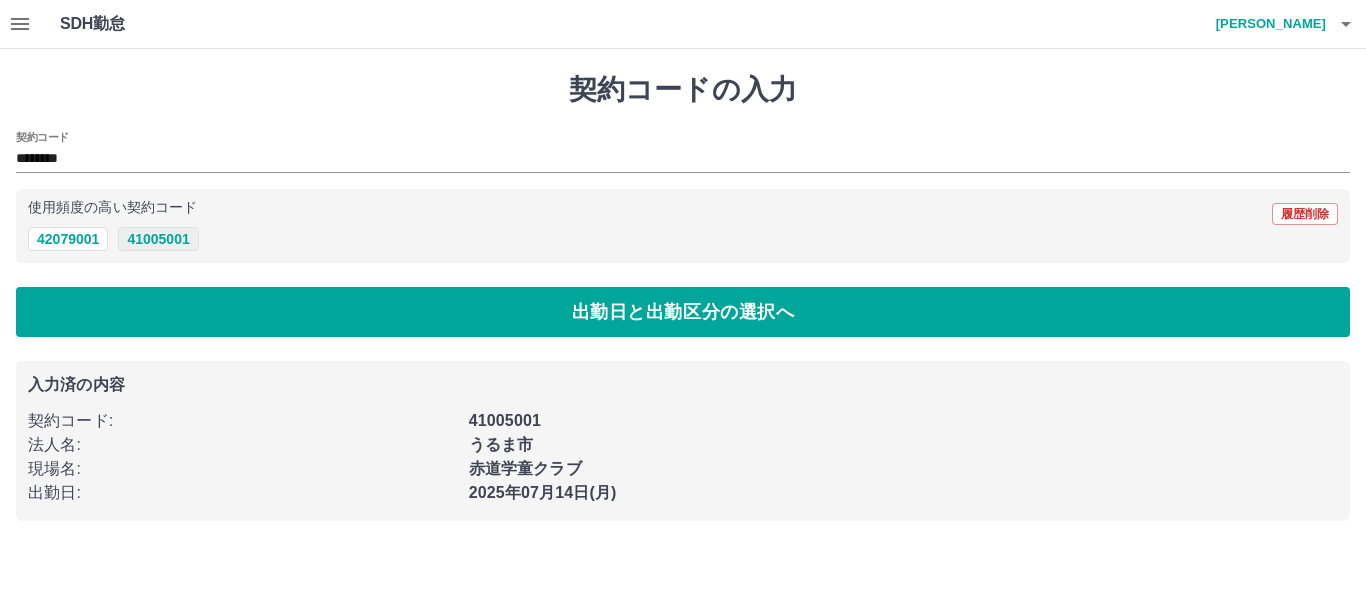 click on "41005001" at bounding box center (158, 239) 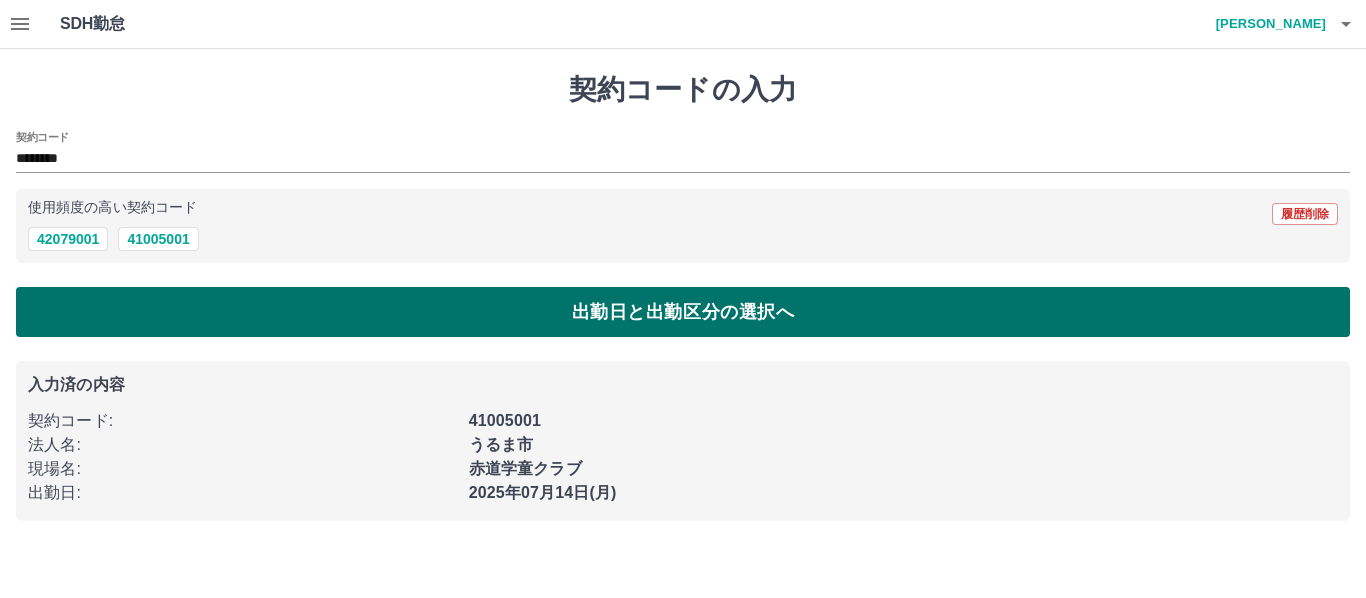 click on "出勤日と出勤区分の選択へ" at bounding box center [683, 312] 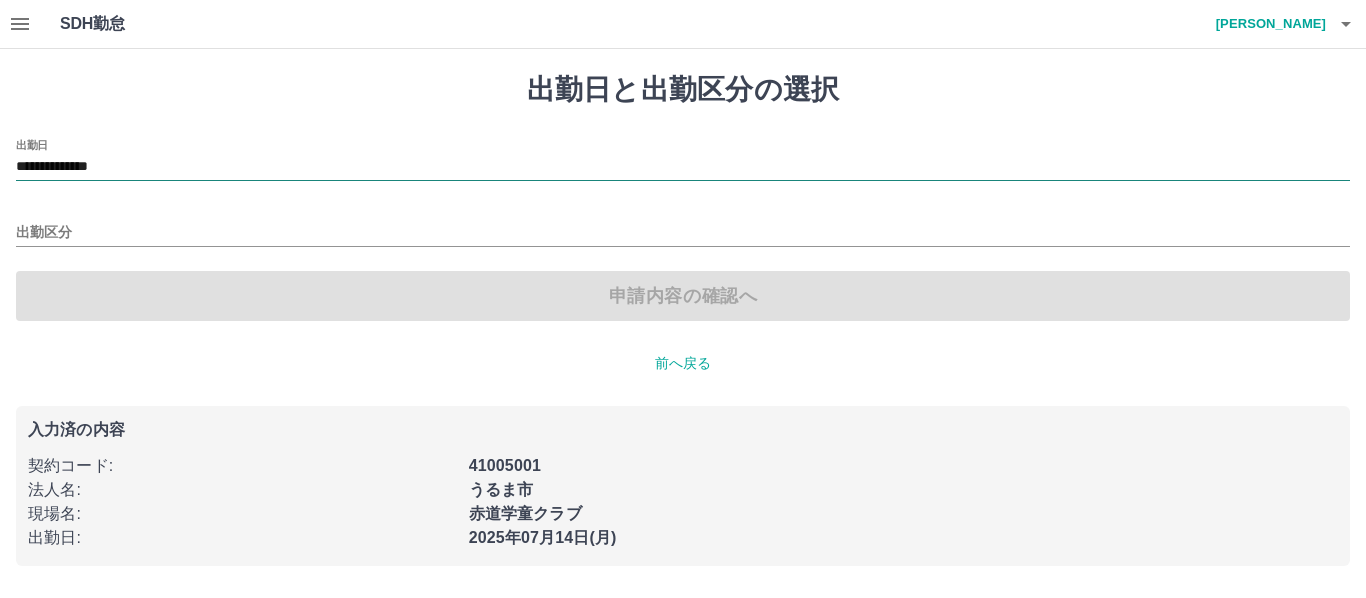 click on "**********" at bounding box center (683, 167) 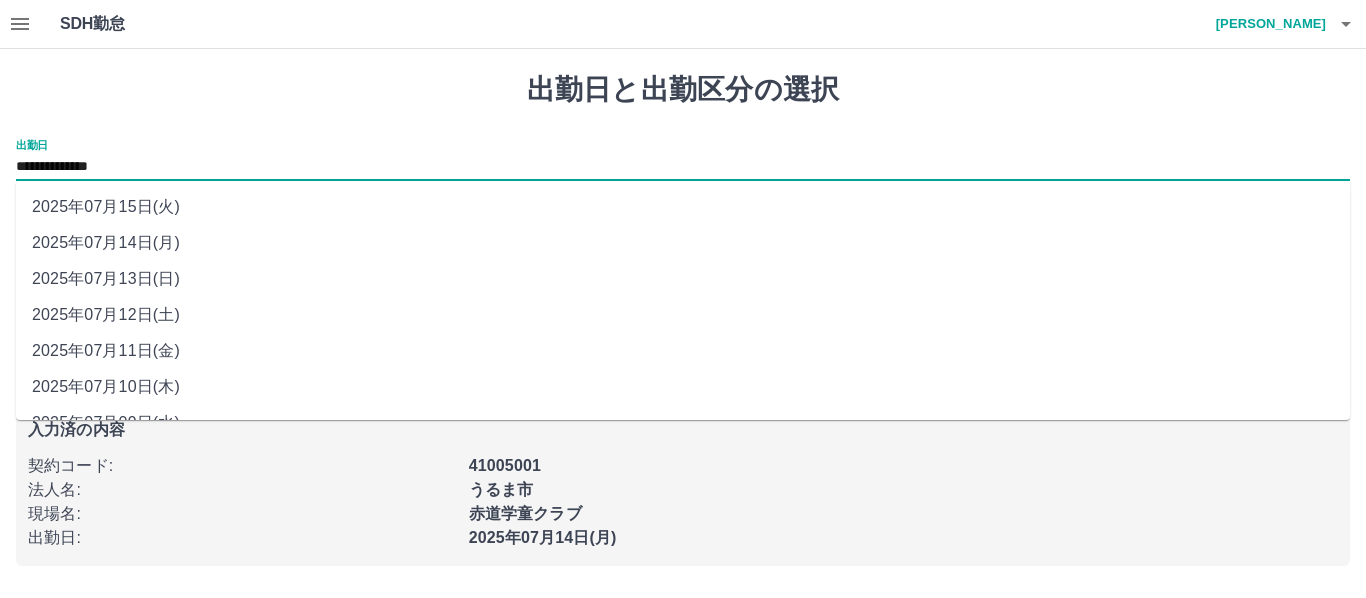 click on "2025年07月11日(金)" at bounding box center [683, 351] 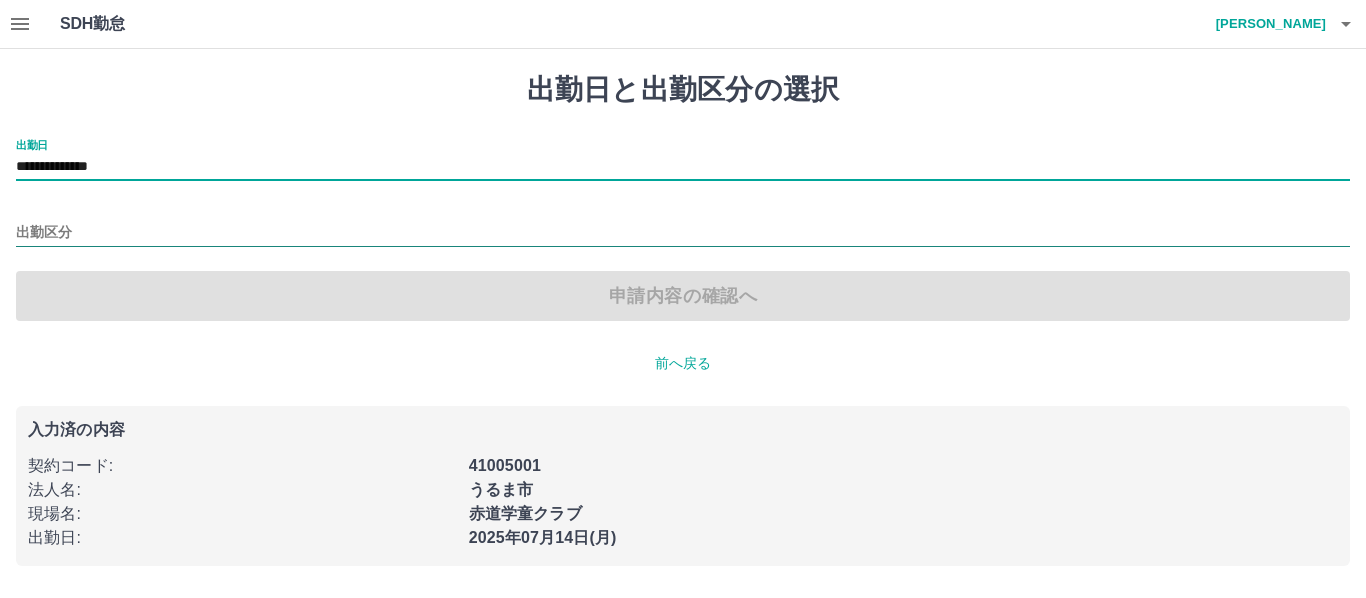 click on "出勤区分" at bounding box center [683, 233] 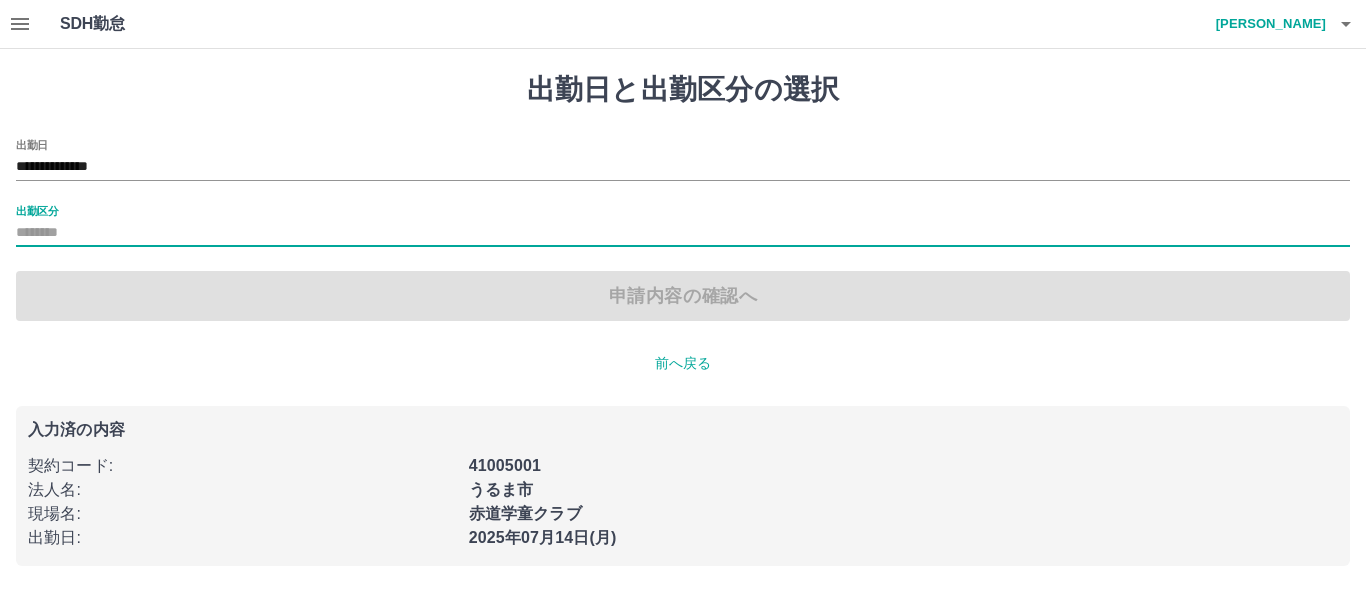 click on "出勤区分" at bounding box center [683, 233] 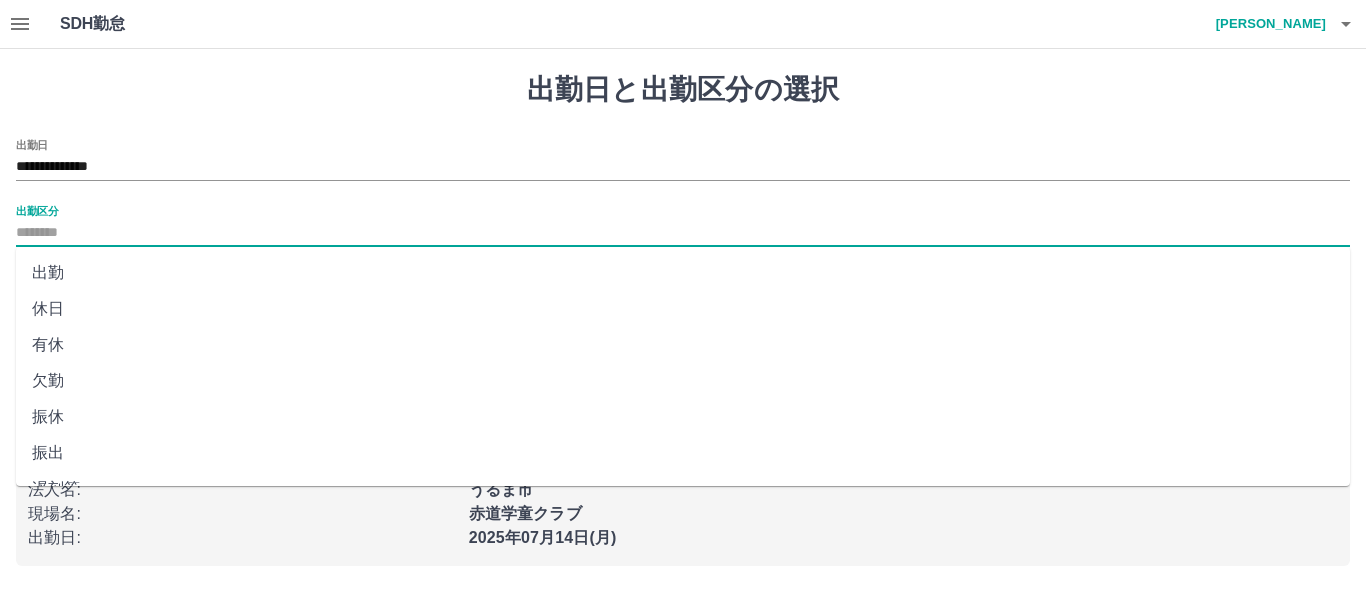 click on "欠勤" at bounding box center [683, 381] 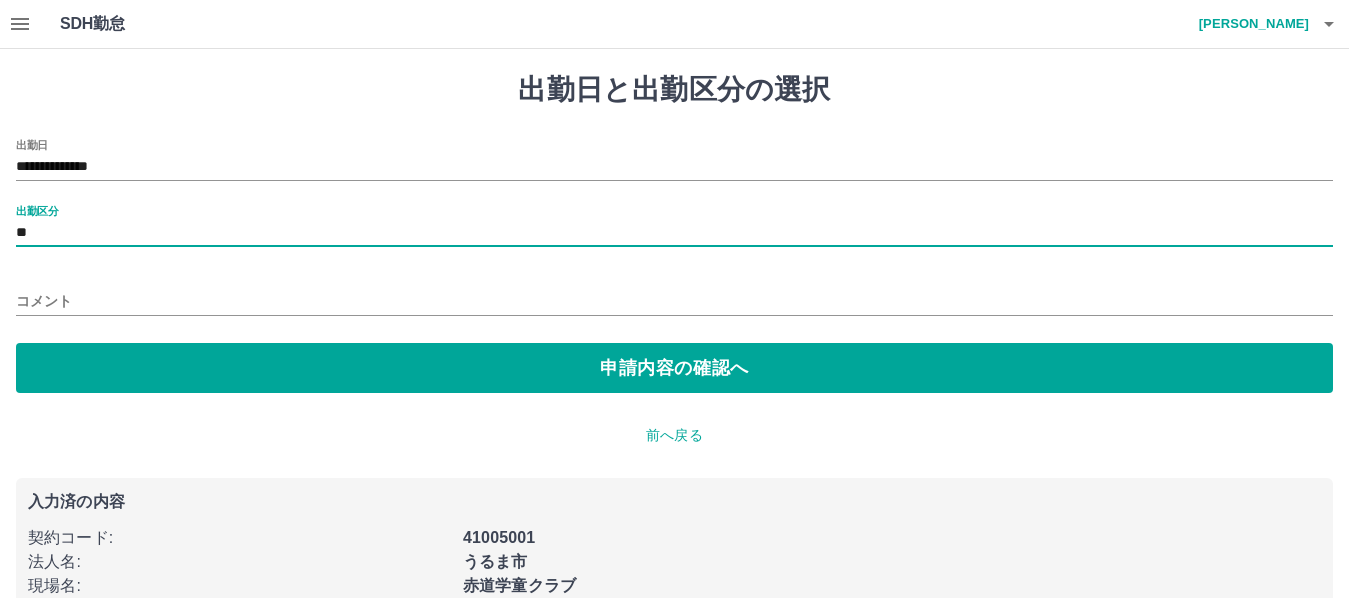 click on "コメント" at bounding box center (674, 301) 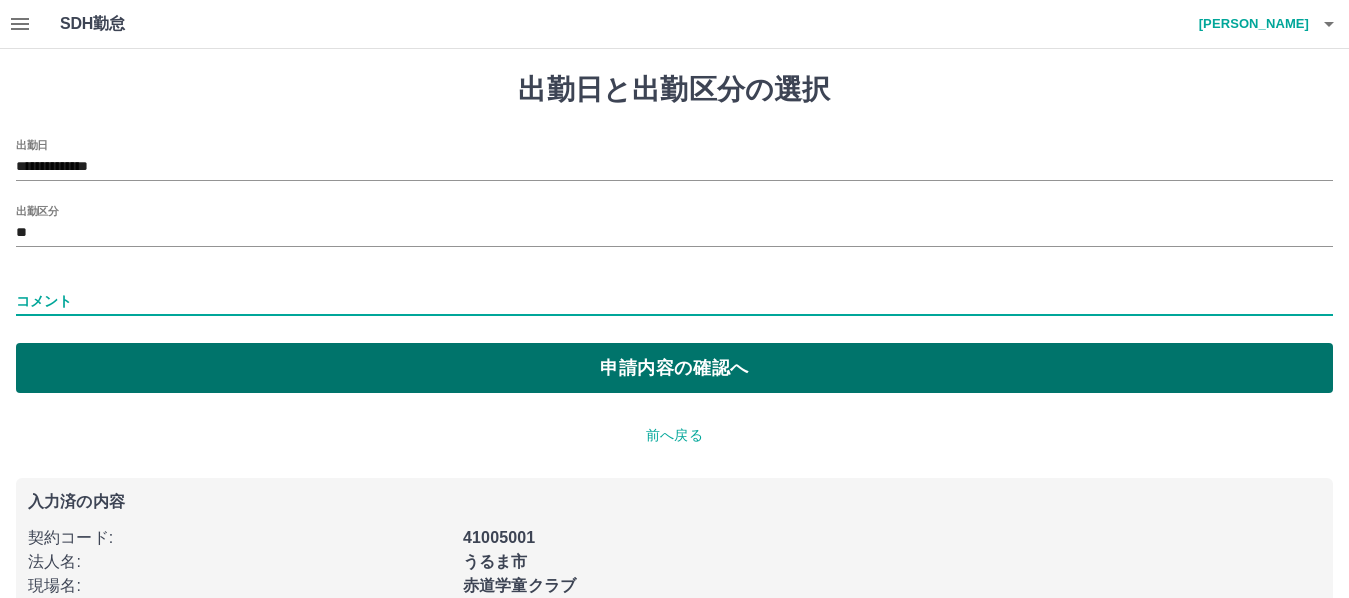 type on "******" 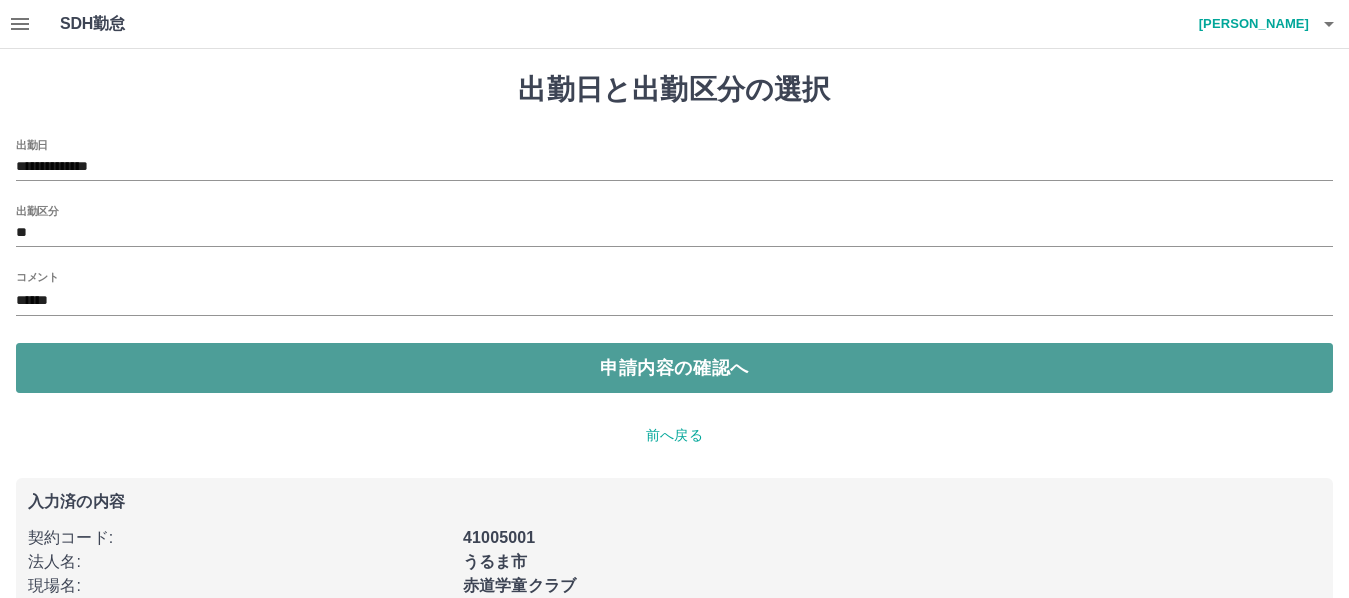 click on "申請内容の確認へ" at bounding box center (674, 368) 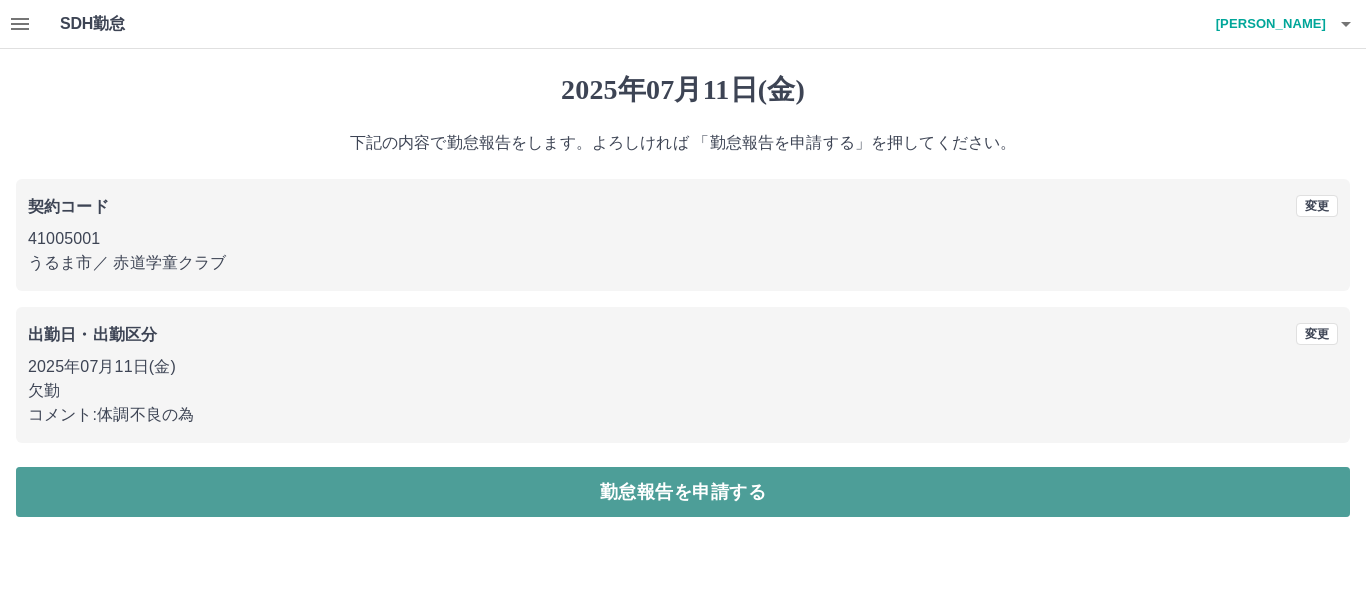 click on "勤怠報告を申請する" at bounding box center [683, 492] 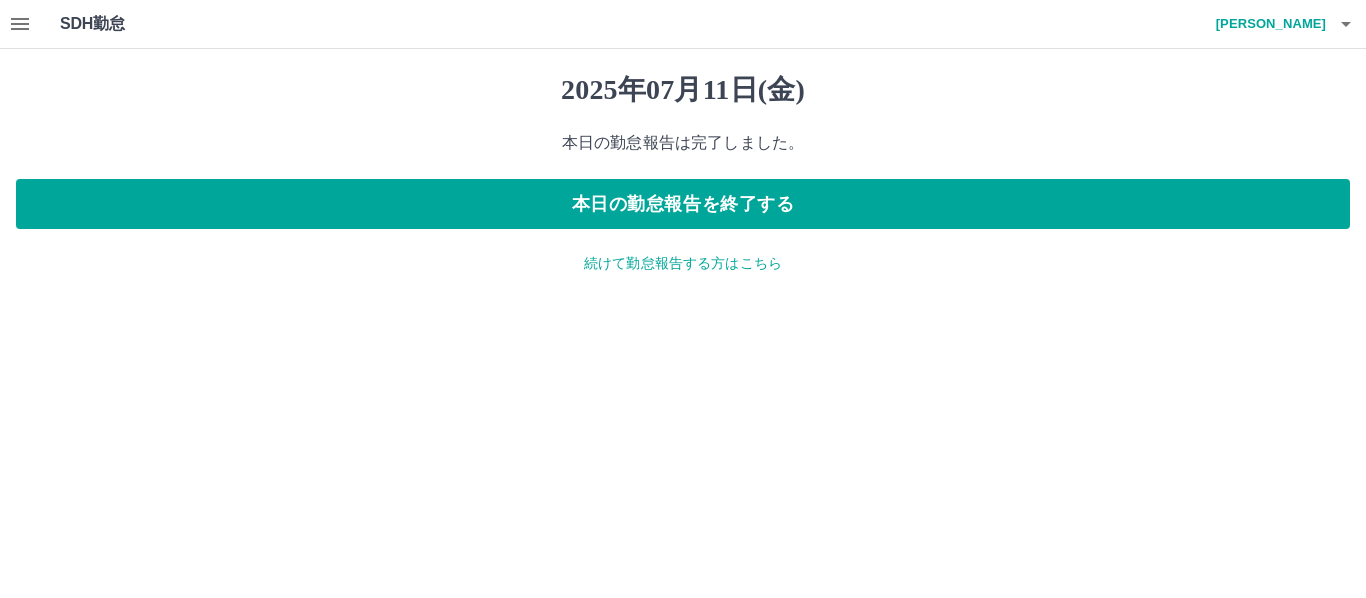 click on "続けて勤怠報告する方はこちら" at bounding box center [683, 263] 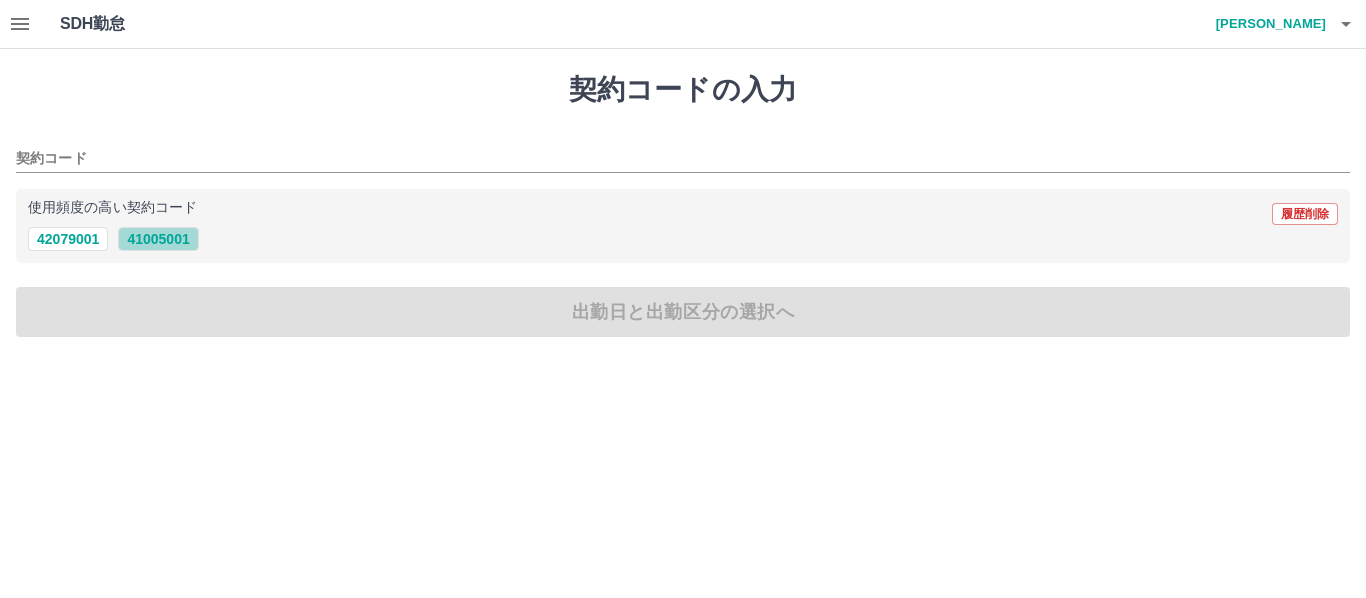 click on "41005001" at bounding box center (158, 239) 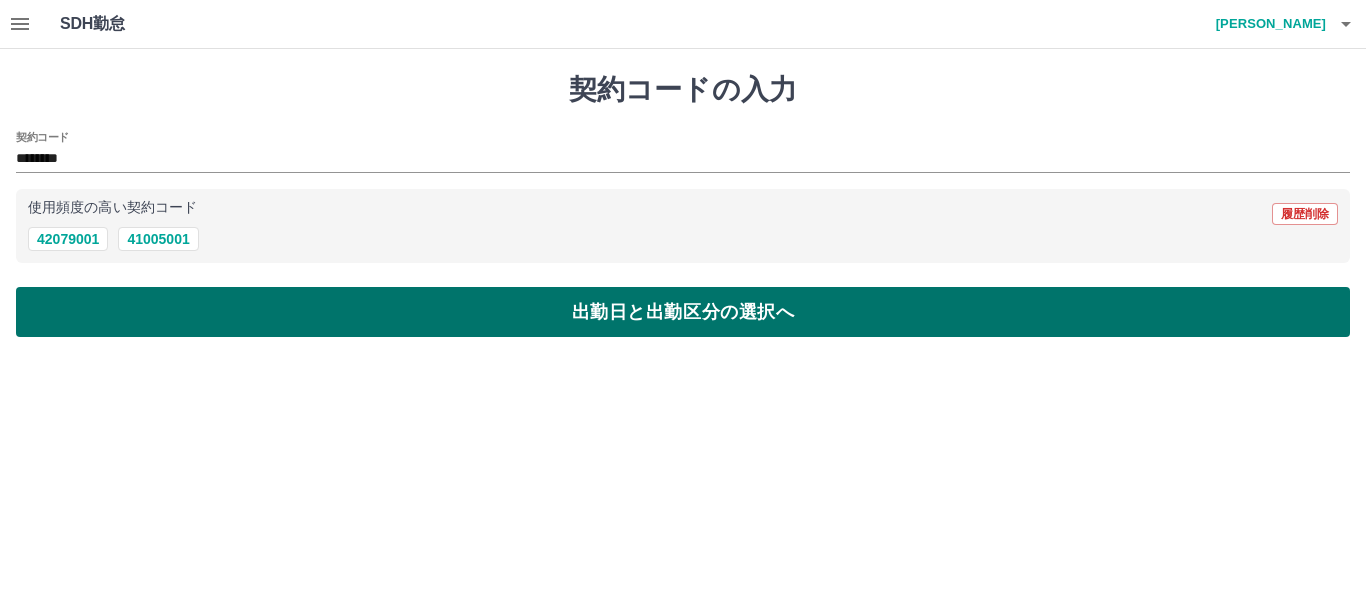 click on "出勤日と出勤区分の選択へ" at bounding box center [683, 312] 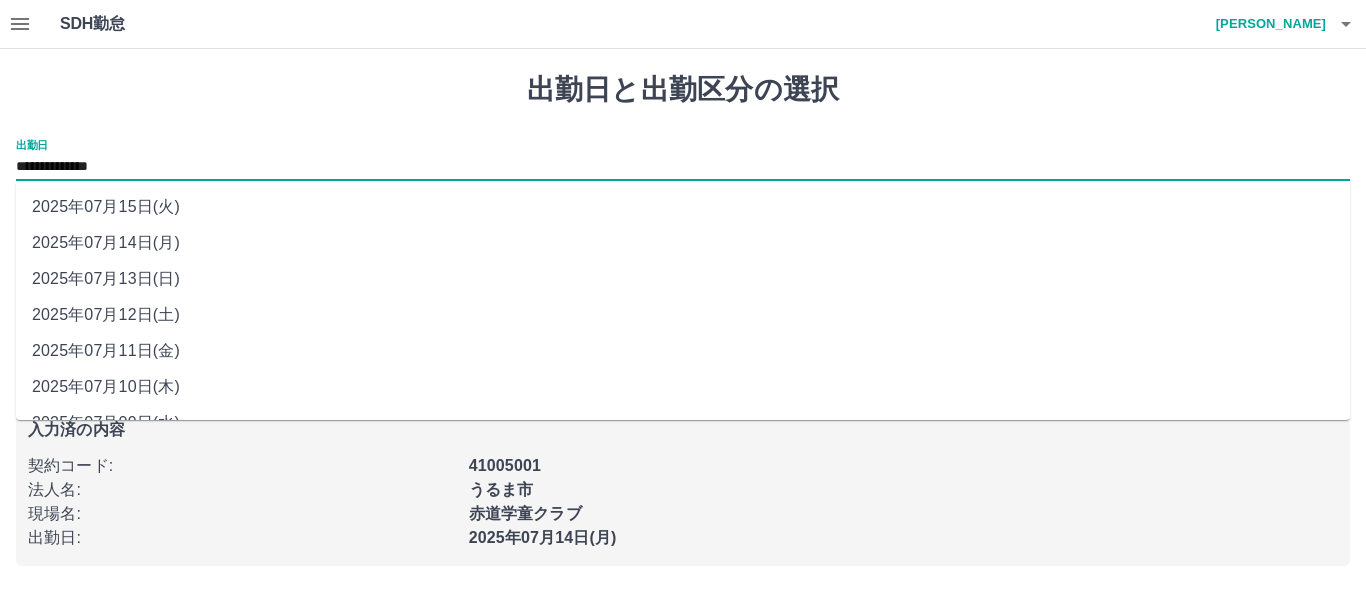 click on "**********" at bounding box center [683, 167] 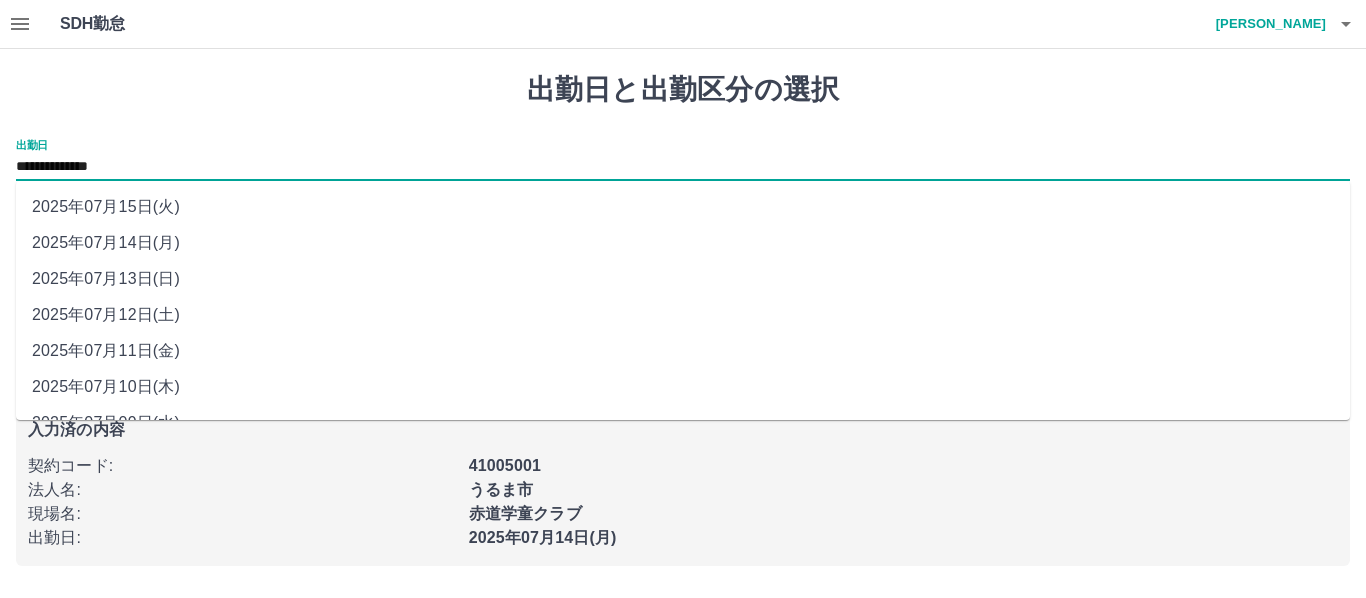 click on "2025年07月12日(土)" at bounding box center [683, 315] 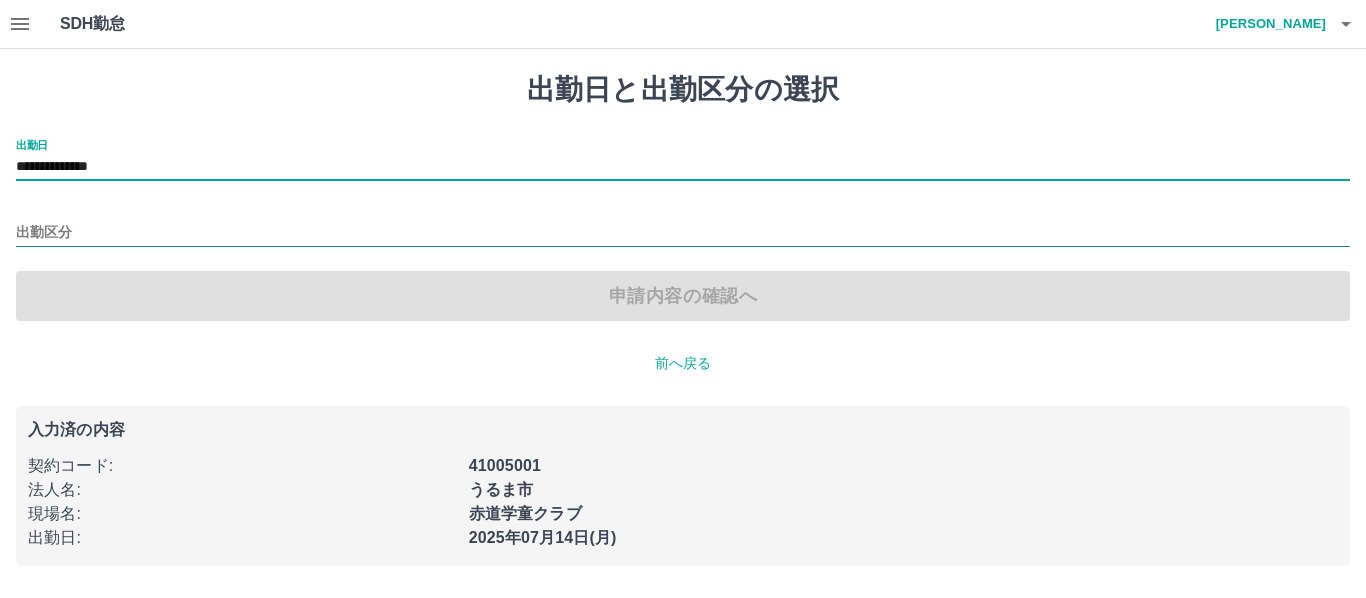 click on "出勤区分" at bounding box center (683, 233) 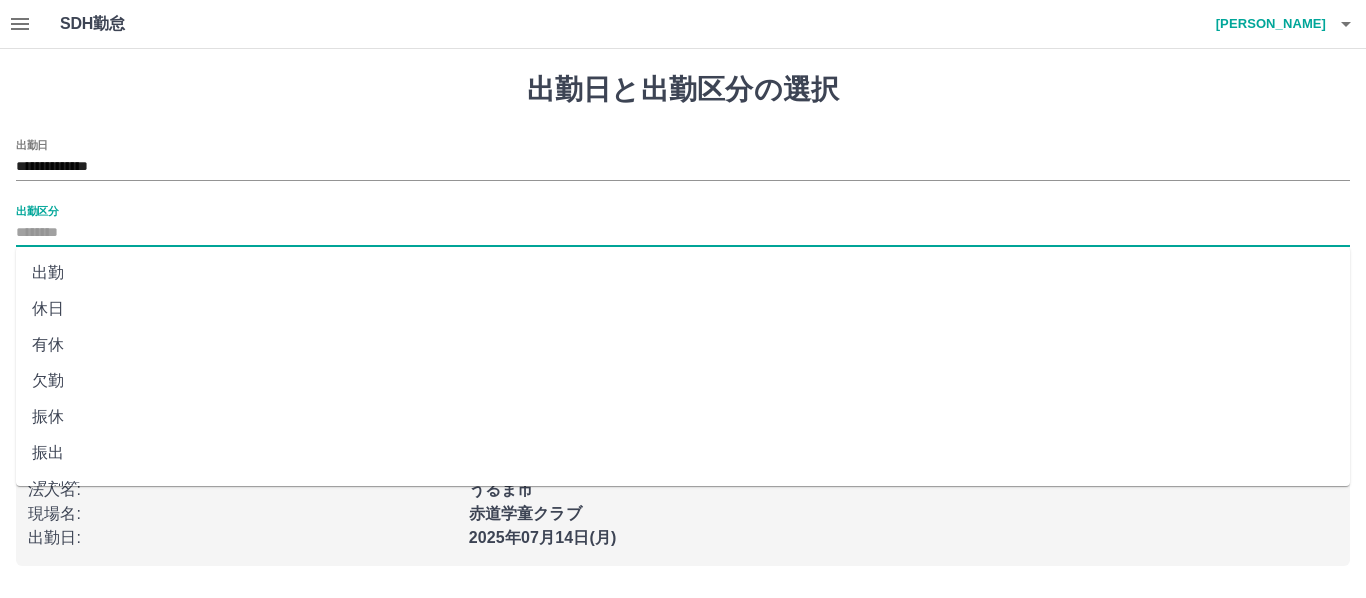 click on "欠勤" at bounding box center (683, 381) 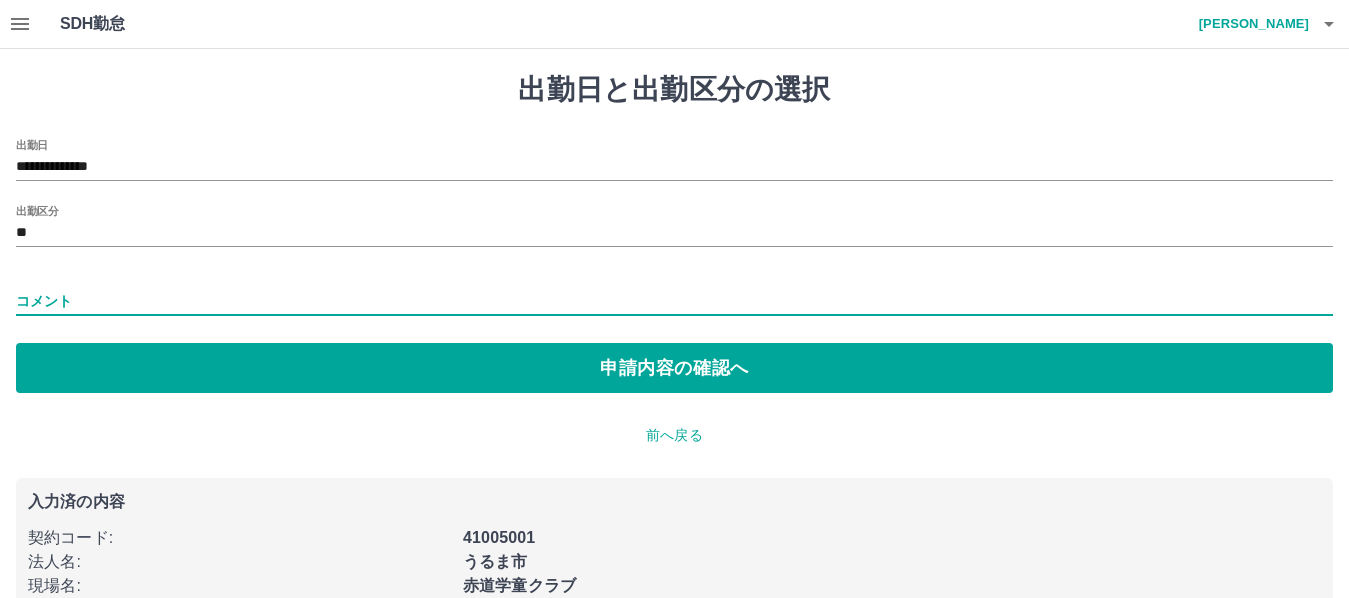 click on "コメント" at bounding box center (674, 301) 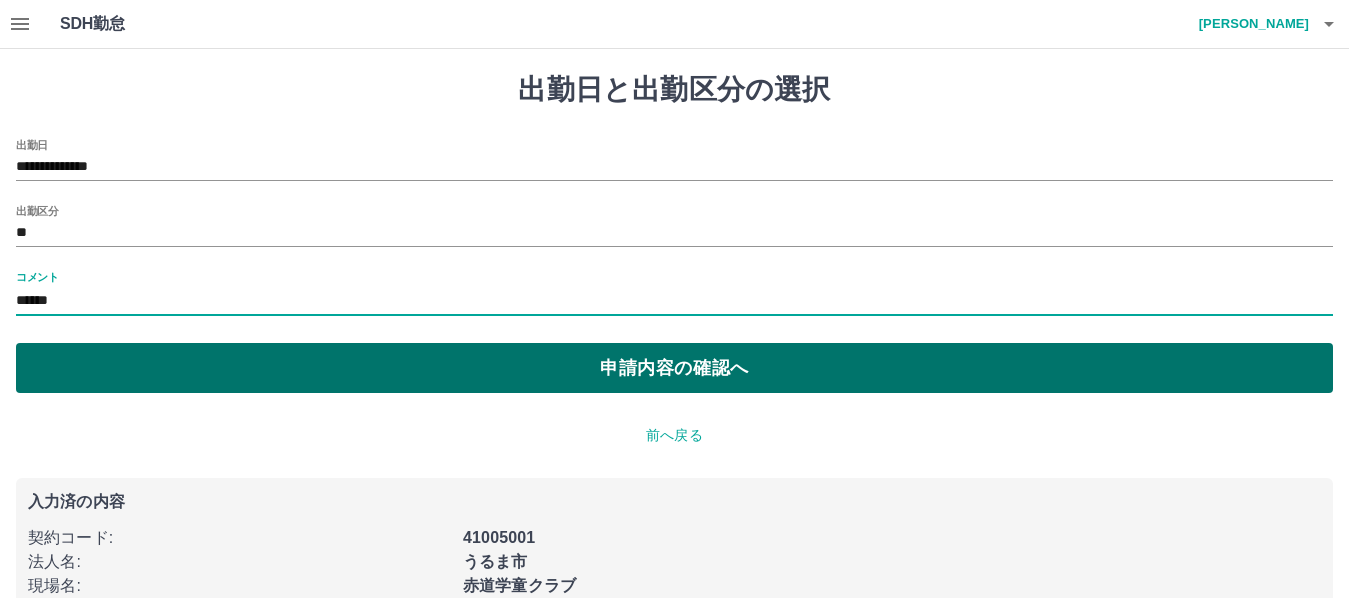 click on "申請内容の確認へ" at bounding box center (674, 368) 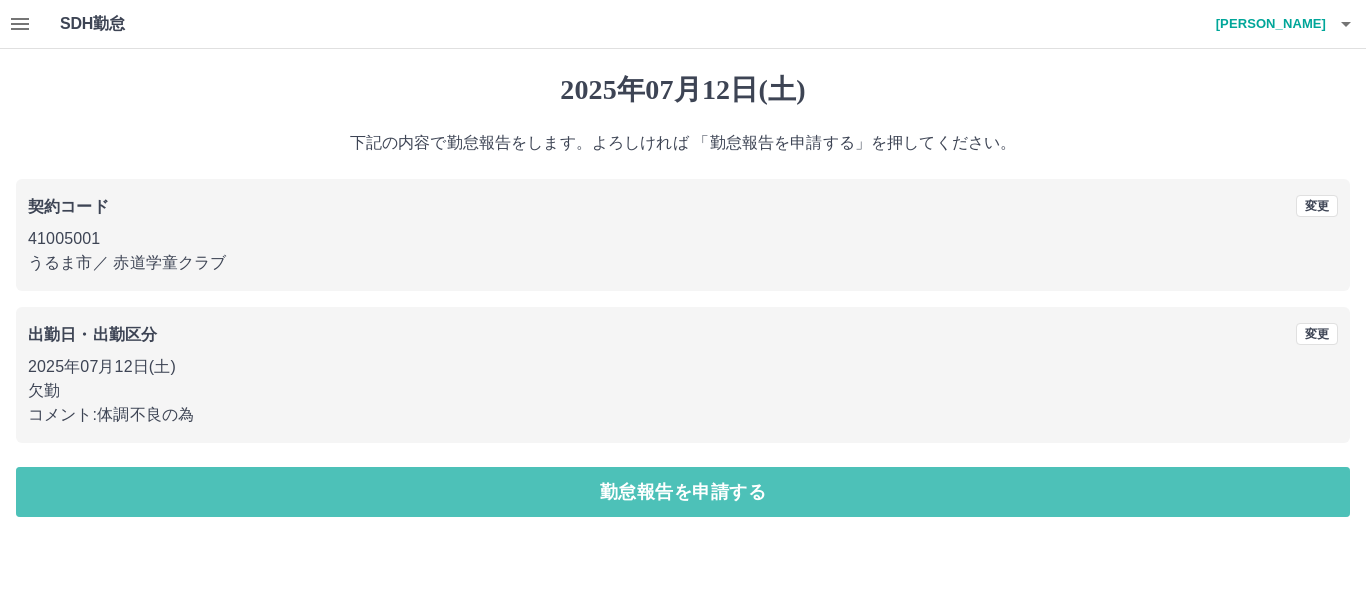 click on "勤怠報告を申請する" at bounding box center [683, 492] 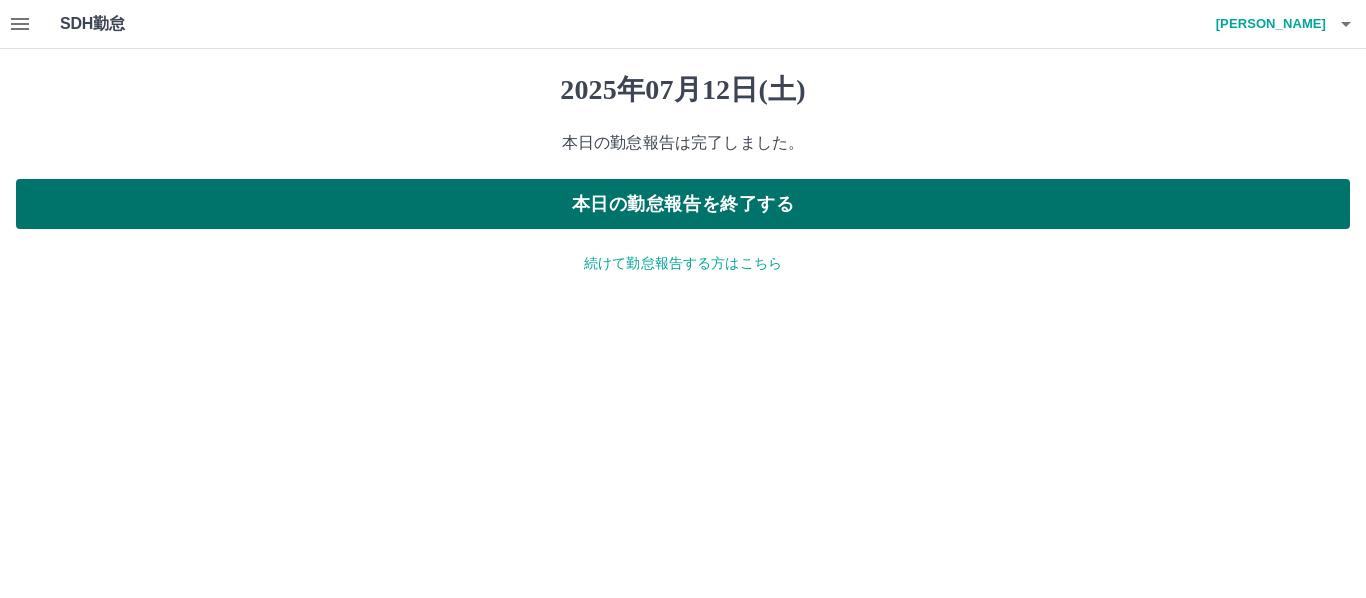 click on "本日の勤怠報告を終了する" at bounding box center (683, 204) 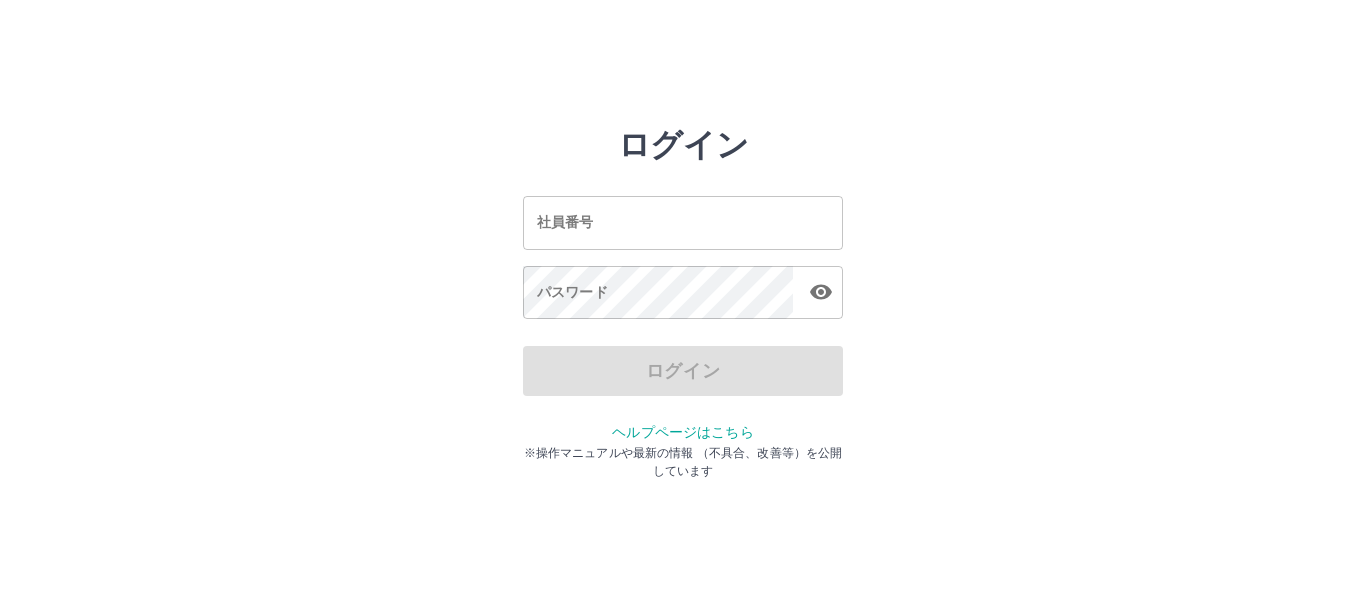scroll, scrollTop: 0, scrollLeft: 0, axis: both 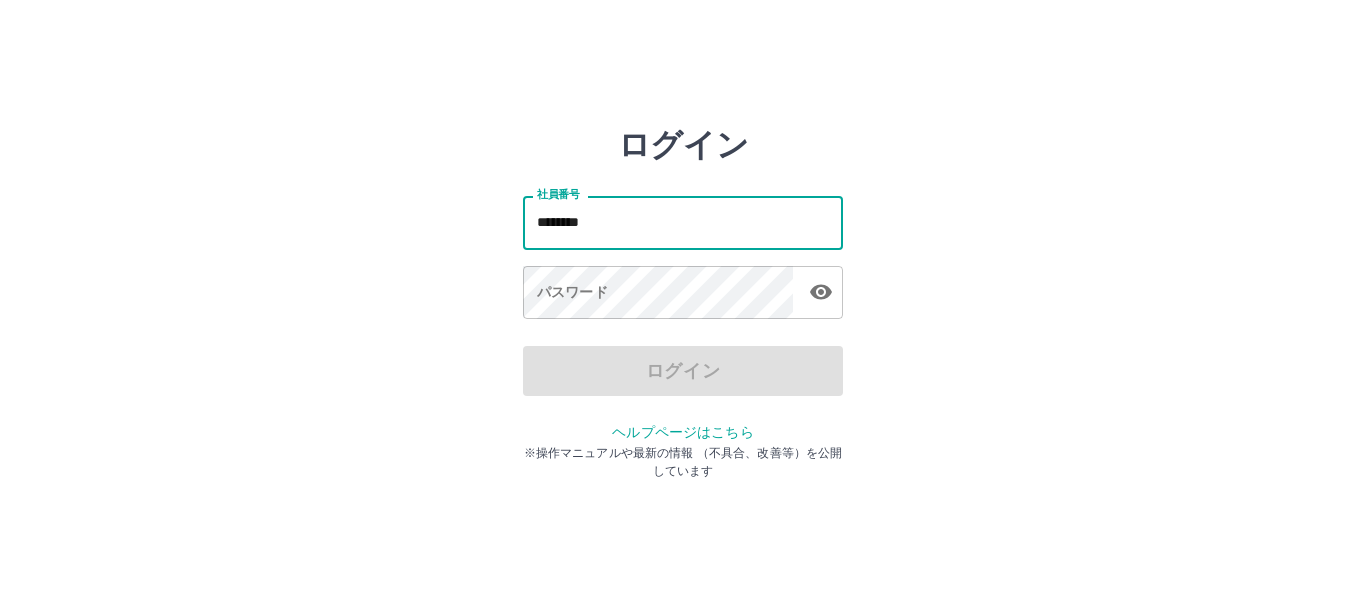 type on "*******" 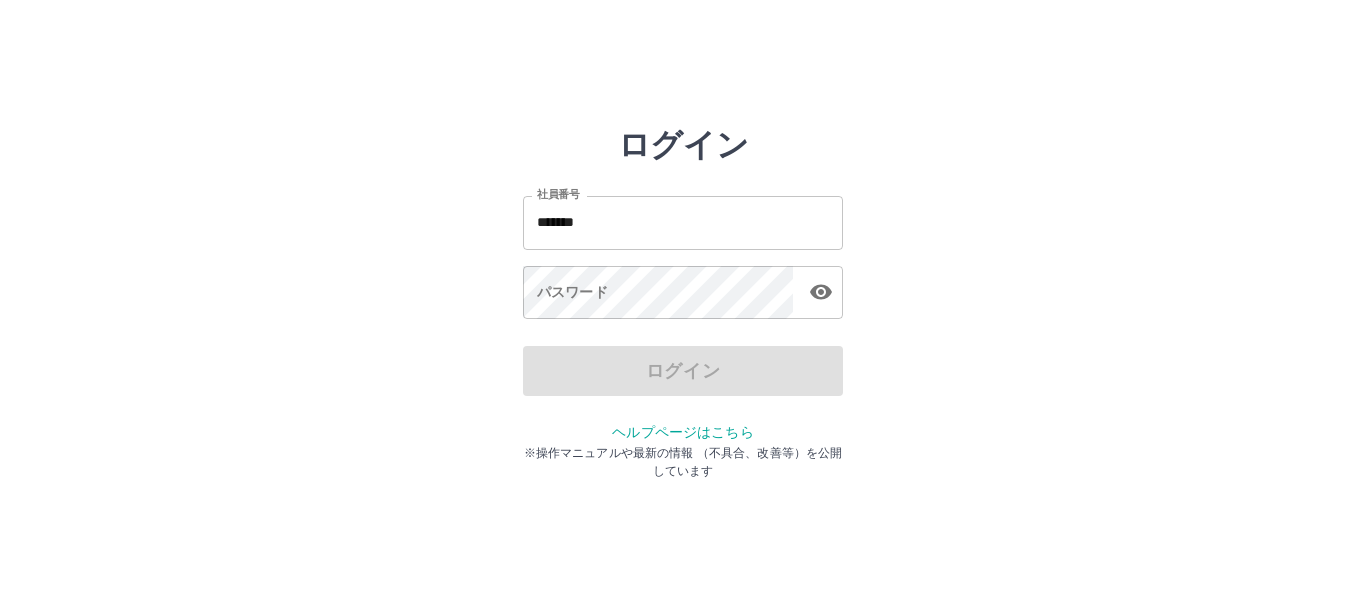 click on "ログイン" at bounding box center [683, 145] 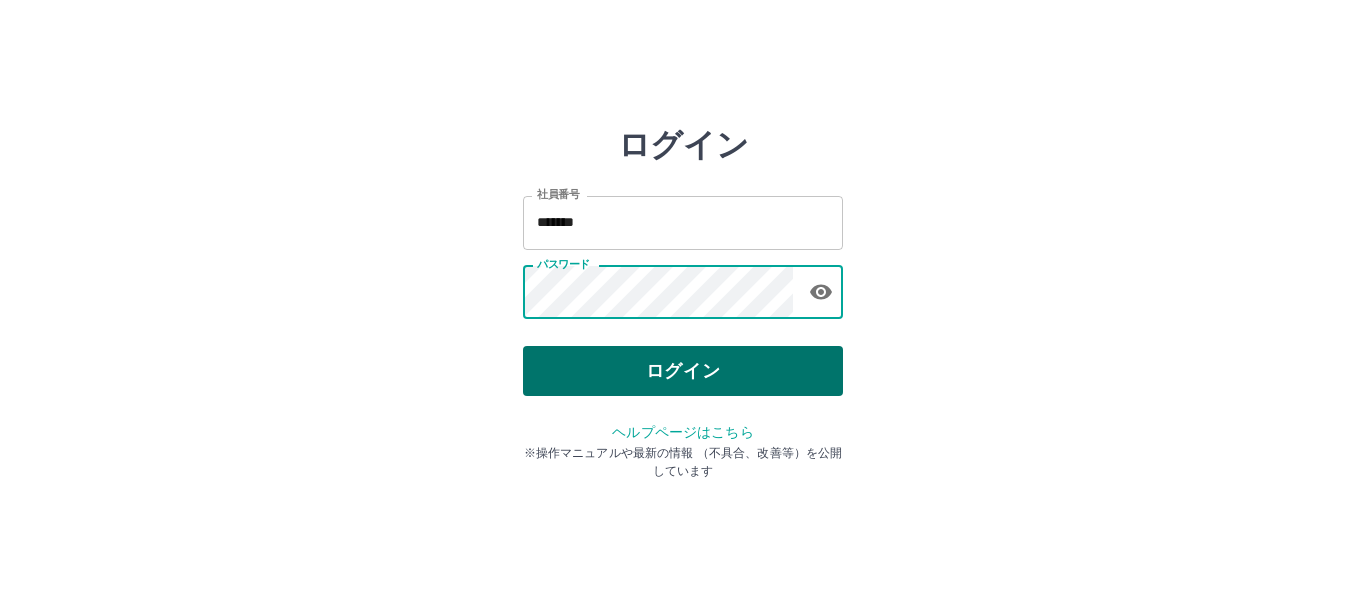 click on "ログイン" at bounding box center (683, 371) 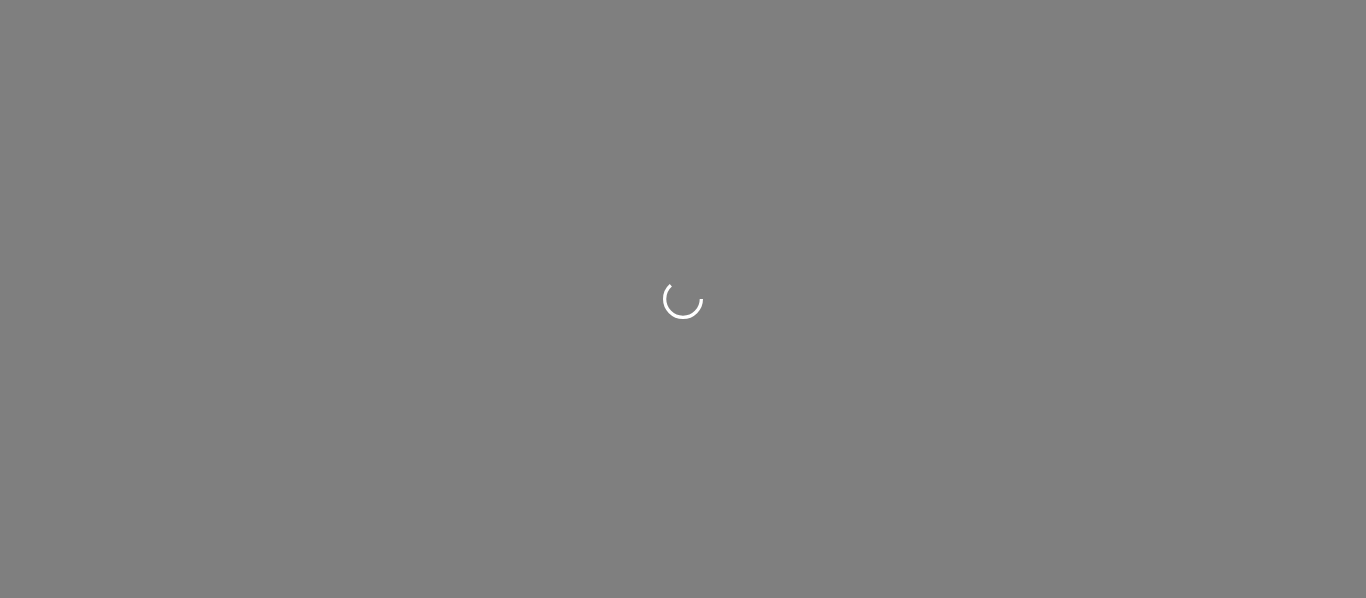 scroll, scrollTop: 0, scrollLeft: 0, axis: both 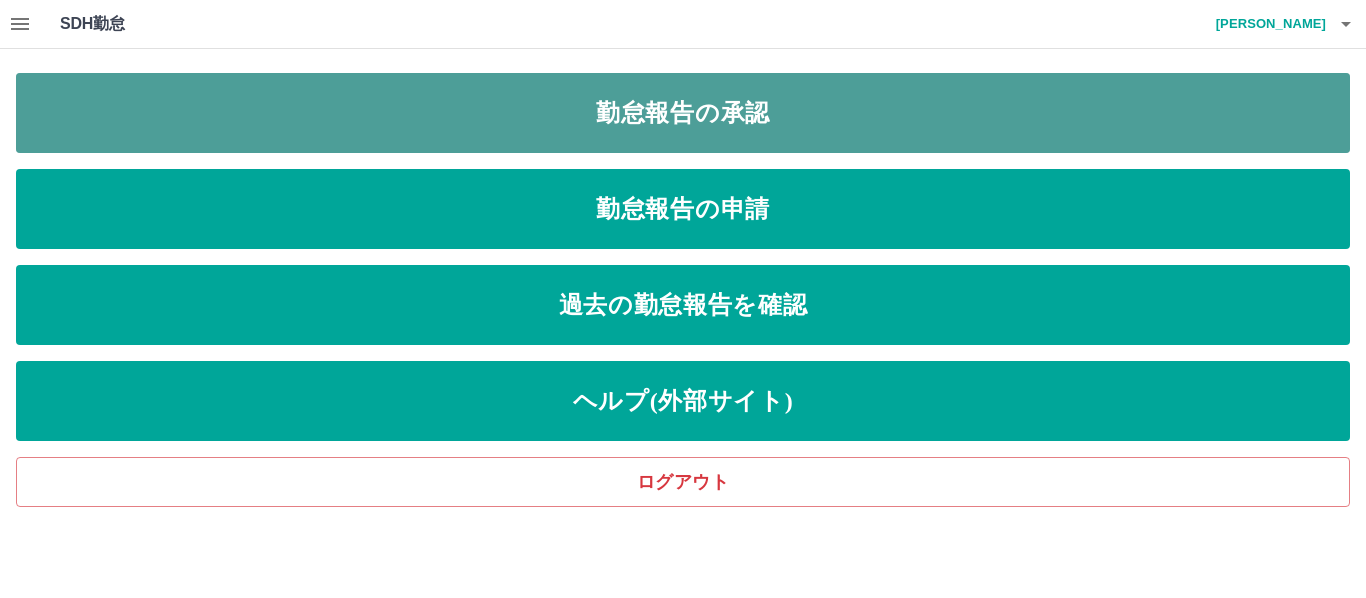 click on "勤怠報告の承認" at bounding box center [683, 113] 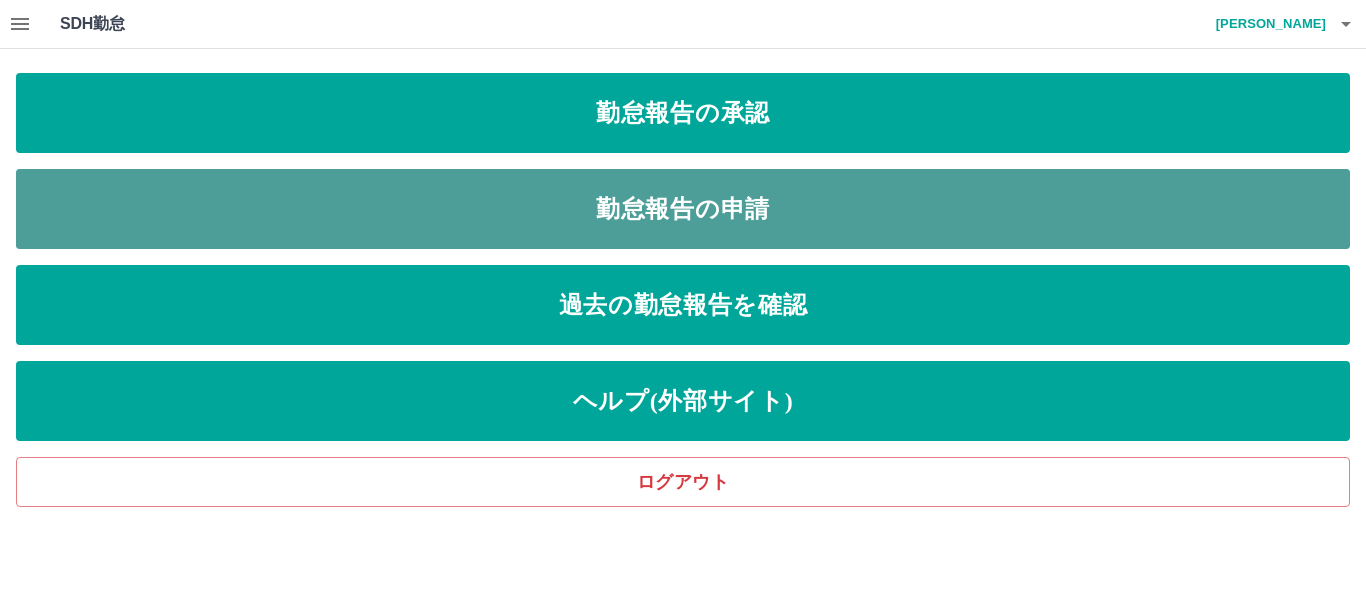 click on "勤怠報告の申請" at bounding box center (683, 209) 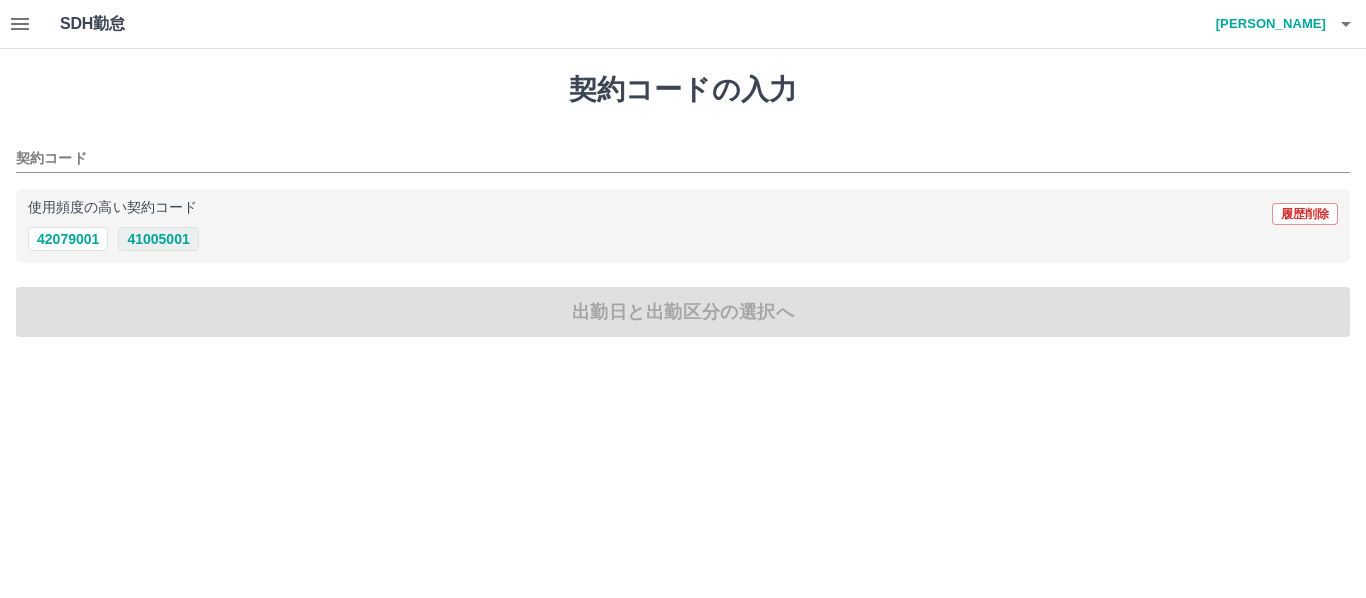 click on "41005001" at bounding box center [158, 239] 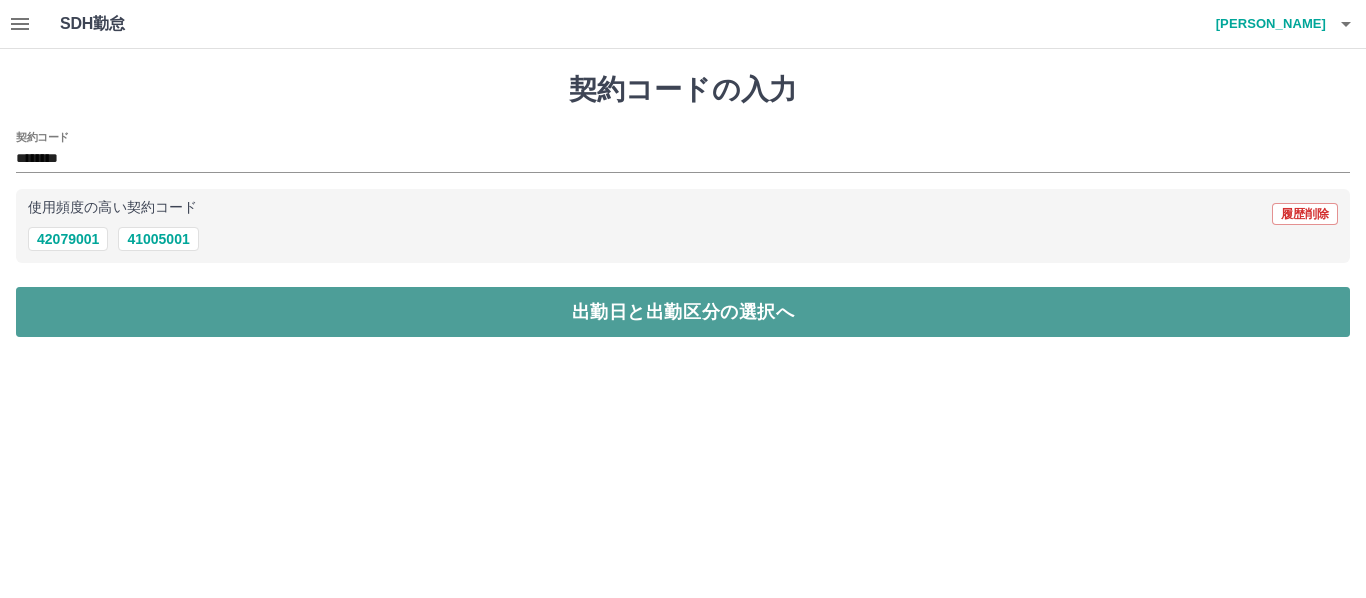 click on "出勤日と出勤区分の選択へ" at bounding box center (683, 312) 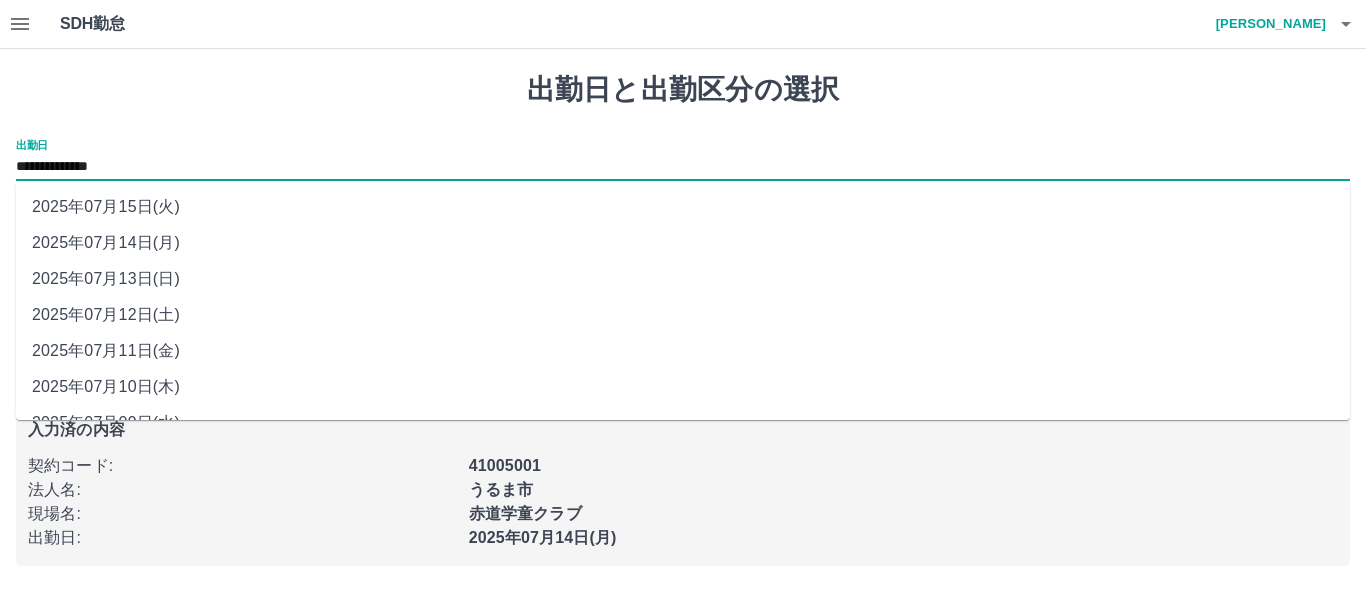 click on "**********" at bounding box center (683, 167) 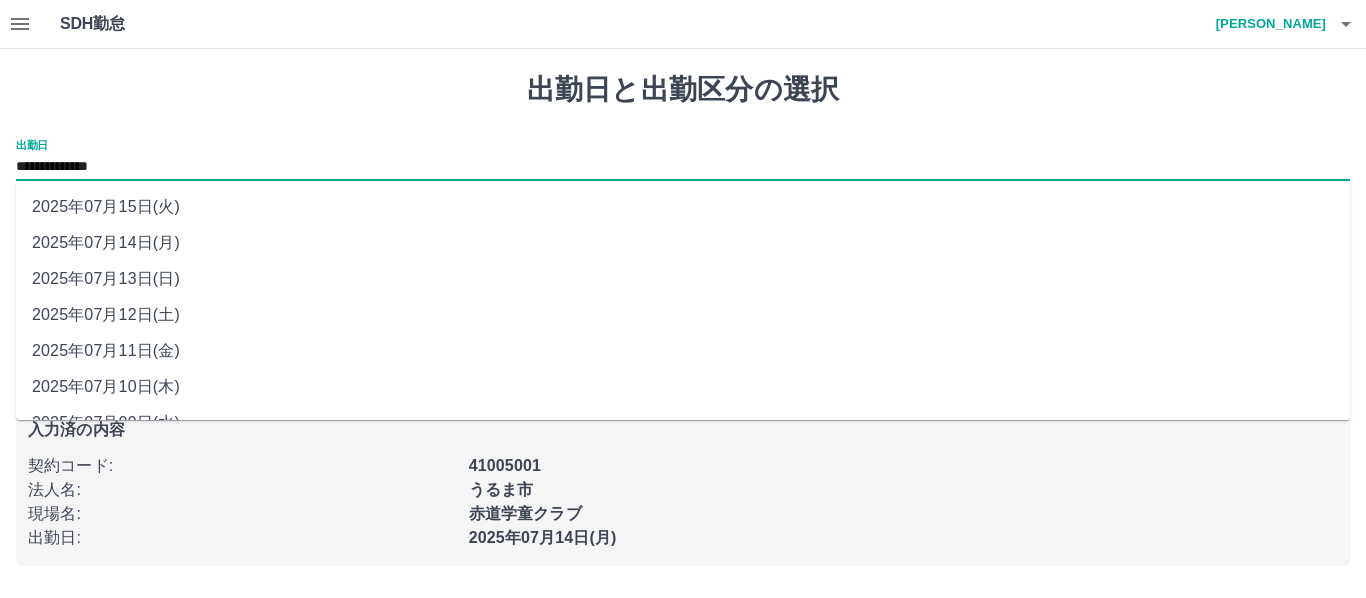 drag, startPoint x: 169, startPoint y: 324, endPoint x: 148, endPoint y: 272, distance: 56.0803 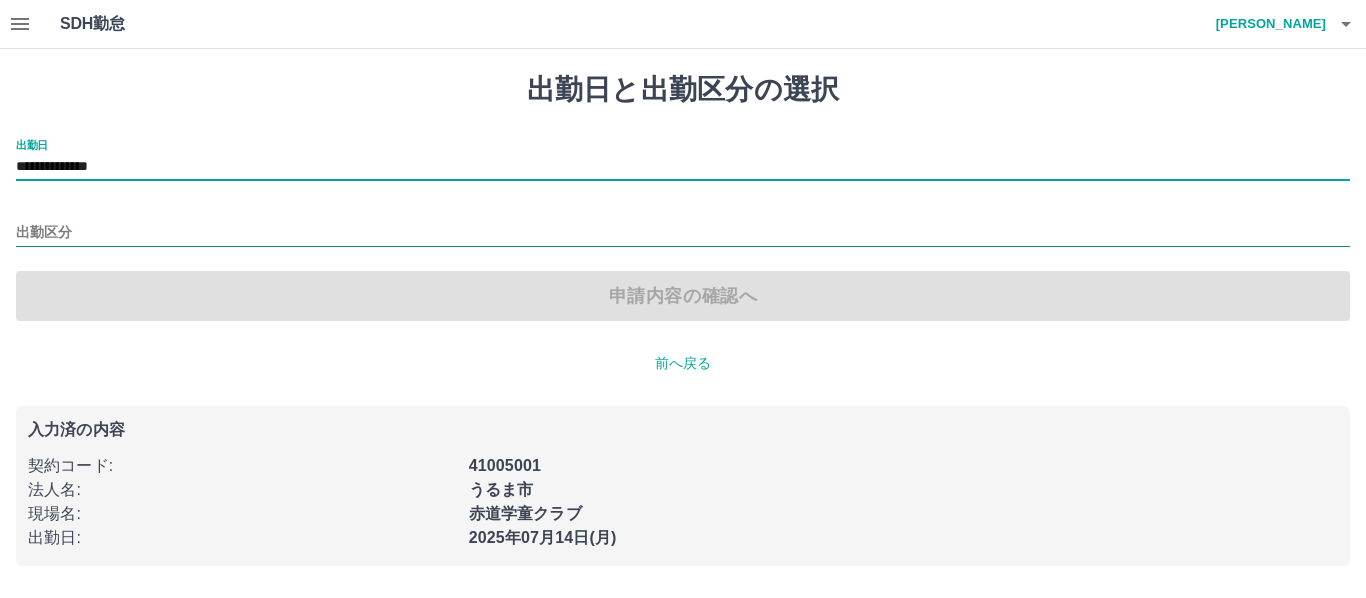 click on "出勤区分" at bounding box center [683, 233] 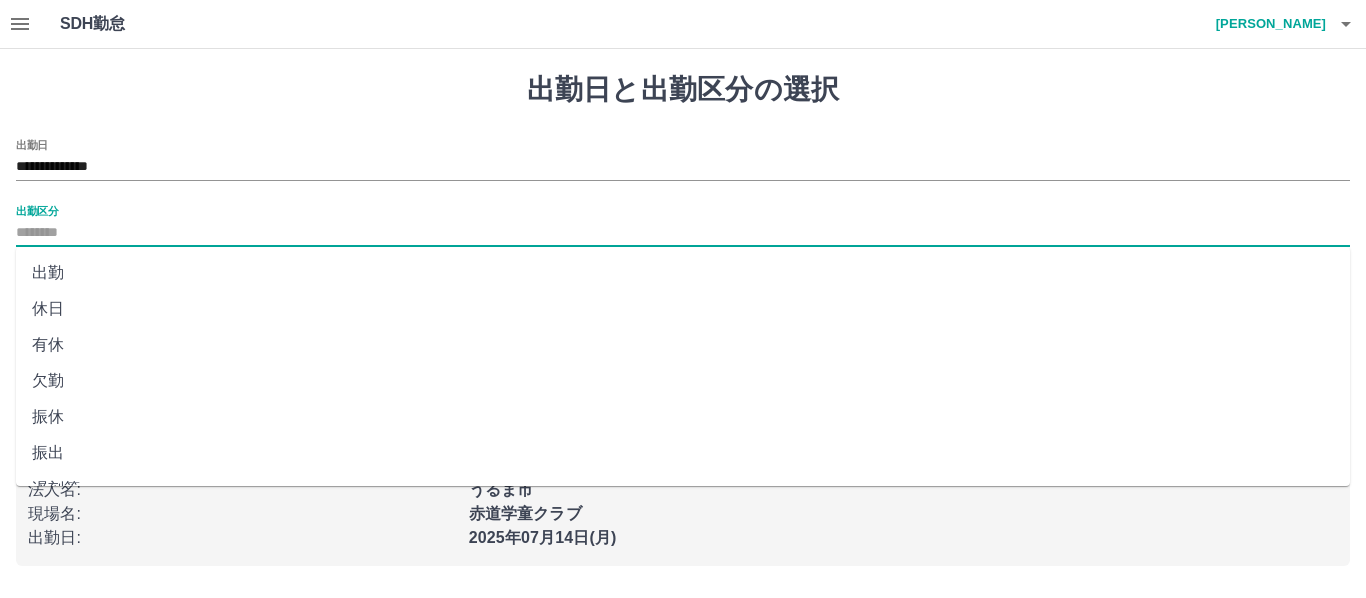 click on "休日" at bounding box center [683, 309] 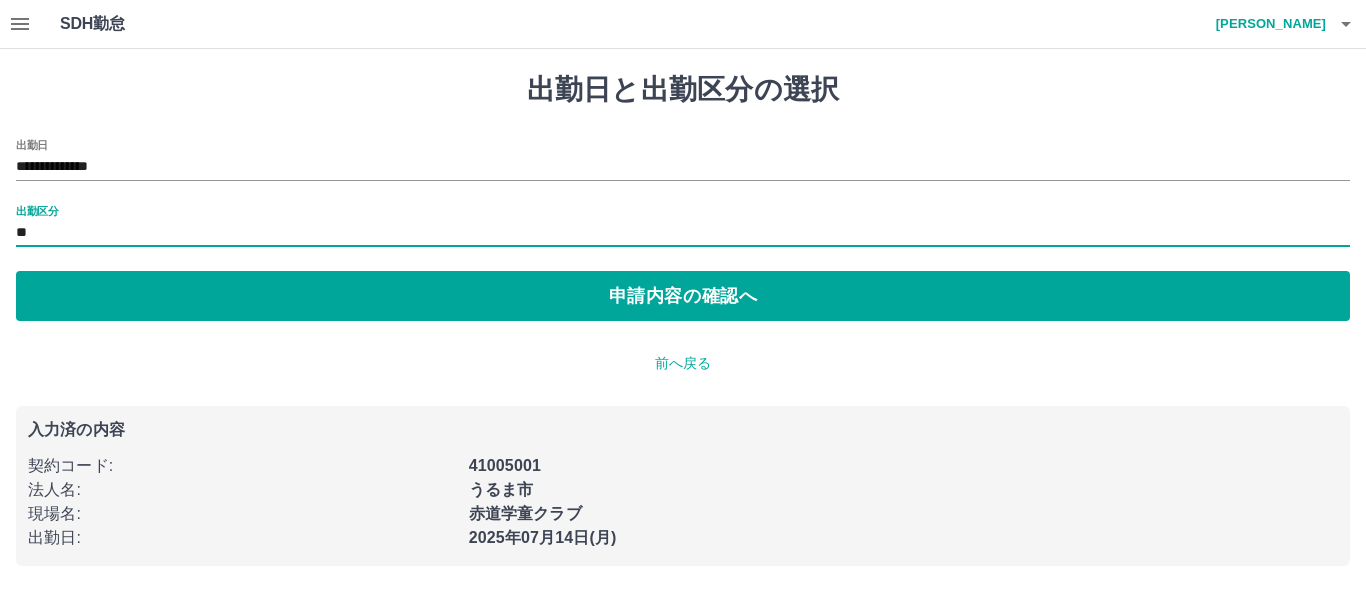 click on "申請内容の確認へ" at bounding box center [683, 296] 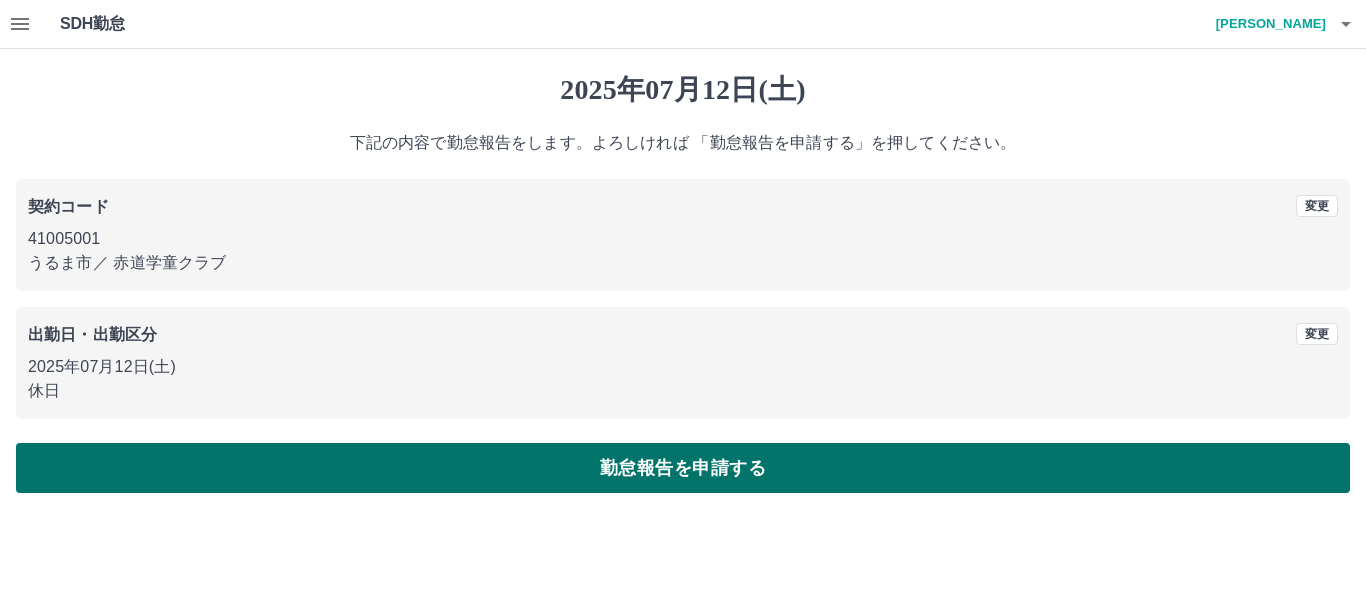 click on "勤怠報告を申請する" at bounding box center [683, 468] 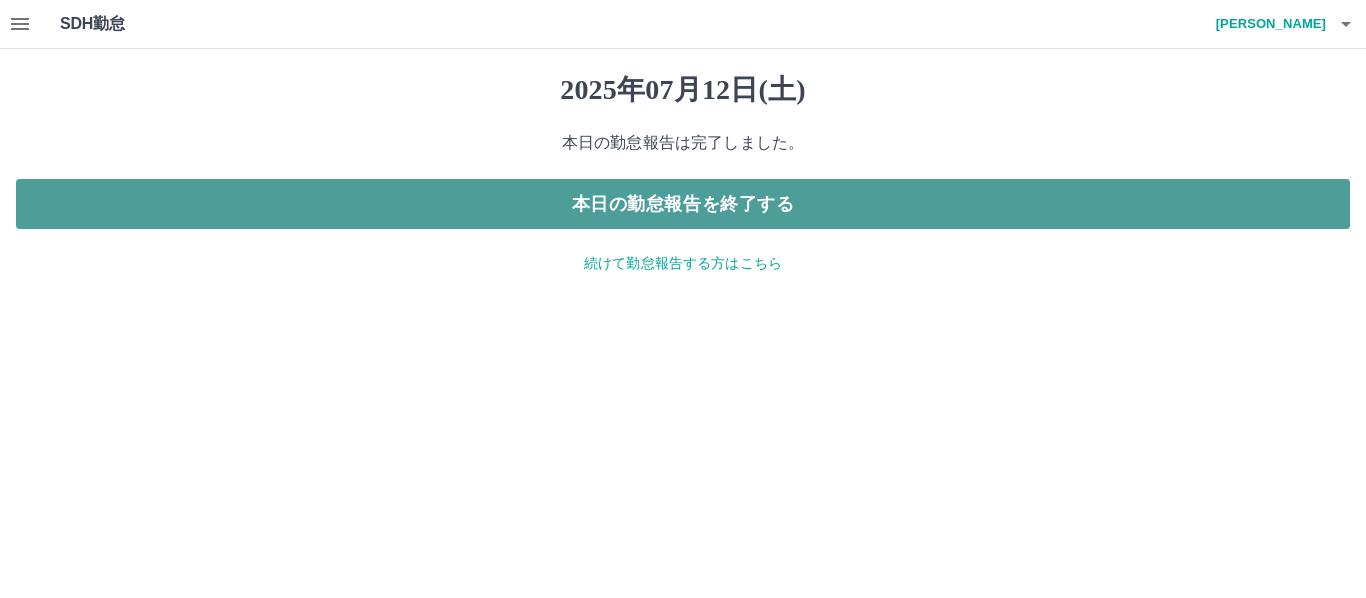 click on "本日の勤怠報告を終了する" at bounding box center (683, 204) 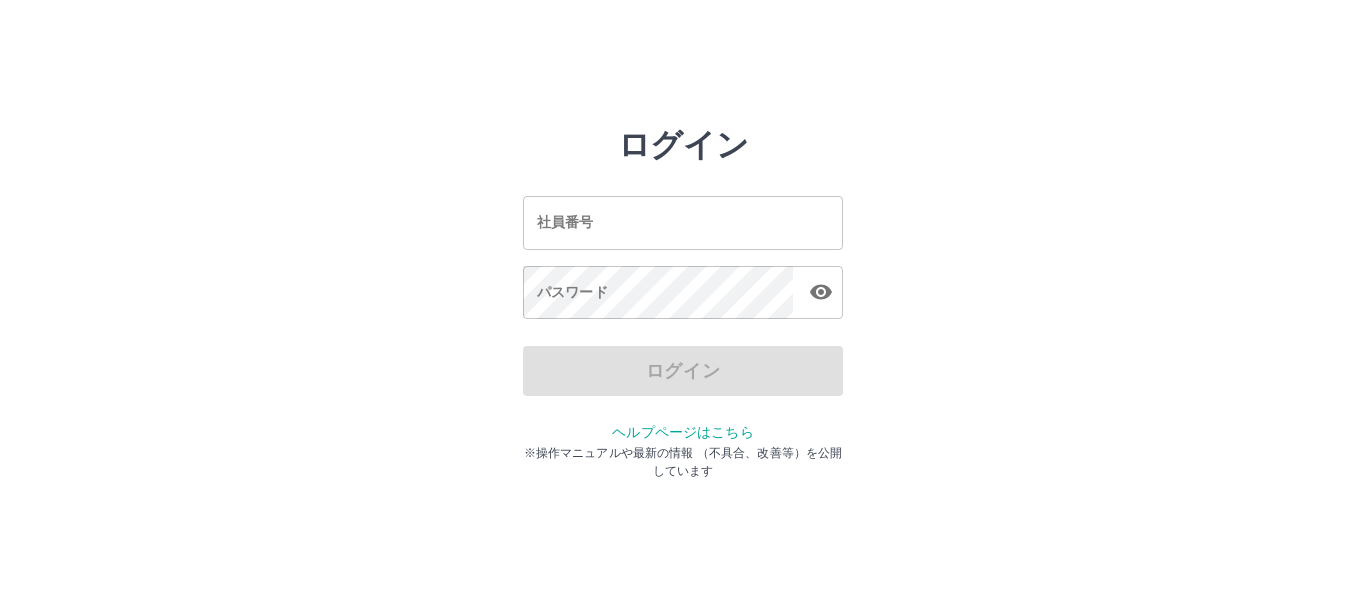 scroll, scrollTop: 0, scrollLeft: 0, axis: both 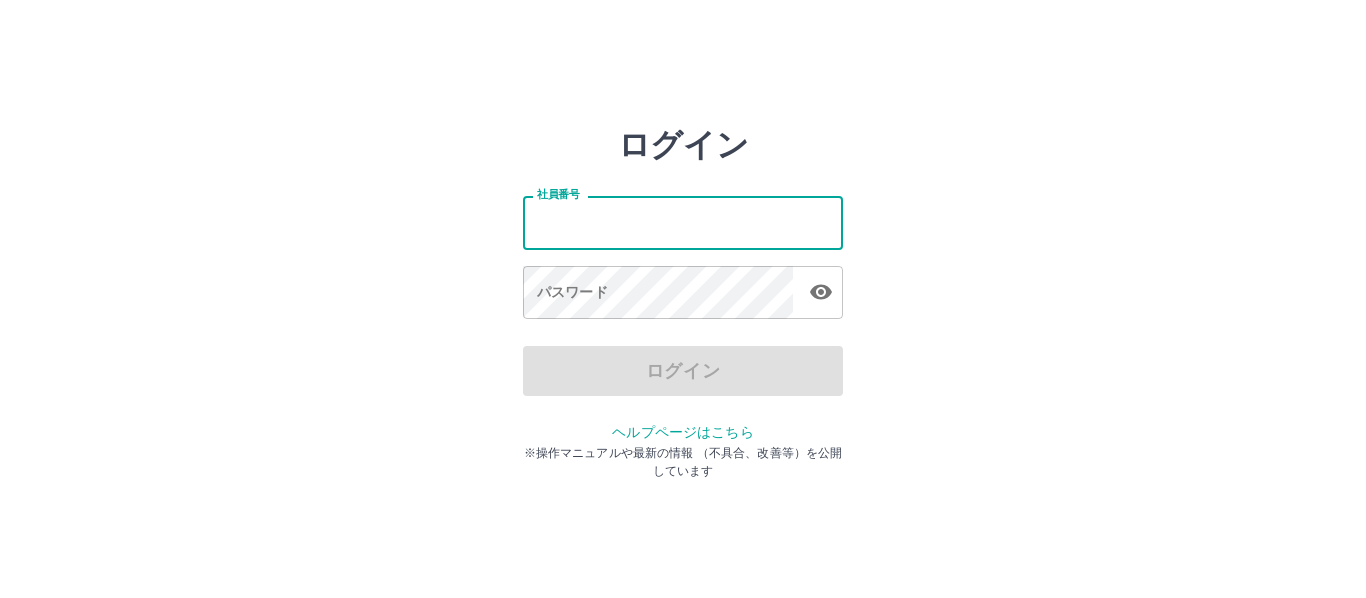 type on "*******" 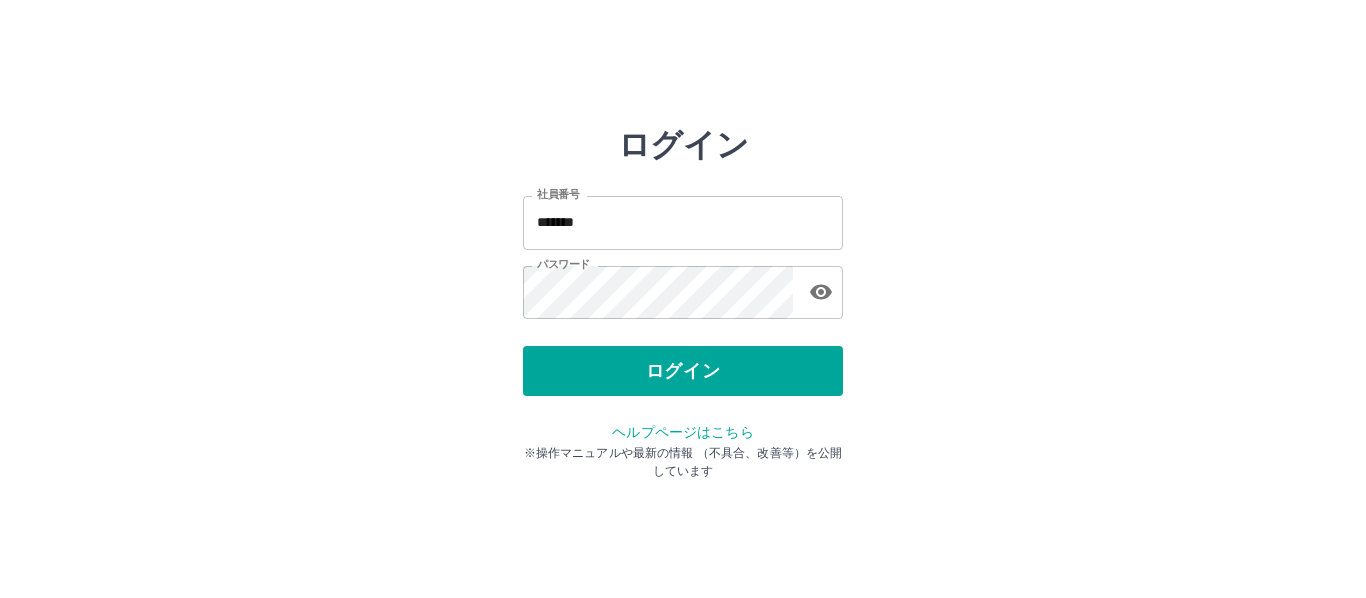 click on "ログイン 社員番号 ******* 社員番号 パスワード パスワード ログイン ヘルプページはこちら ※操作マニュアルや最新の情報 （不具合、改善等）を公開しています" at bounding box center (683, 286) 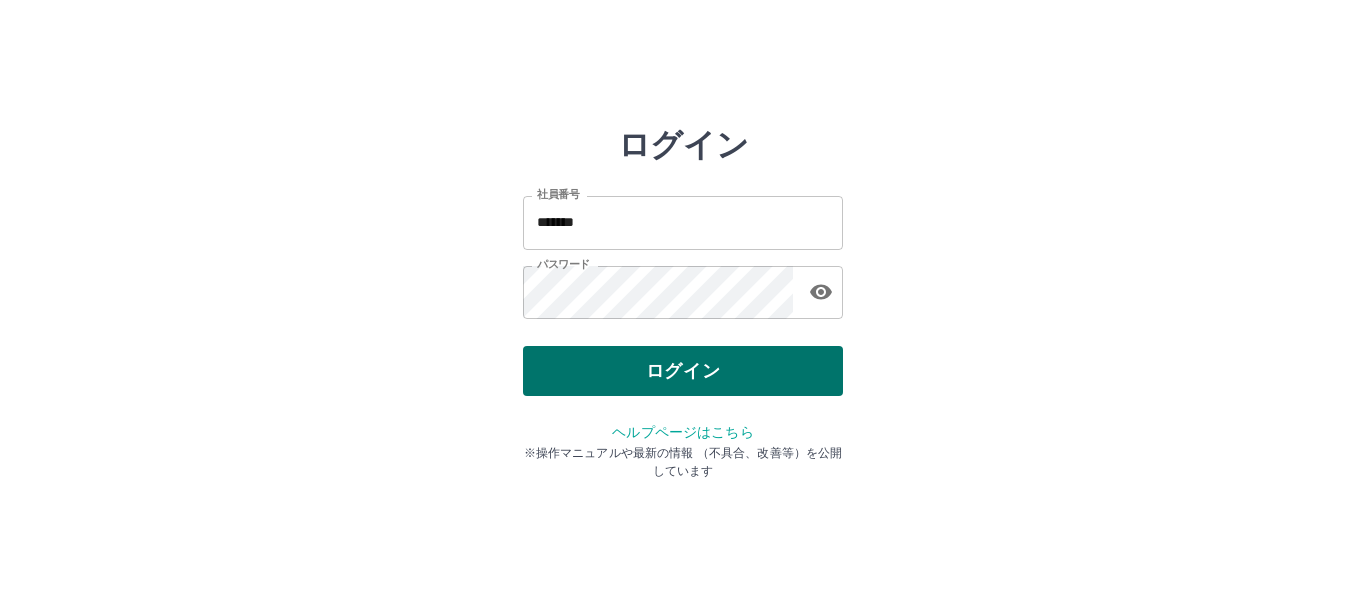 click on "ログイン" at bounding box center (683, 371) 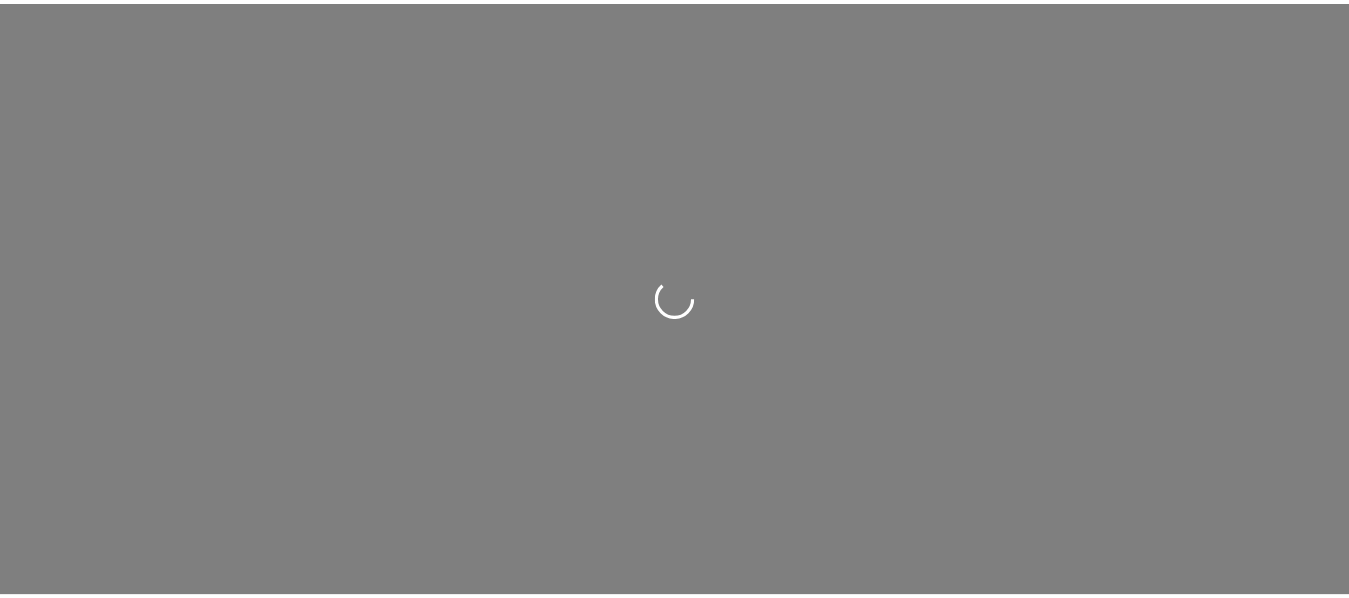 scroll, scrollTop: 0, scrollLeft: 0, axis: both 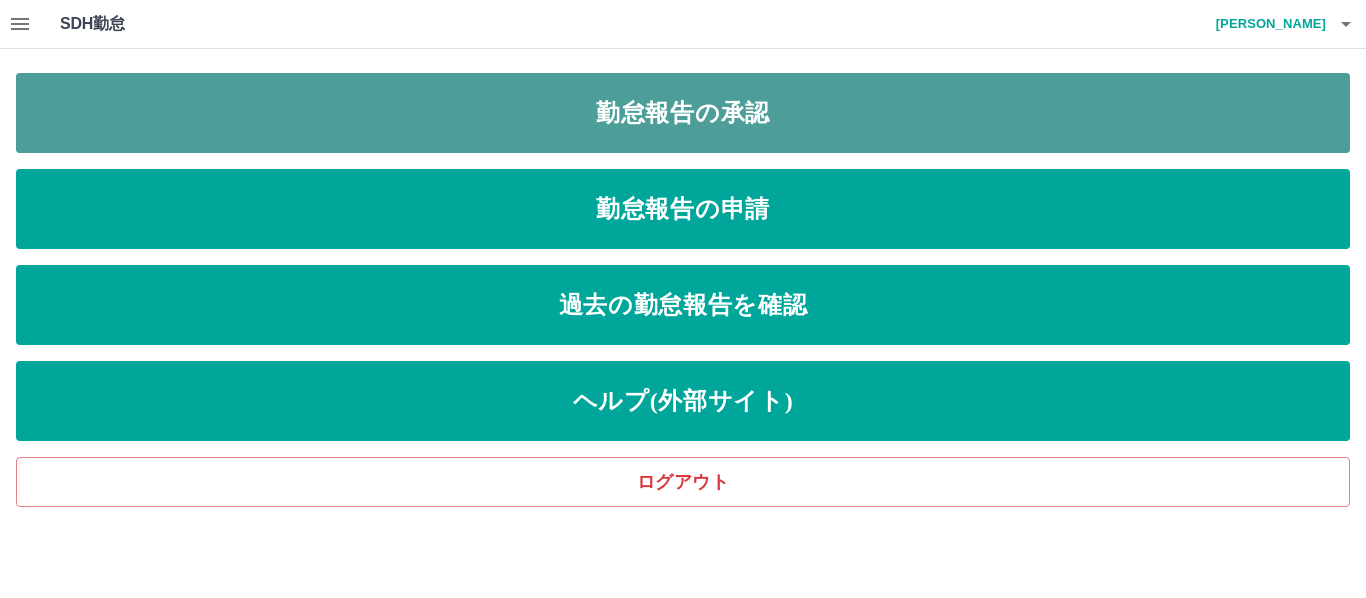 click on "勤怠報告の承認" at bounding box center [683, 113] 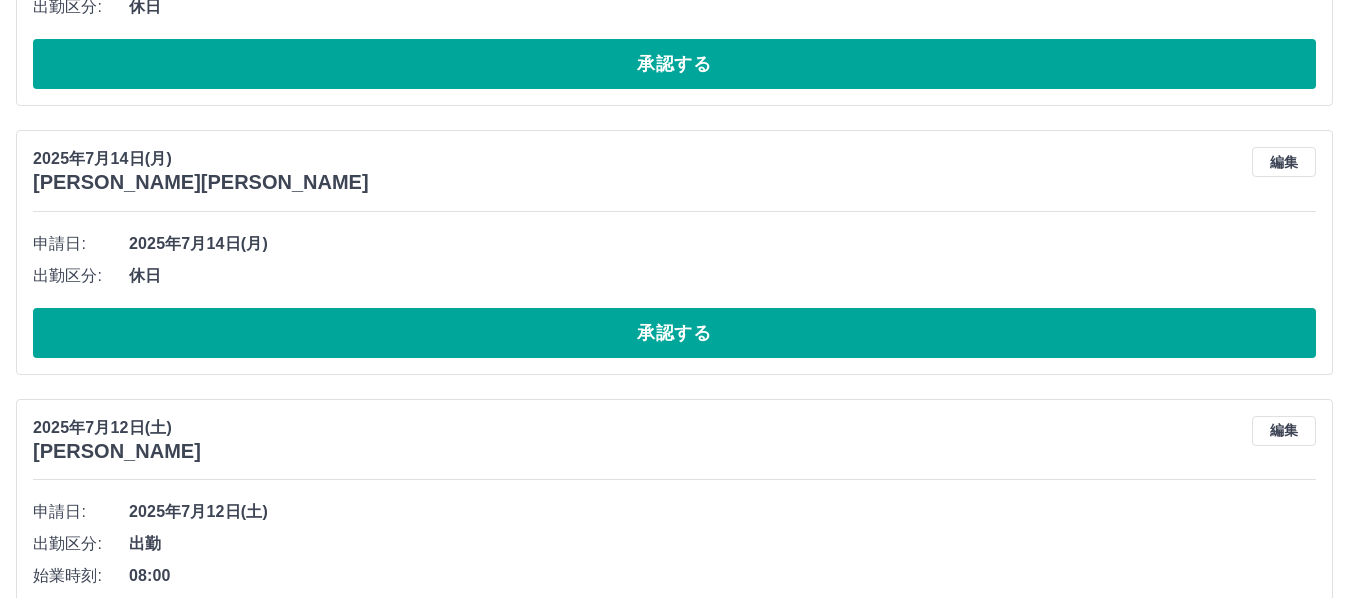 scroll, scrollTop: 1000, scrollLeft: 0, axis: vertical 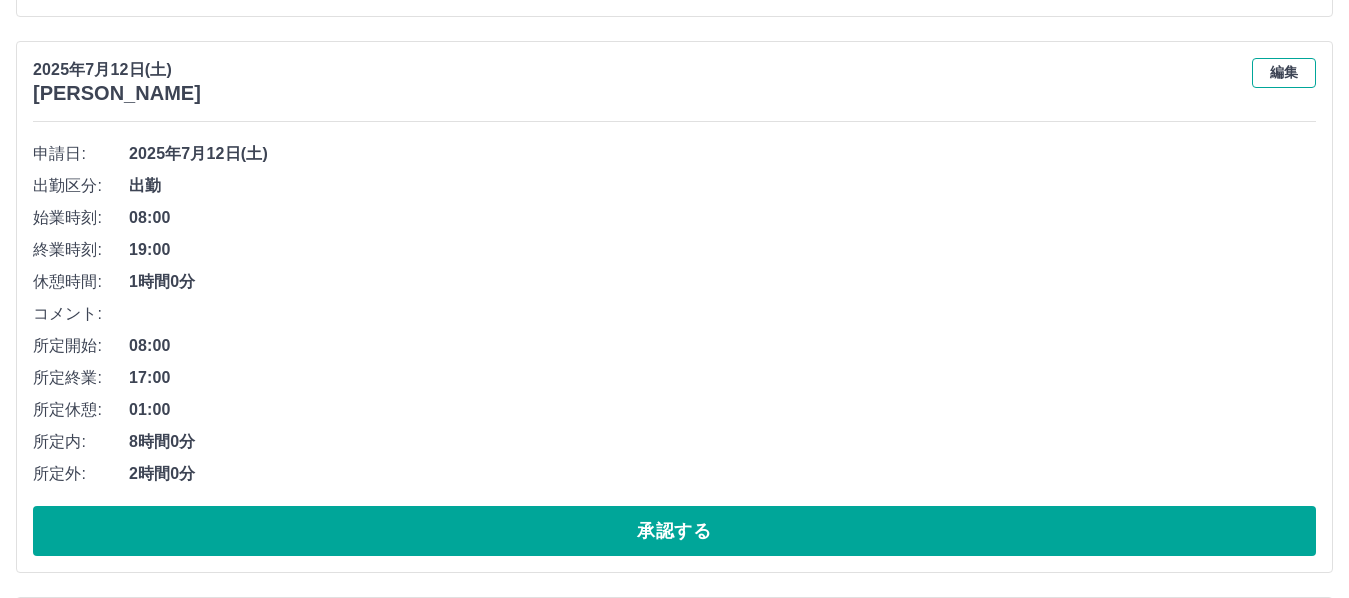 click on "編集" at bounding box center (1284, 73) 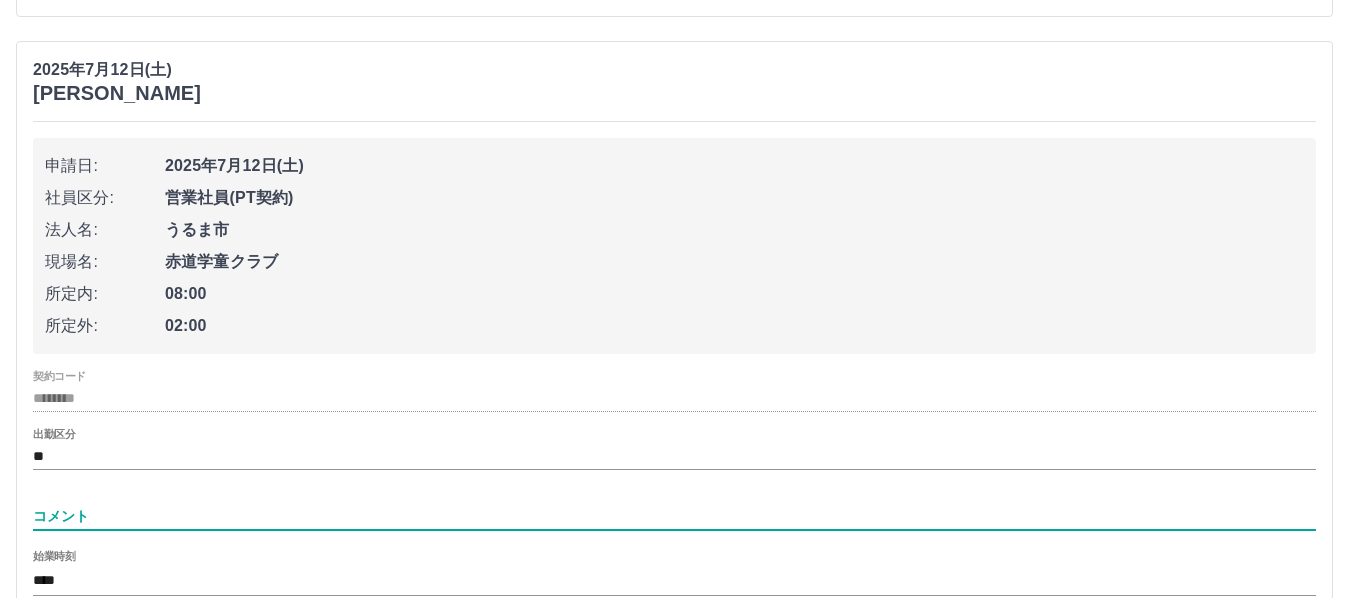 click on "コメント" at bounding box center (674, 516) 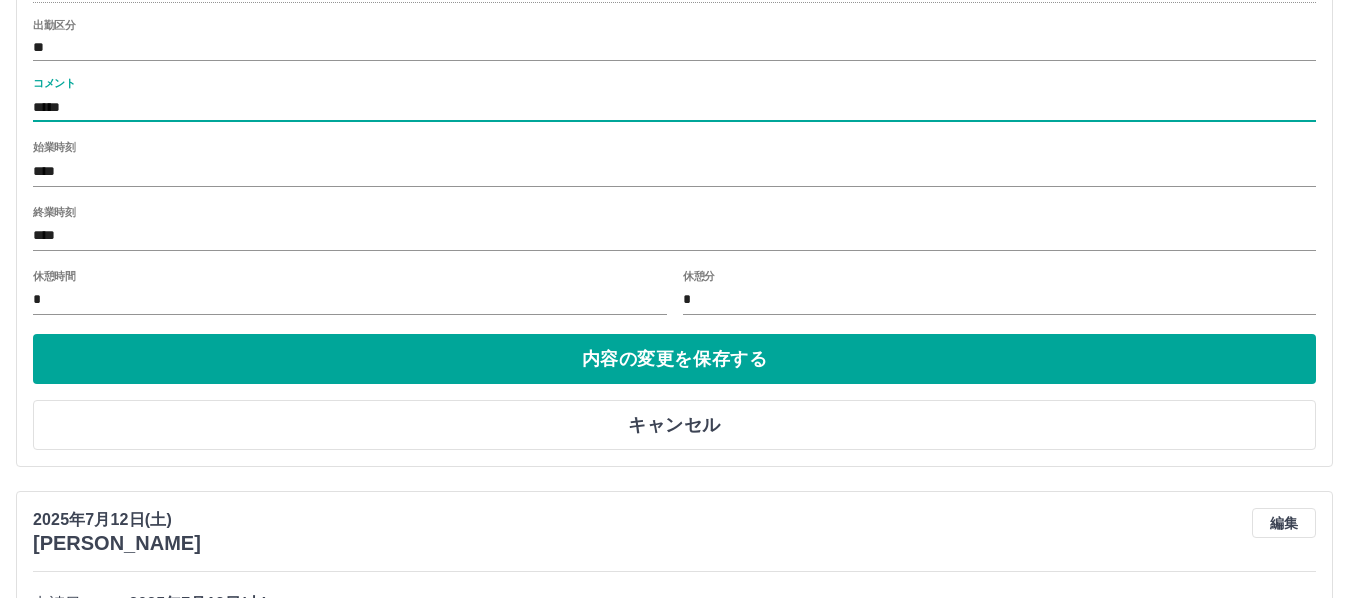 scroll, scrollTop: 1428, scrollLeft: 0, axis: vertical 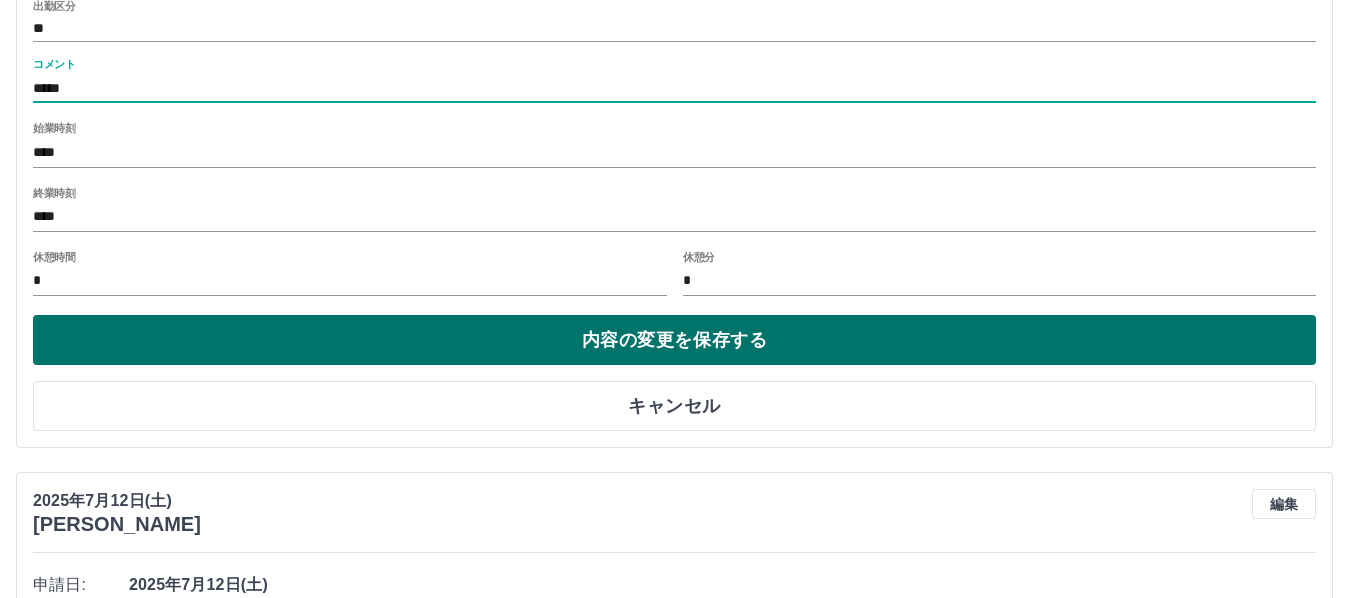 type on "*****" 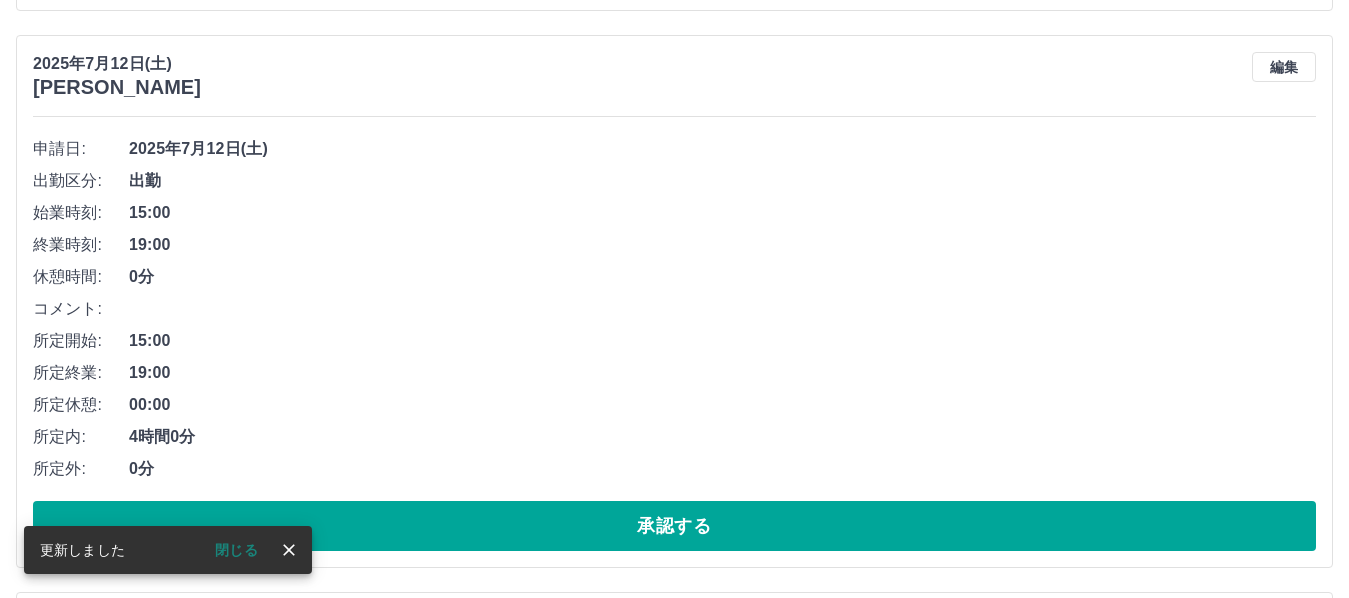 scroll, scrollTop: 2128, scrollLeft: 0, axis: vertical 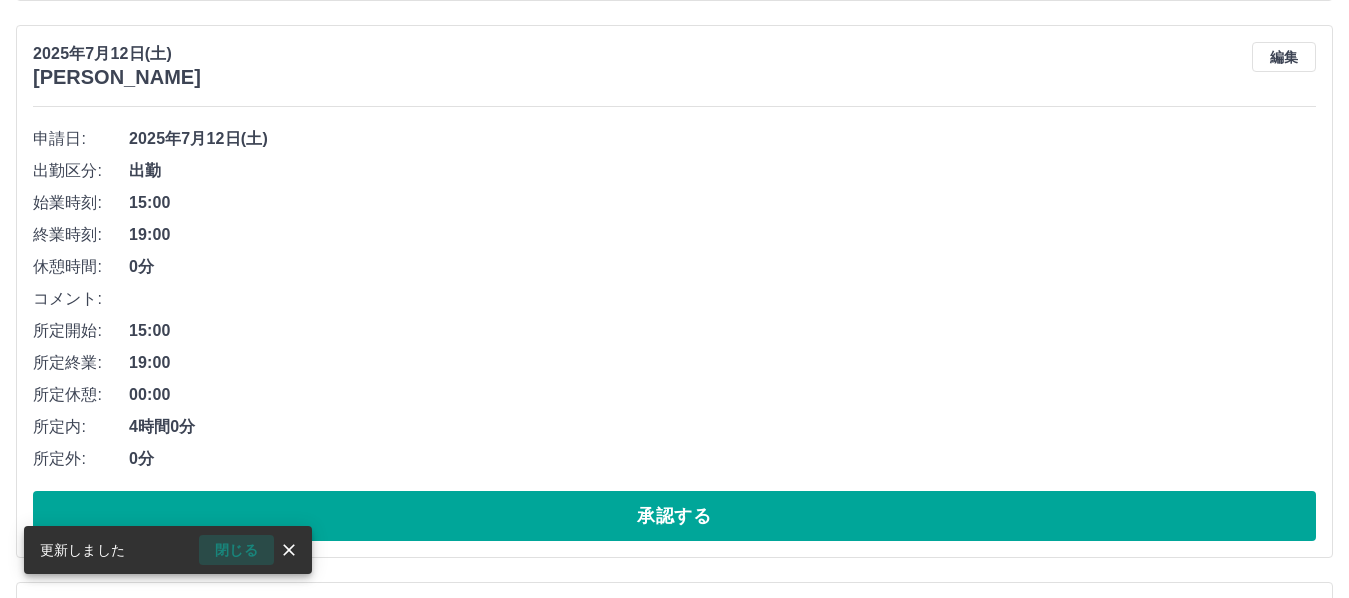 click on "閉じる" at bounding box center [236, 550] 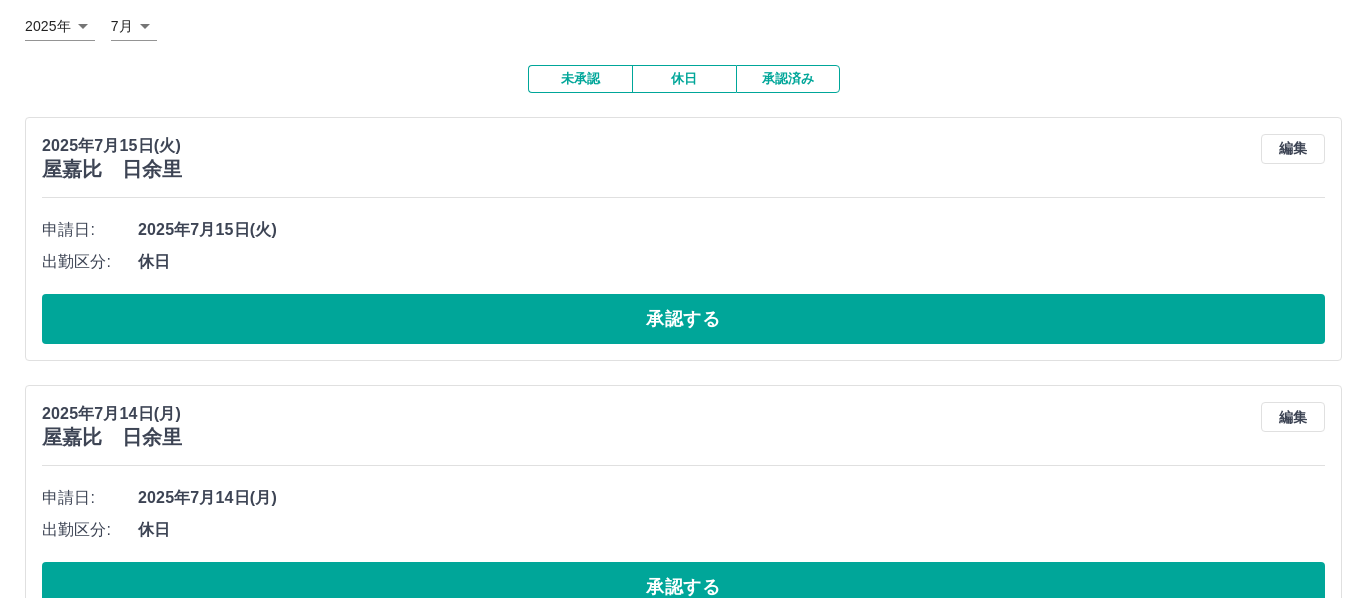 scroll, scrollTop: 0, scrollLeft: 0, axis: both 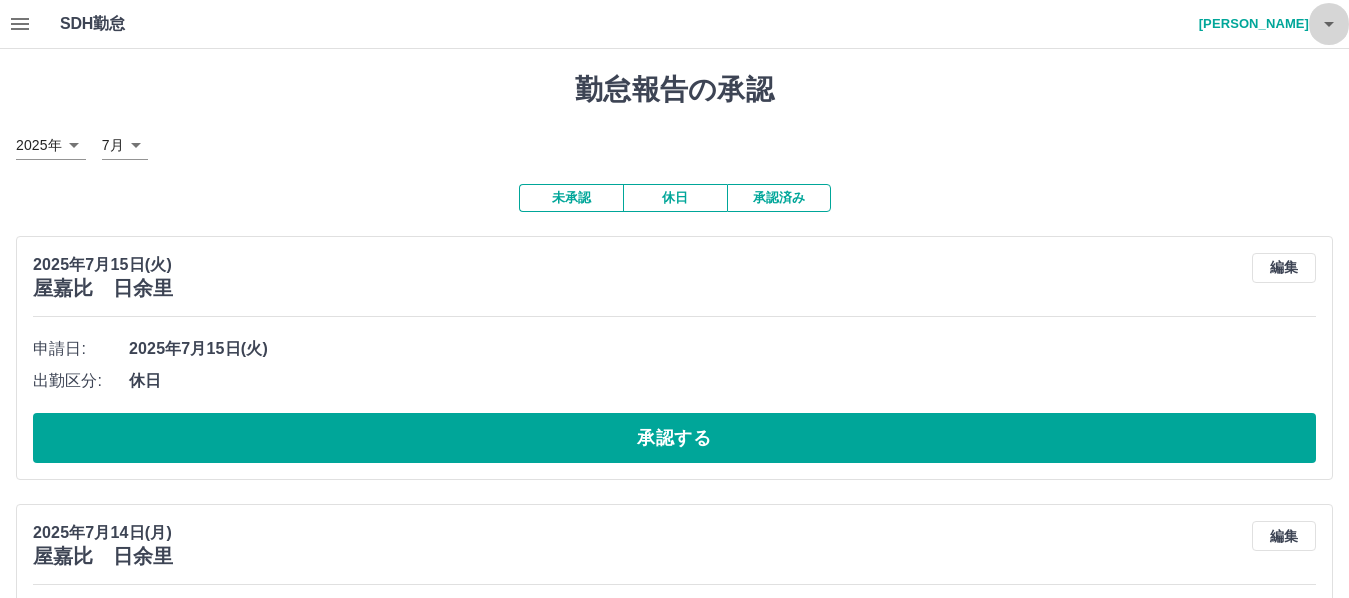click at bounding box center (1329, 24) 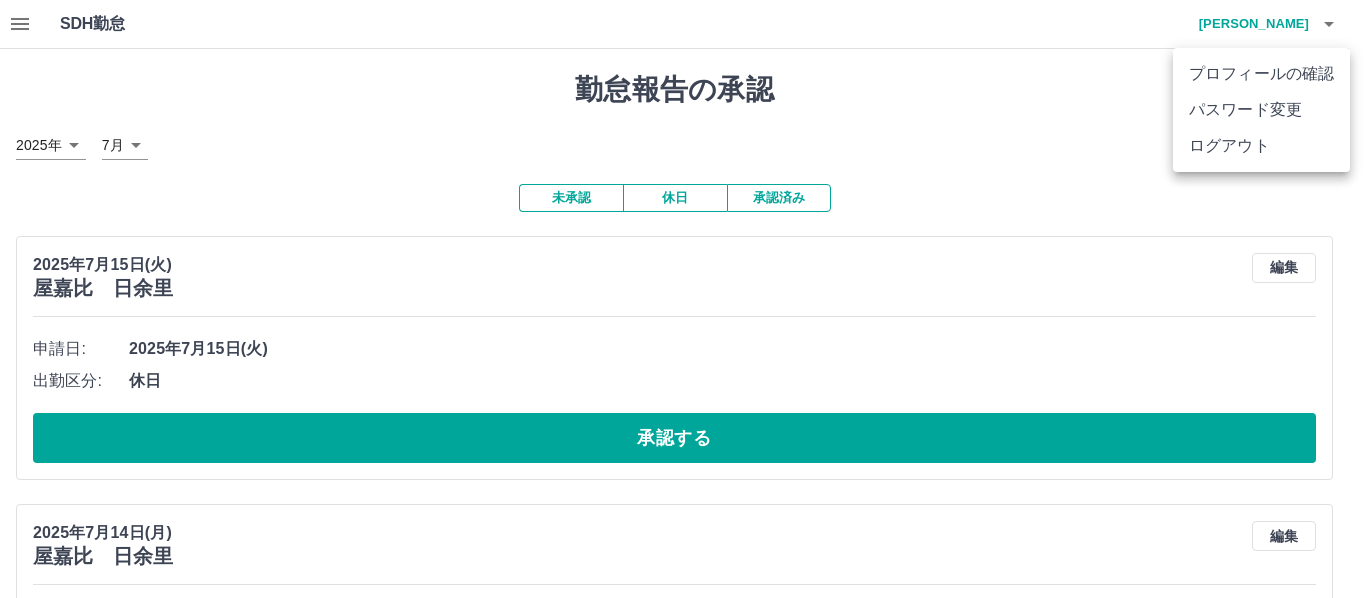 click on "ログアウト" at bounding box center (1261, 146) 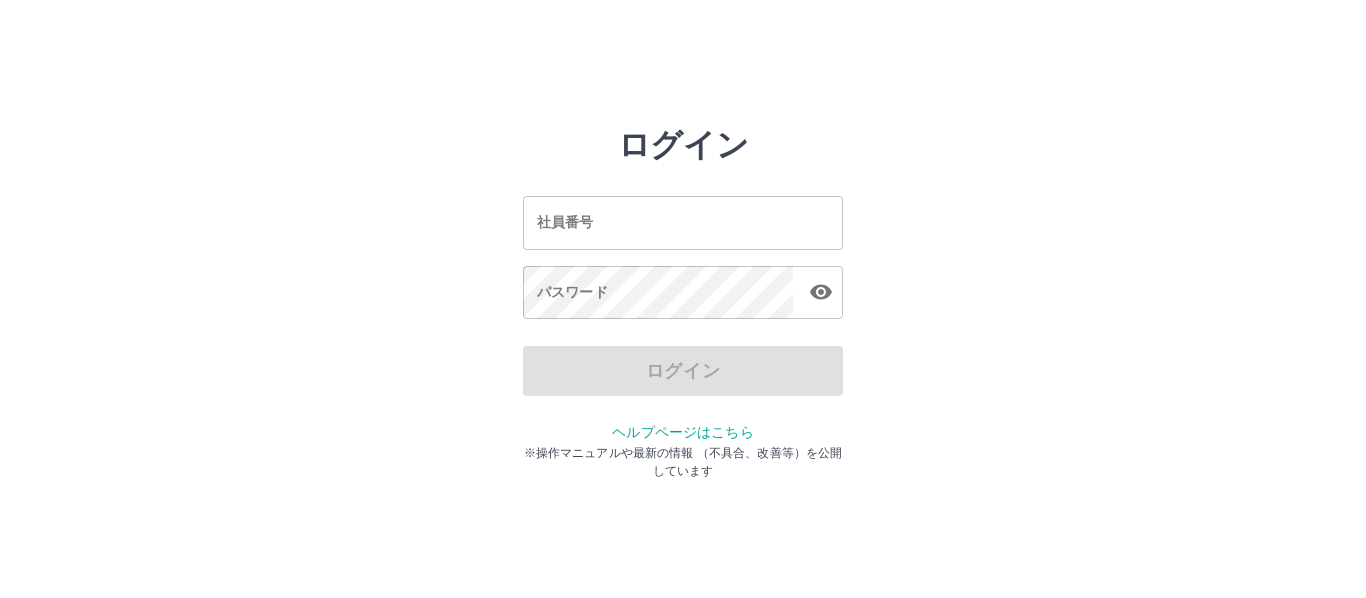 scroll, scrollTop: 0, scrollLeft: 0, axis: both 